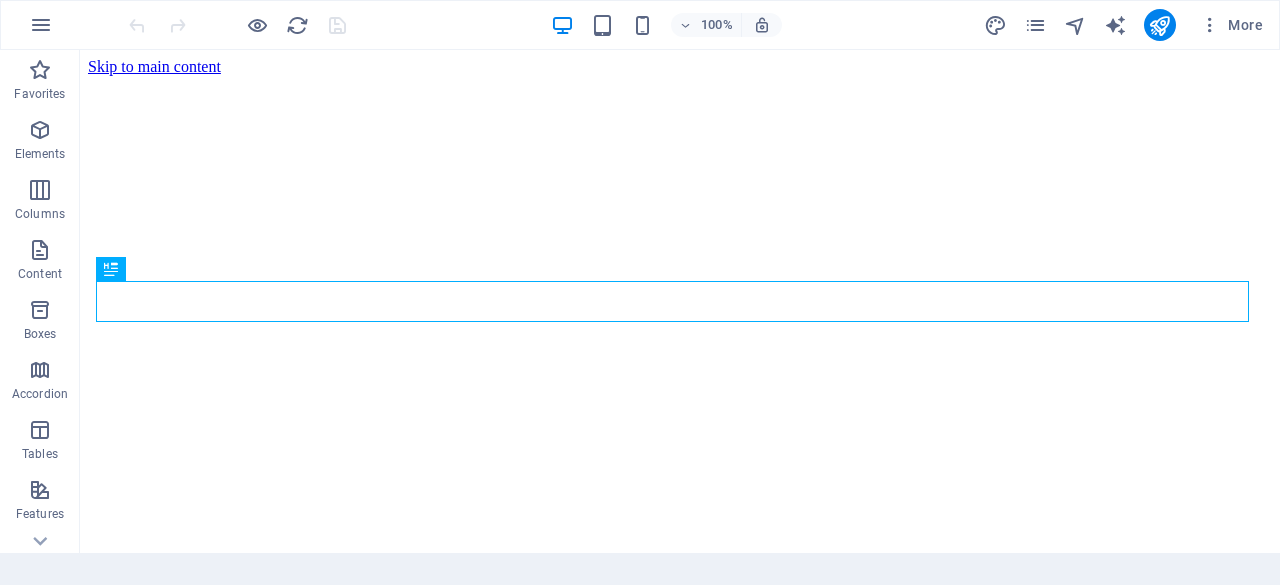 scroll, scrollTop: 372, scrollLeft: 0, axis: vertical 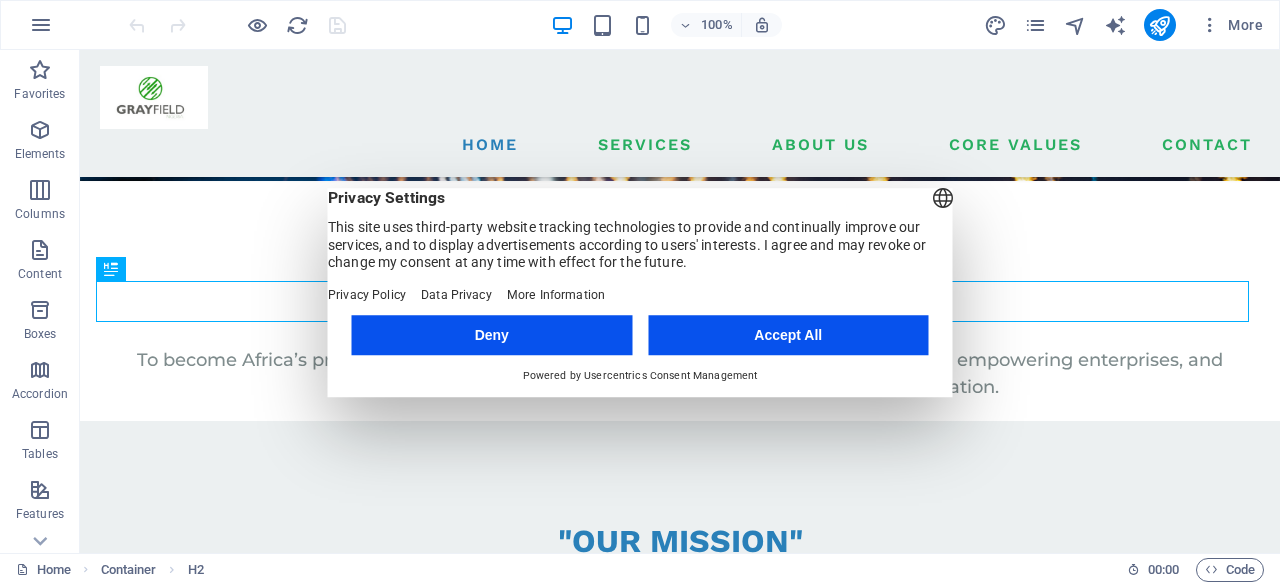click on "Accept All" at bounding box center (788, 335) 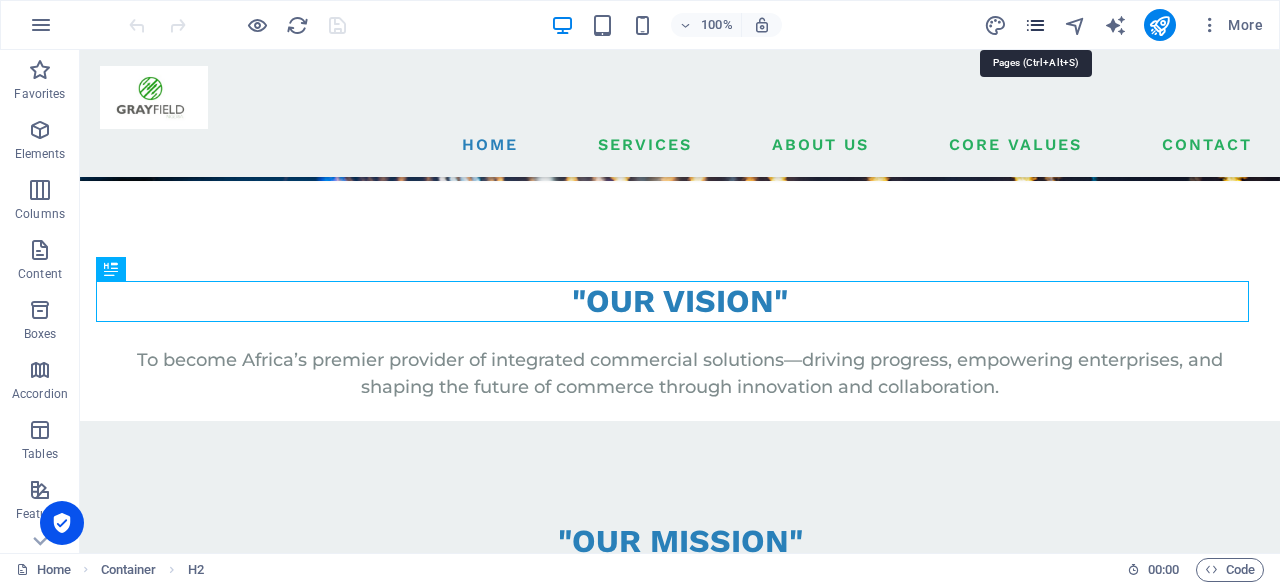 click at bounding box center (1035, 25) 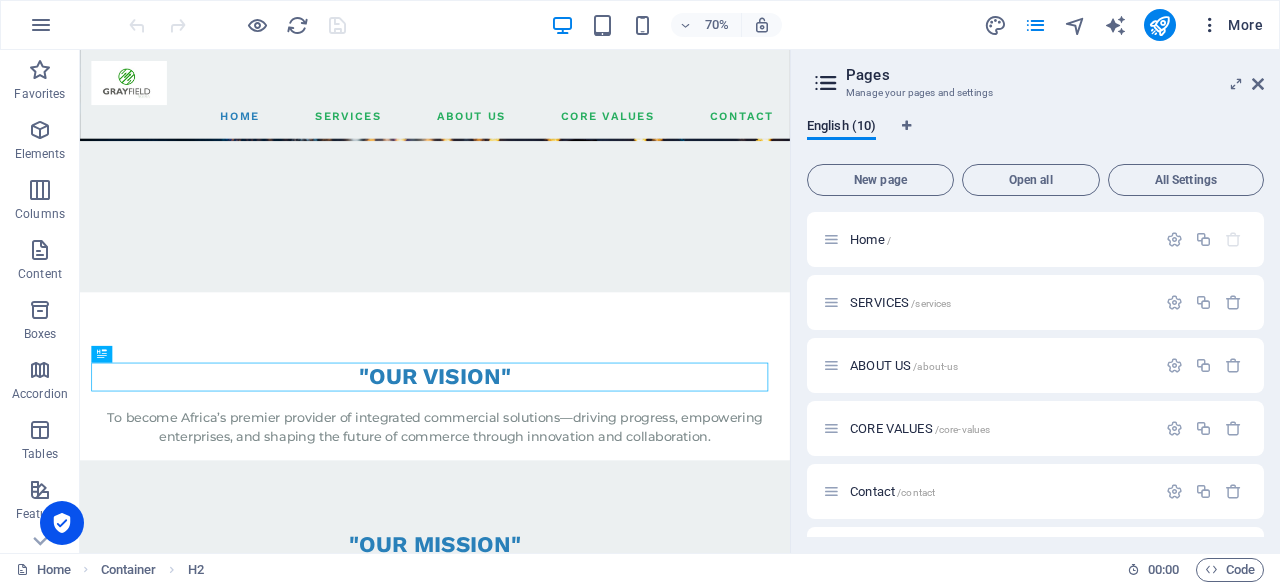 click on "More" at bounding box center (1231, 25) 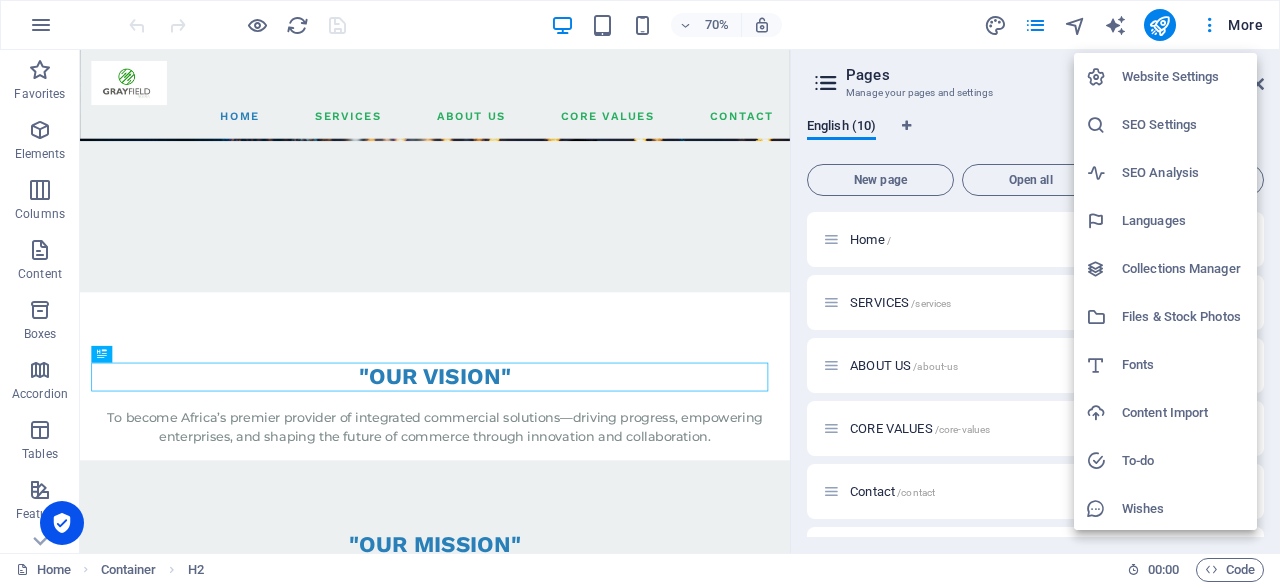 click at bounding box center (640, 292) 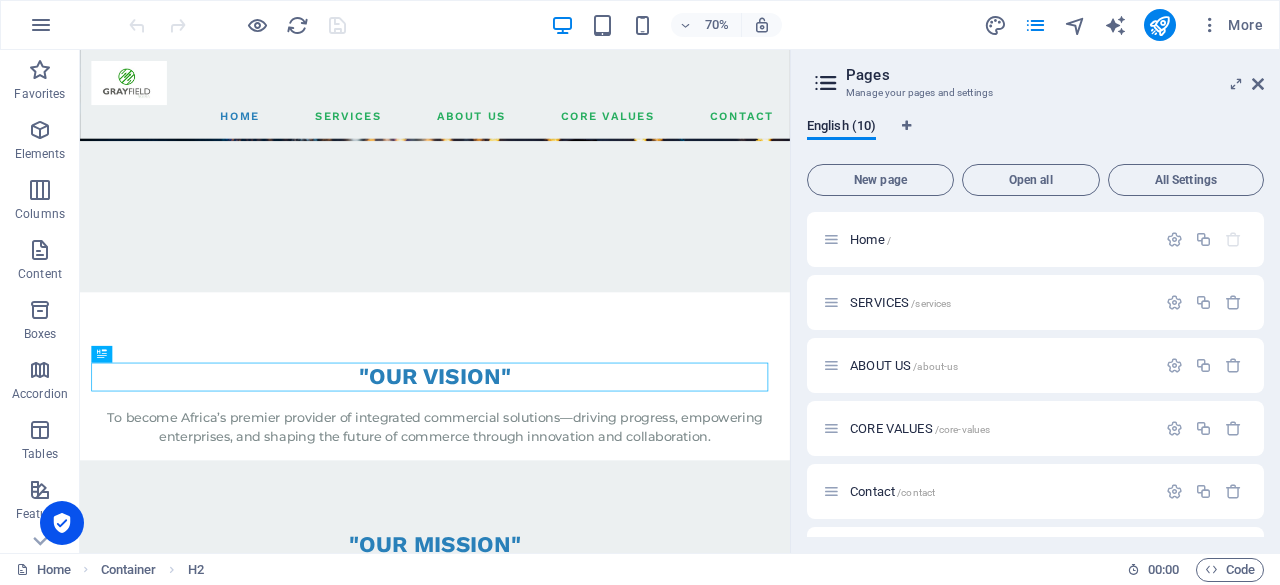 click at bounding box center (41, 25) 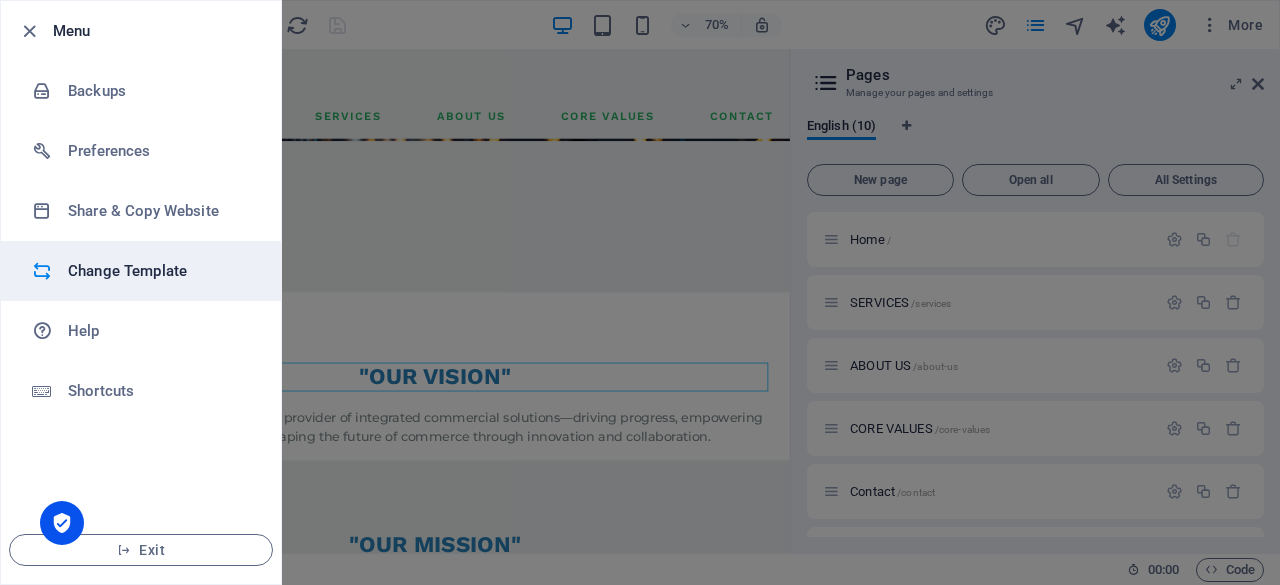 click on "Change Template" at bounding box center [160, 271] 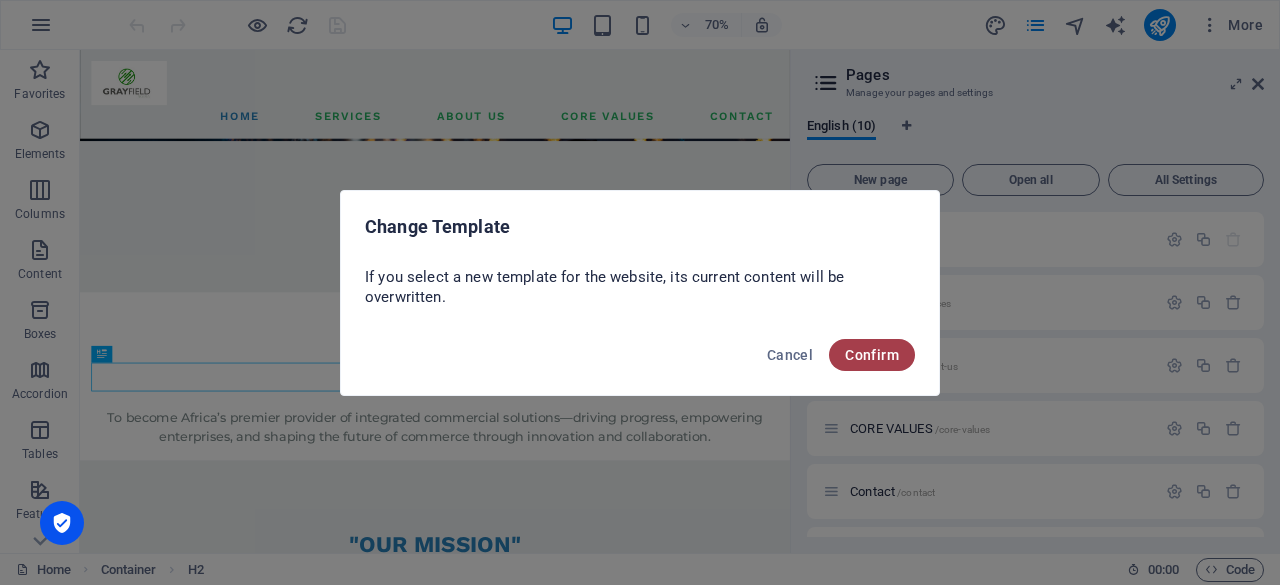 click on "Confirm" at bounding box center (872, 355) 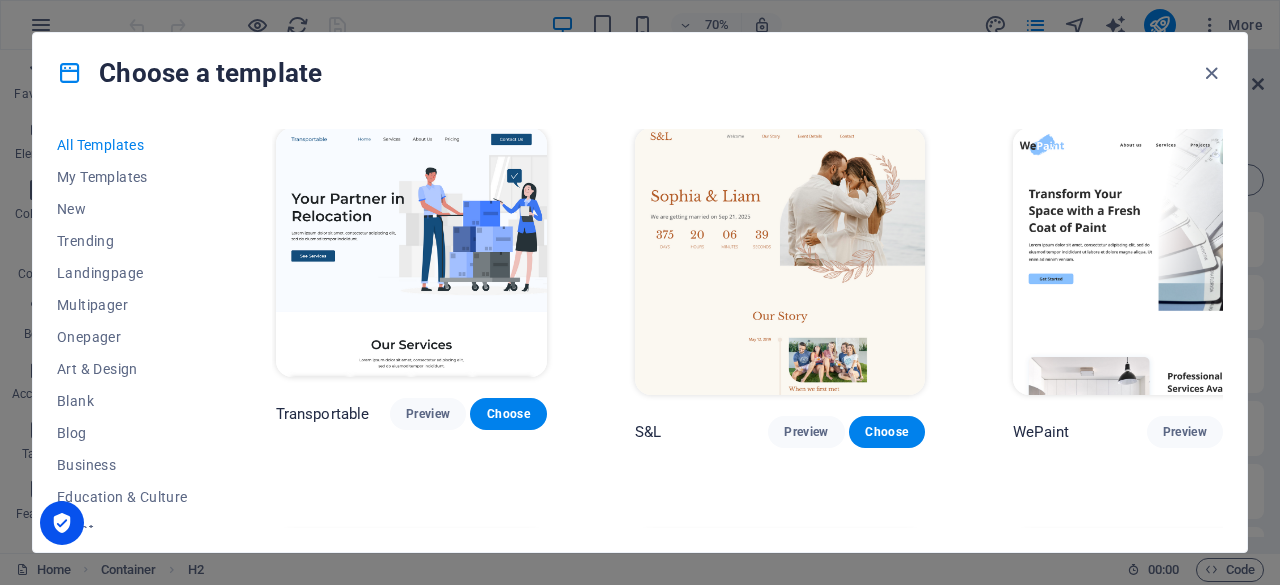 scroll, scrollTop: 210, scrollLeft: 0, axis: vertical 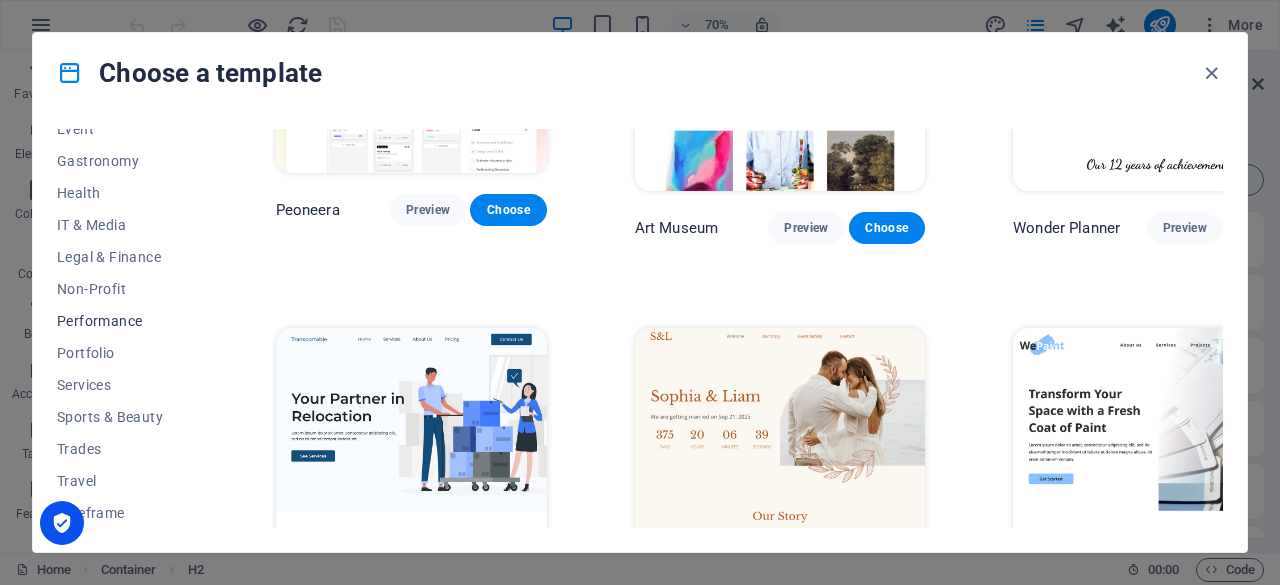 click on "Performance" at bounding box center (122, 321) 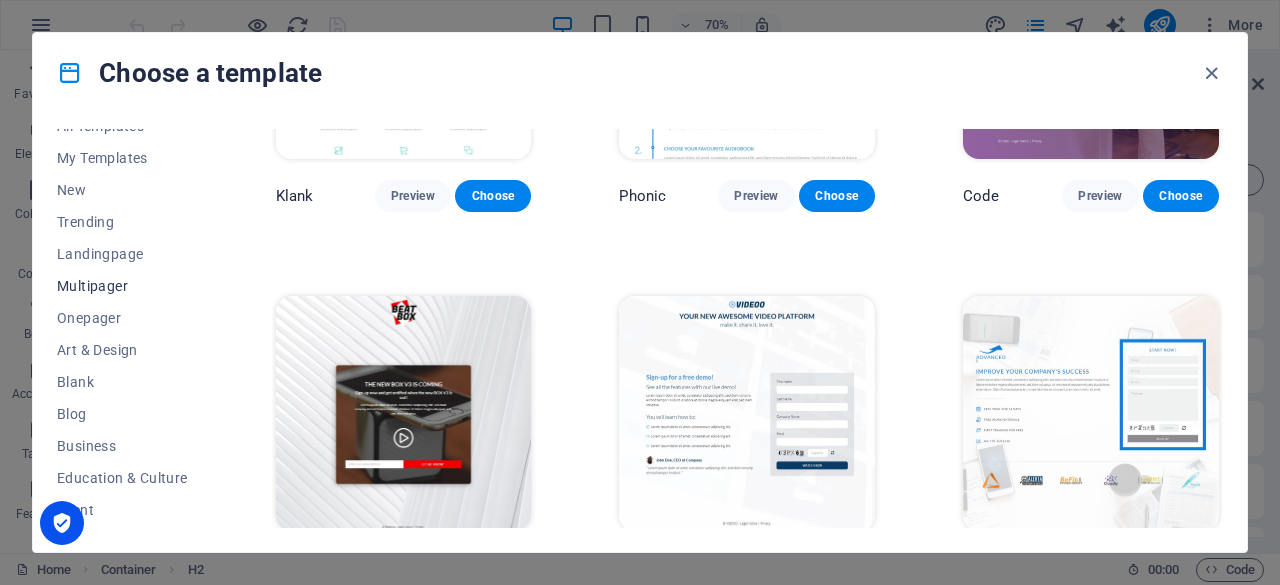 scroll, scrollTop: 0, scrollLeft: 0, axis: both 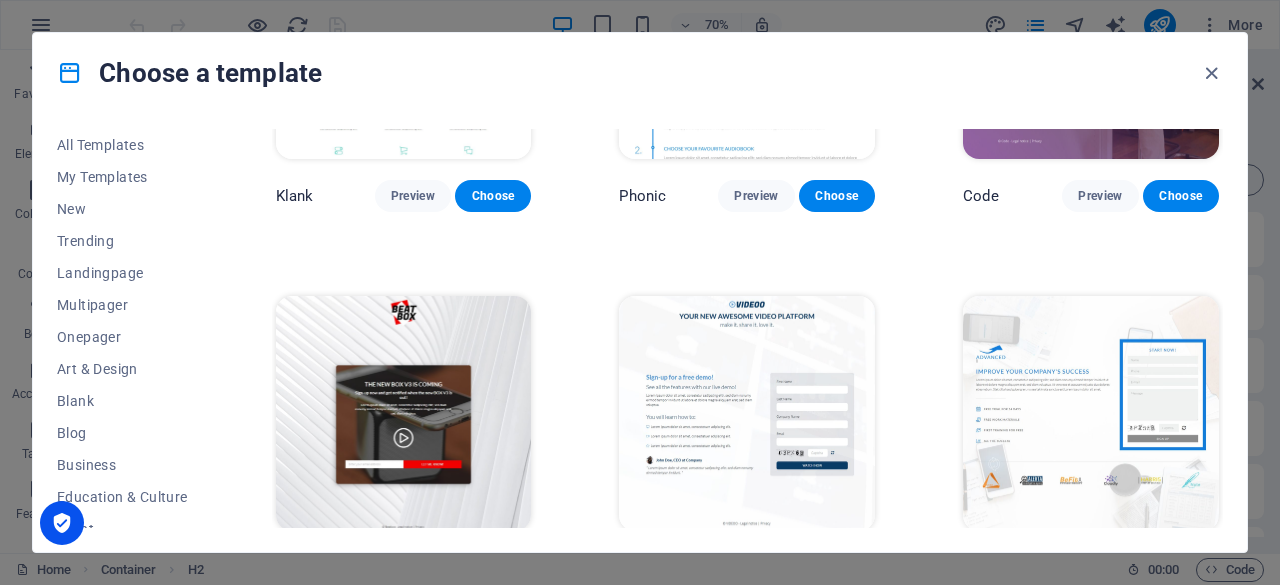 click on "Choose a template" at bounding box center (640, 73) 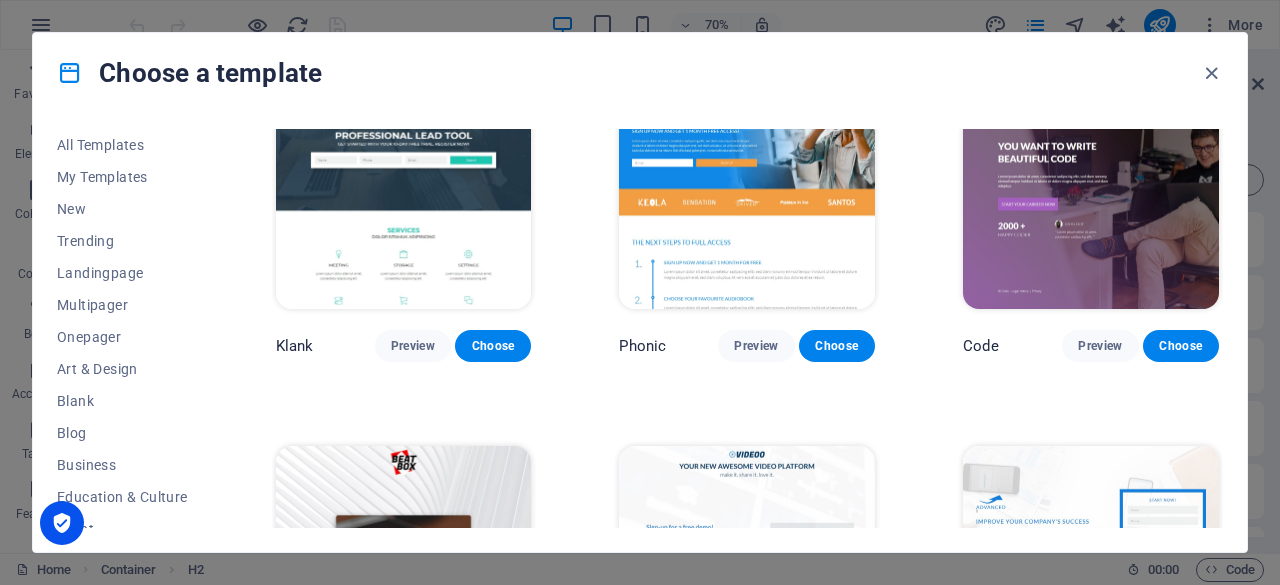 scroll, scrollTop: 0, scrollLeft: 0, axis: both 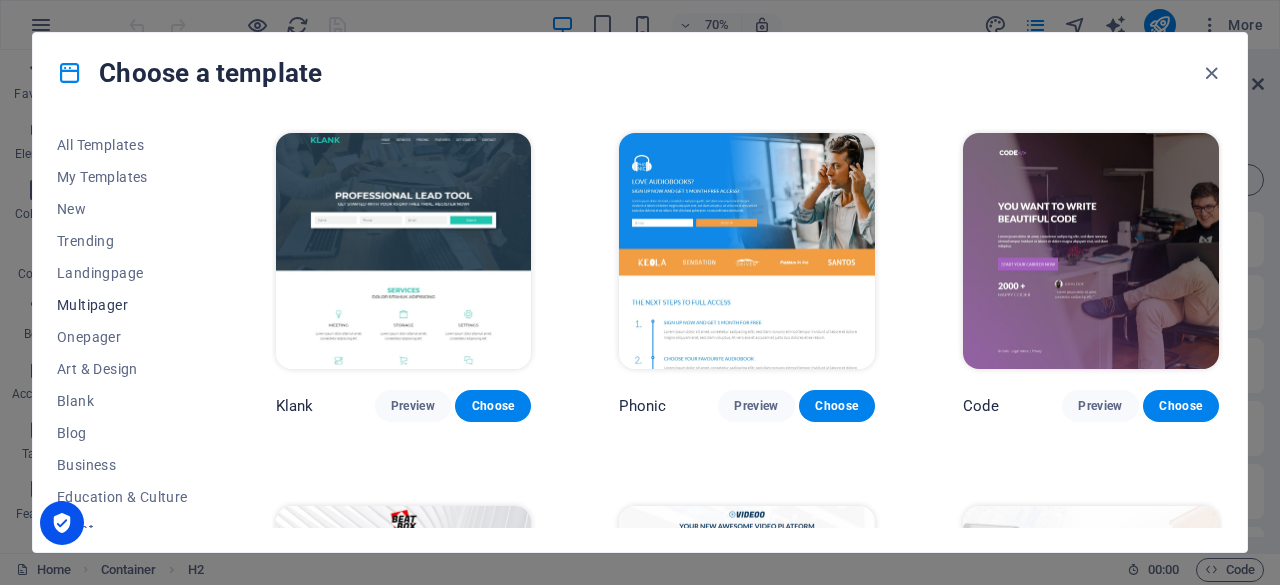click on "Multipager" at bounding box center [122, 305] 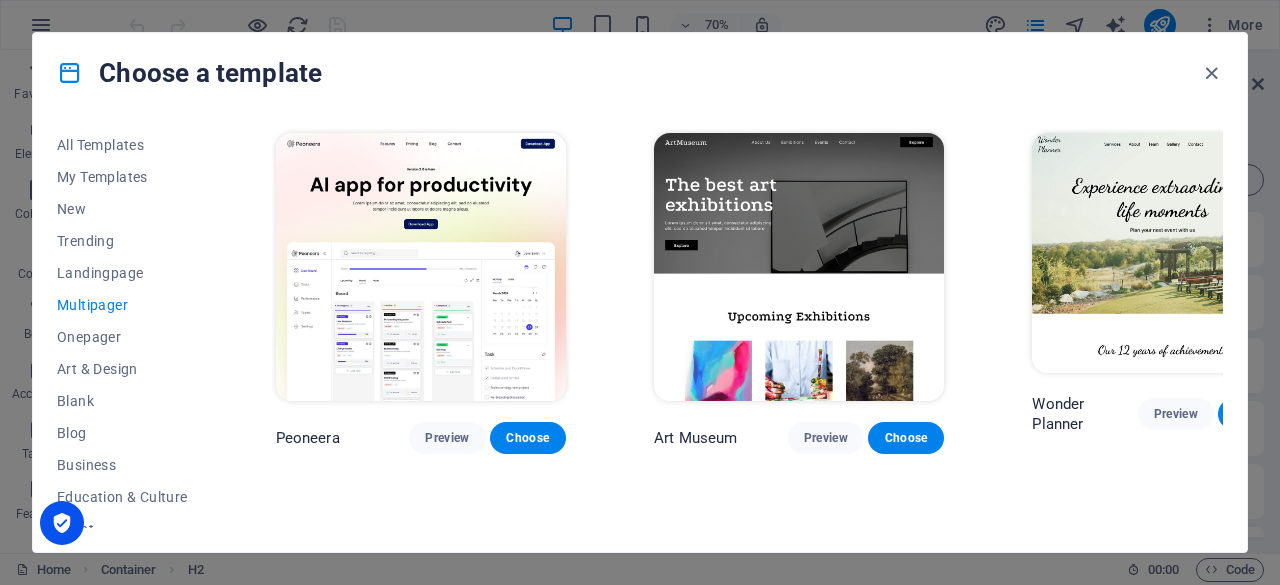 scroll, scrollTop: 210, scrollLeft: 0, axis: vertical 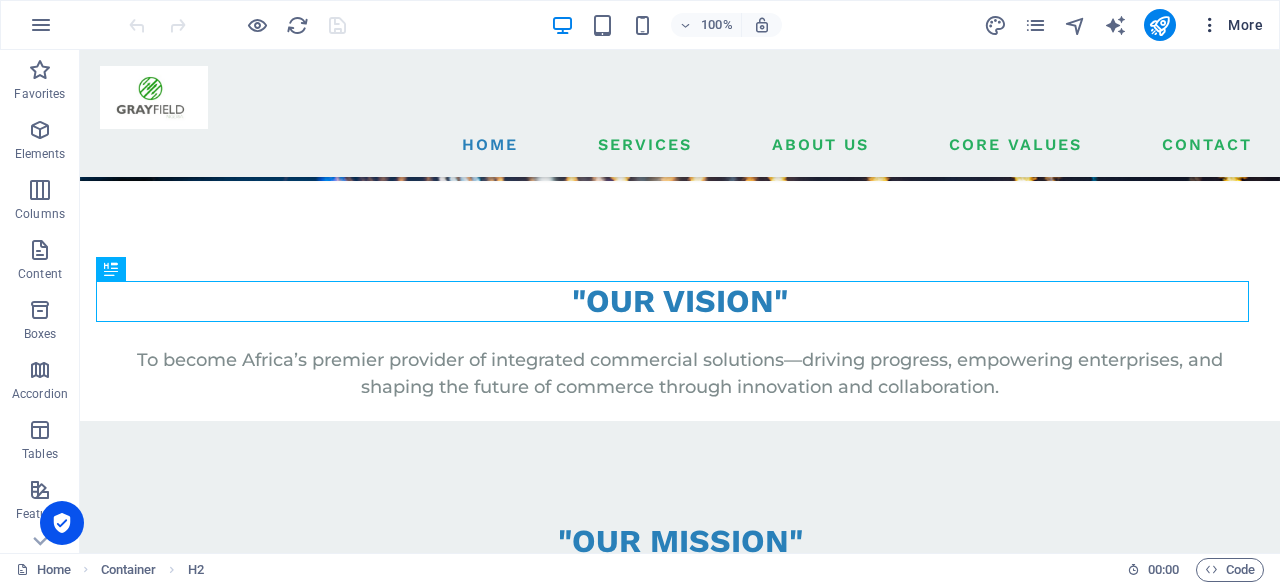 click at bounding box center [1210, 25] 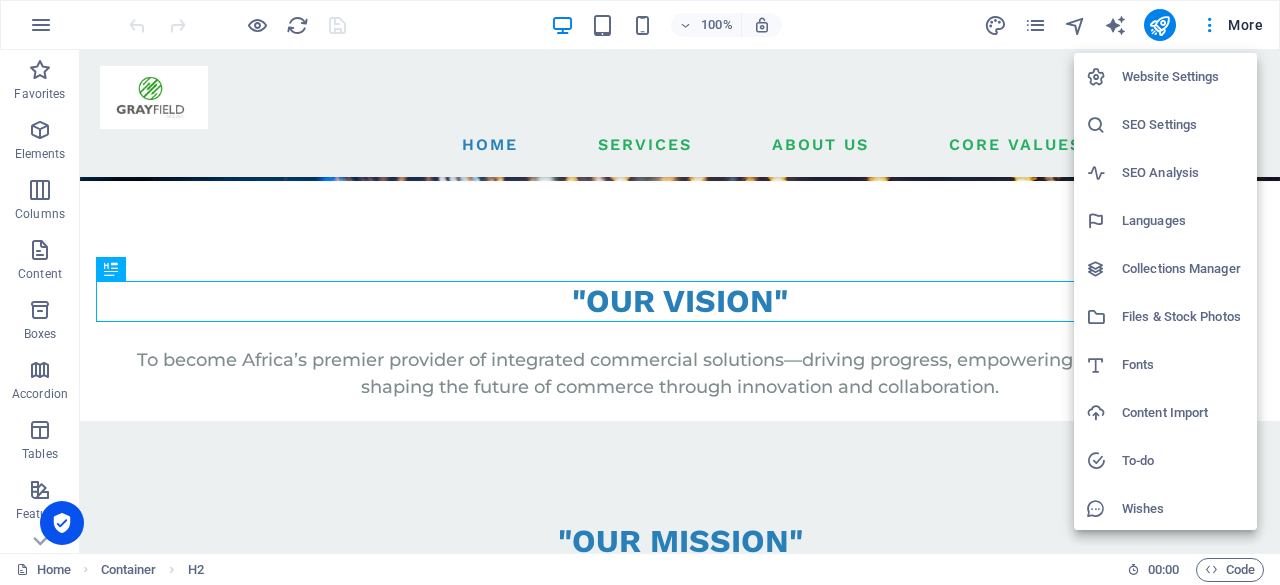 click at bounding box center [640, 292] 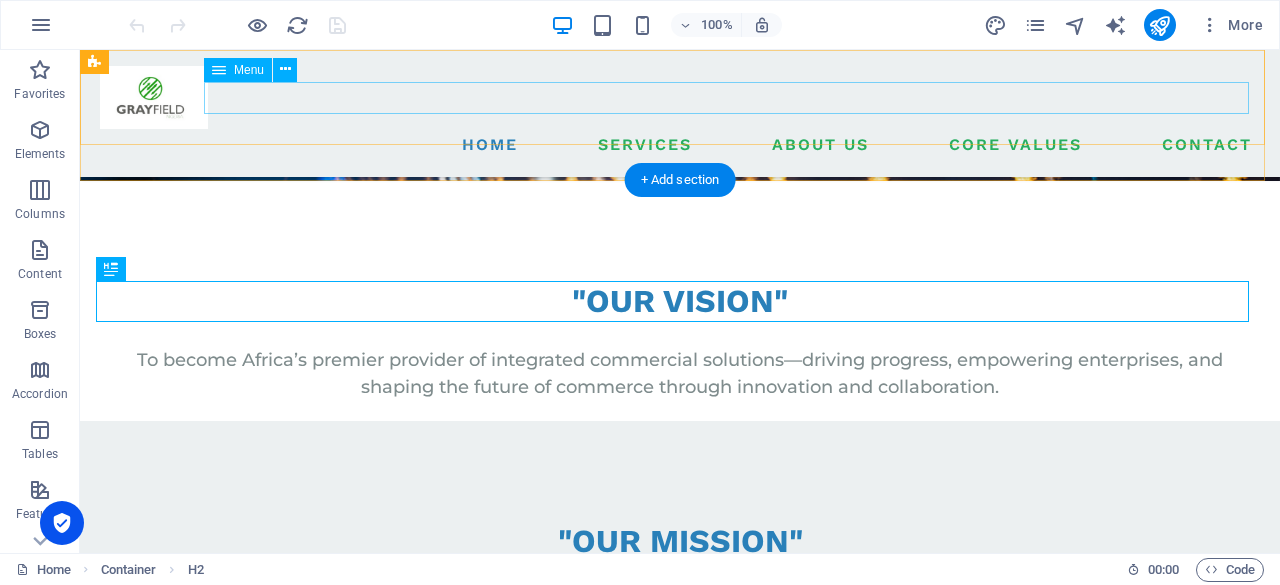 click on "Home SERVICES ABOUT US CORE VALUES Contact" at bounding box center [680, 145] 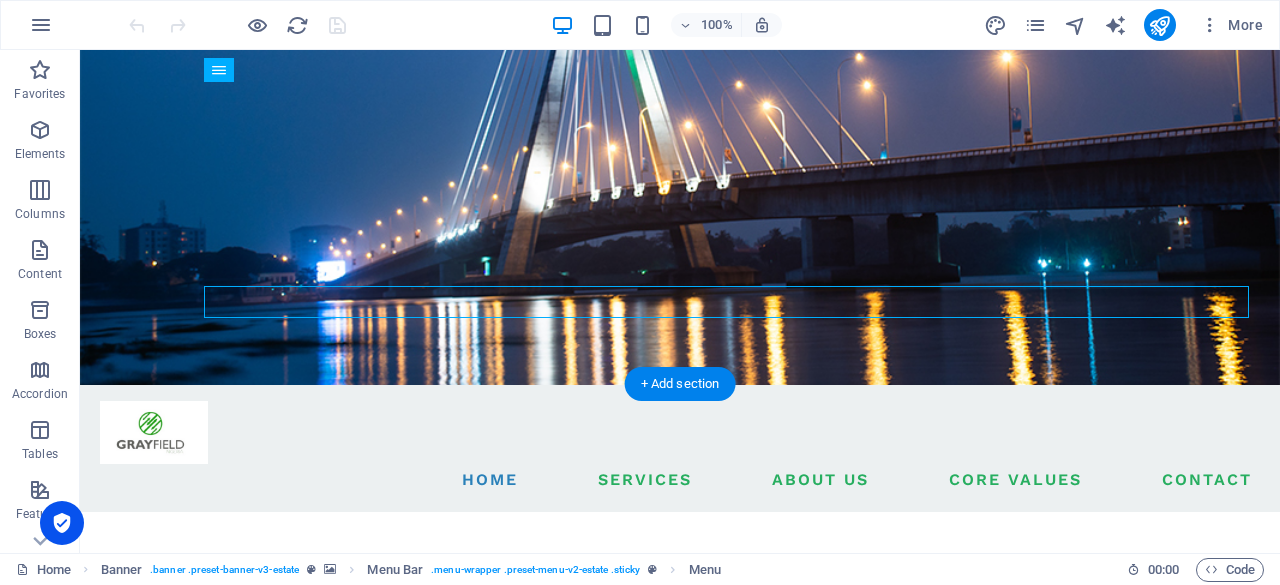 scroll, scrollTop: 0, scrollLeft: 0, axis: both 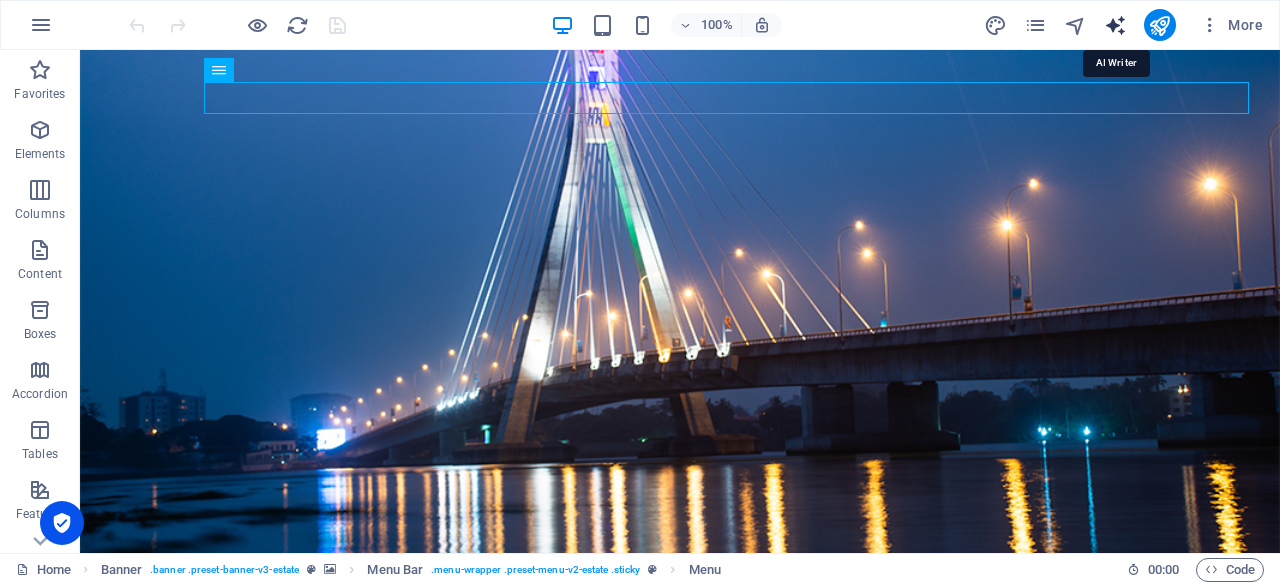 click at bounding box center [1115, 25] 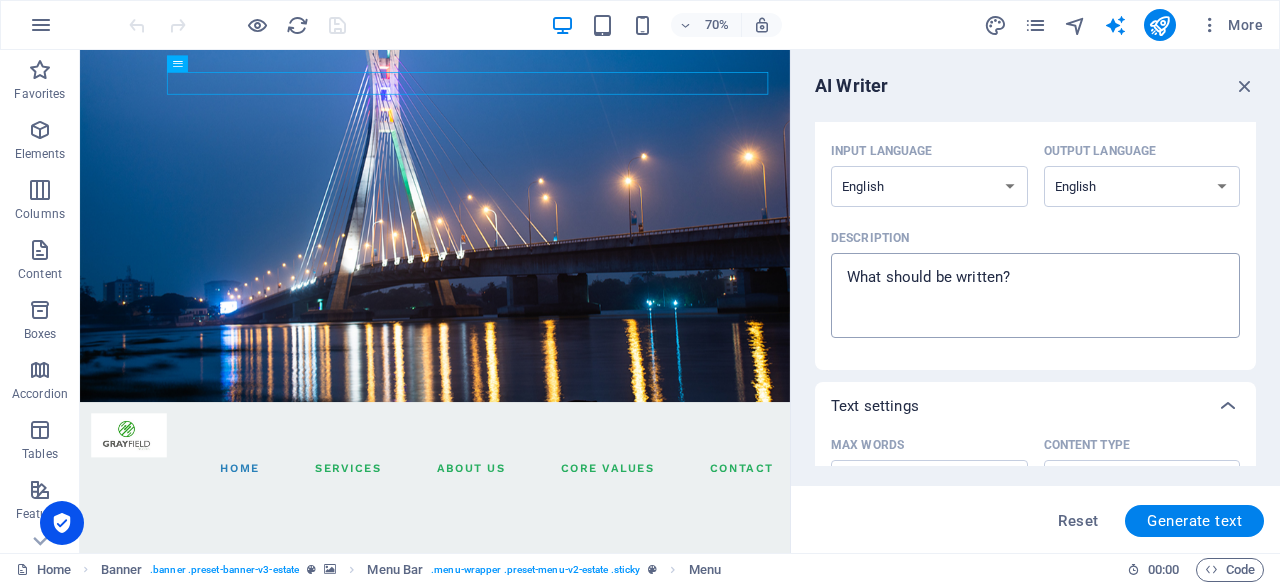 scroll, scrollTop: 84, scrollLeft: 0, axis: vertical 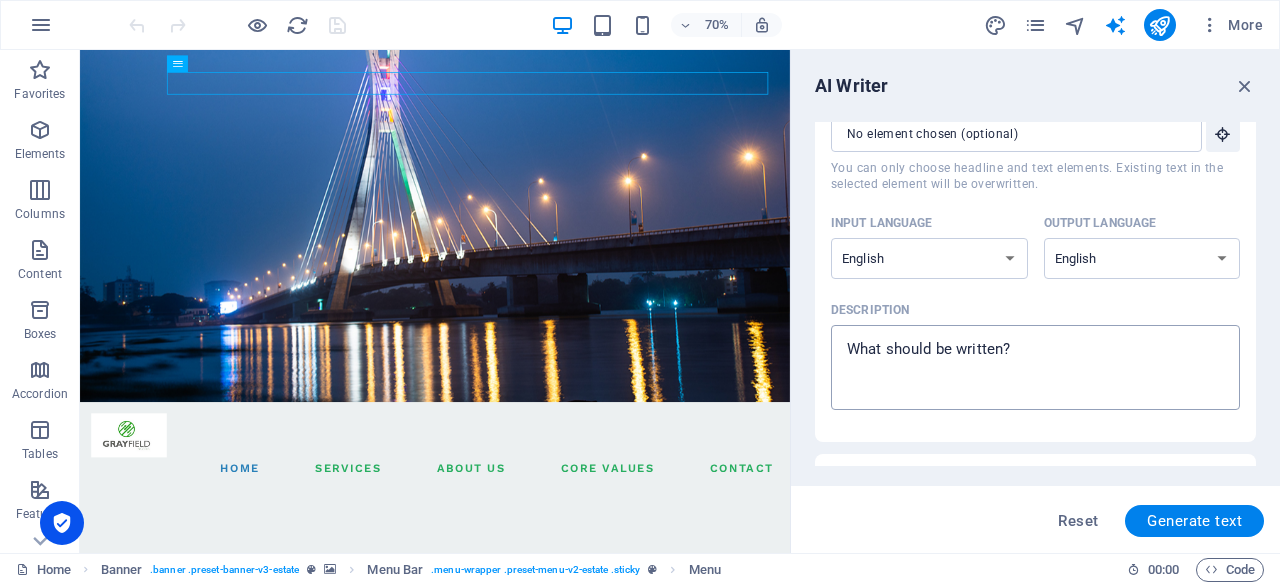 type on "x" 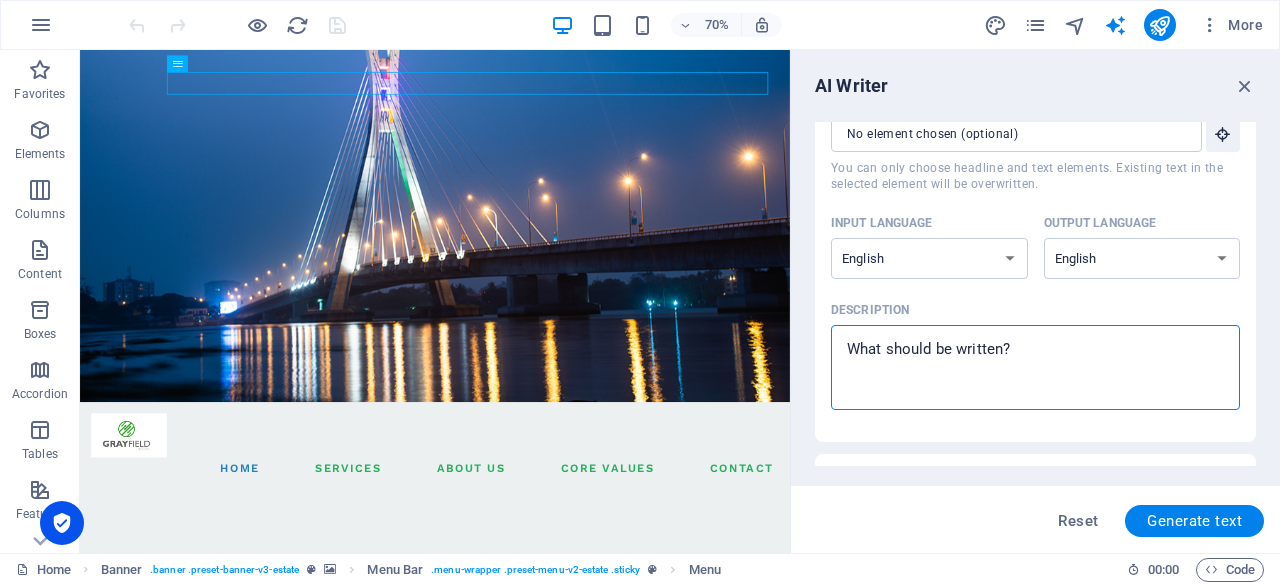 click on "Description x ​" at bounding box center (1035, 367) 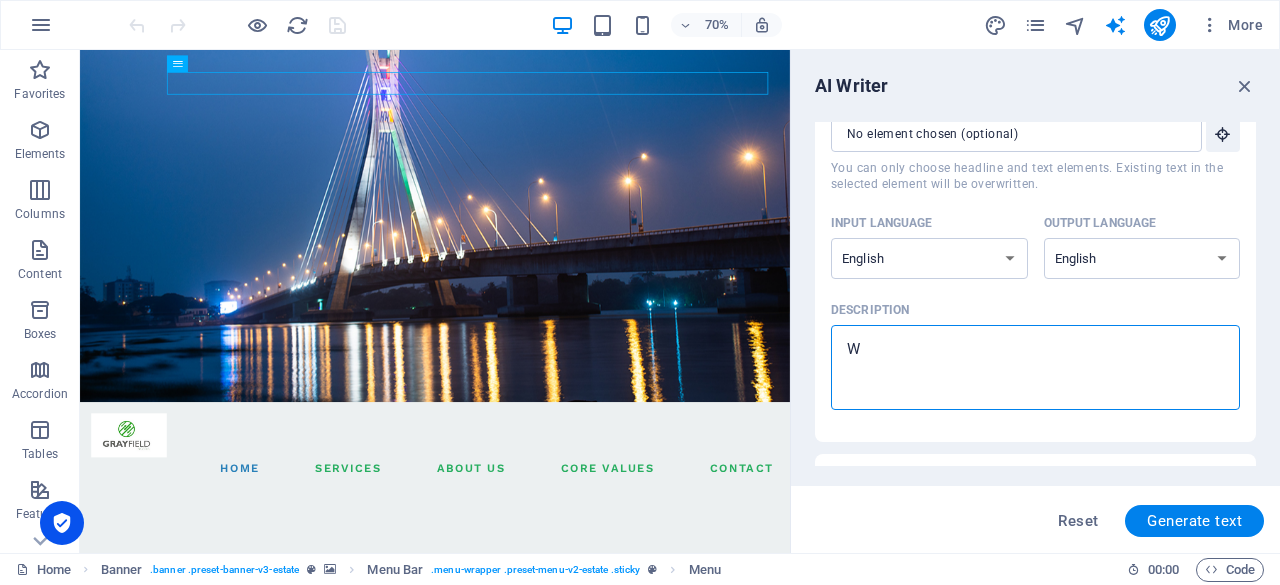 type on "WE" 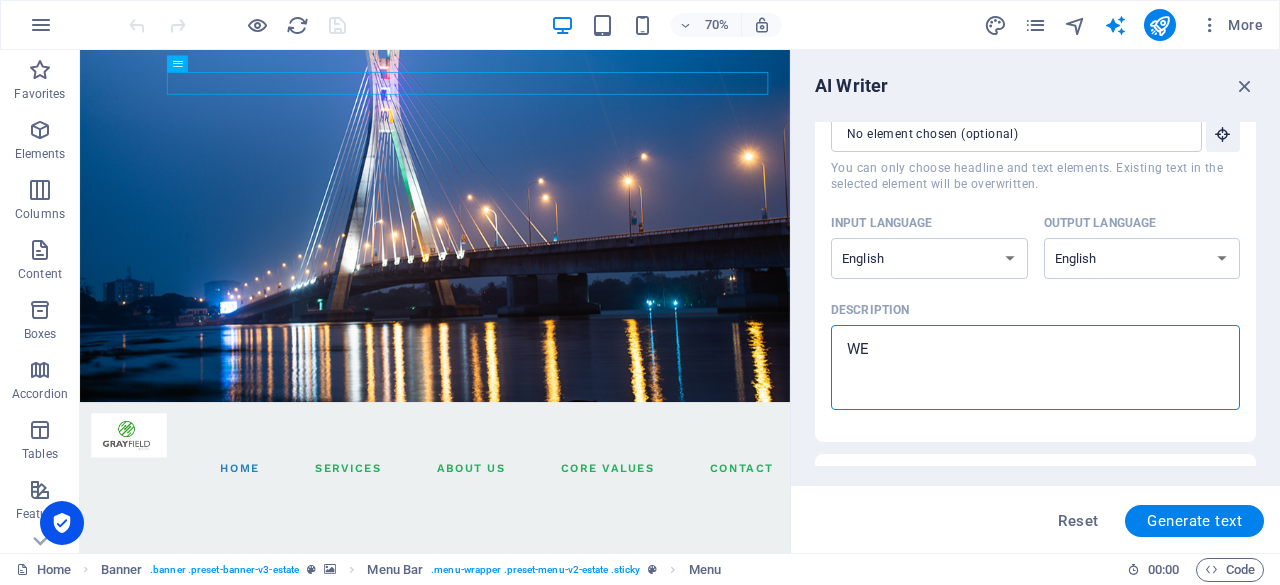 type on "x" 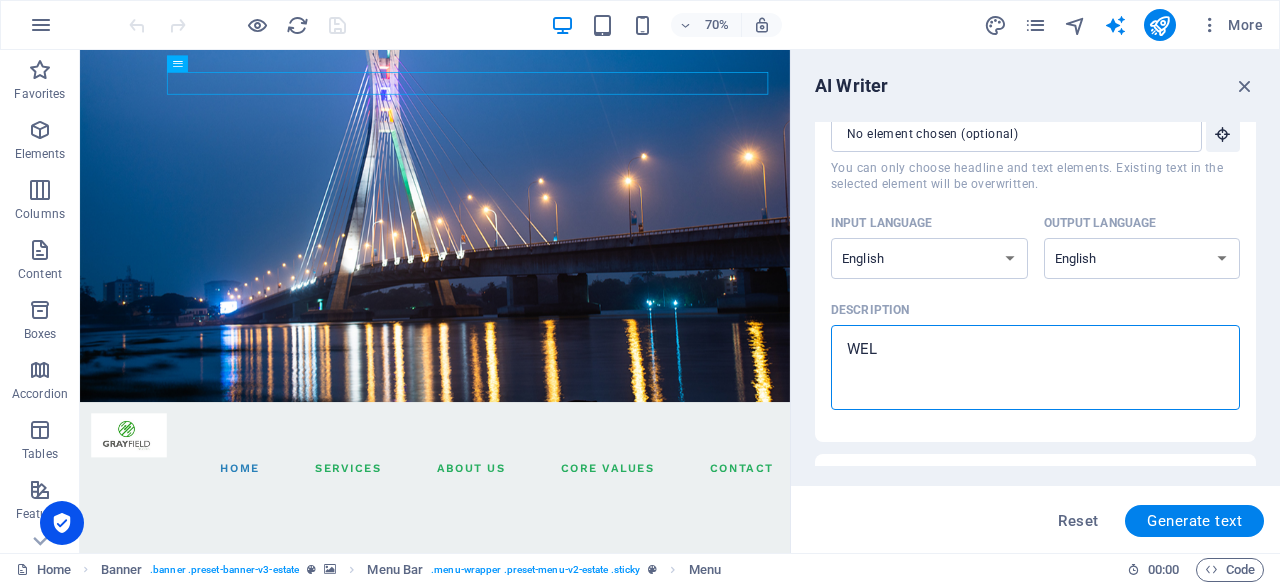 type on "WELC" 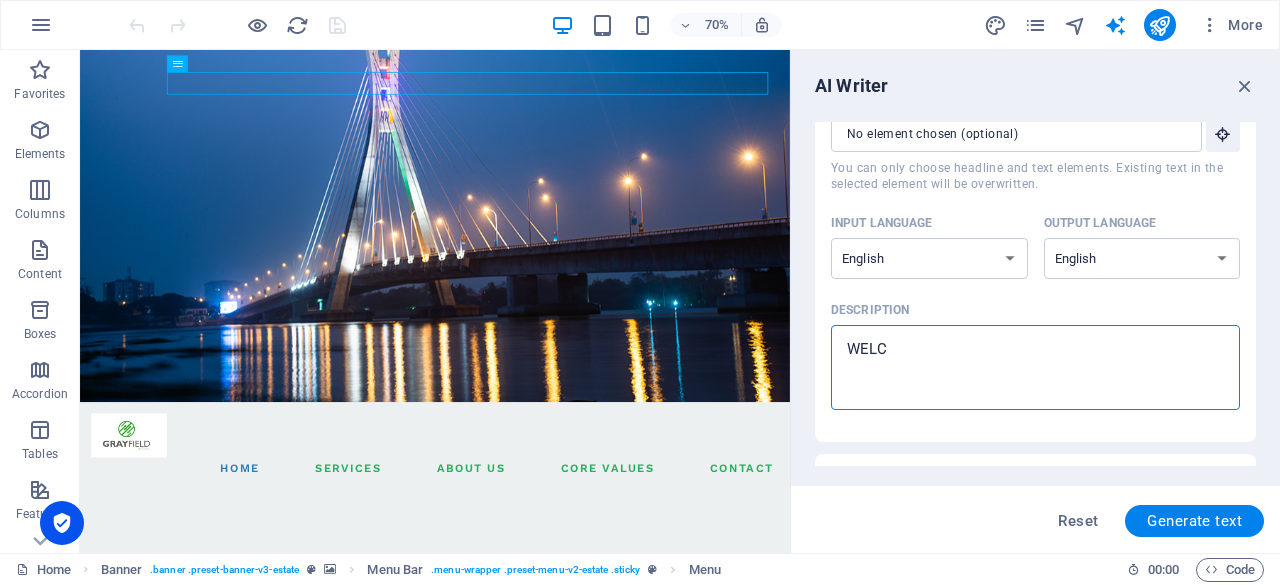 type on "WELCO" 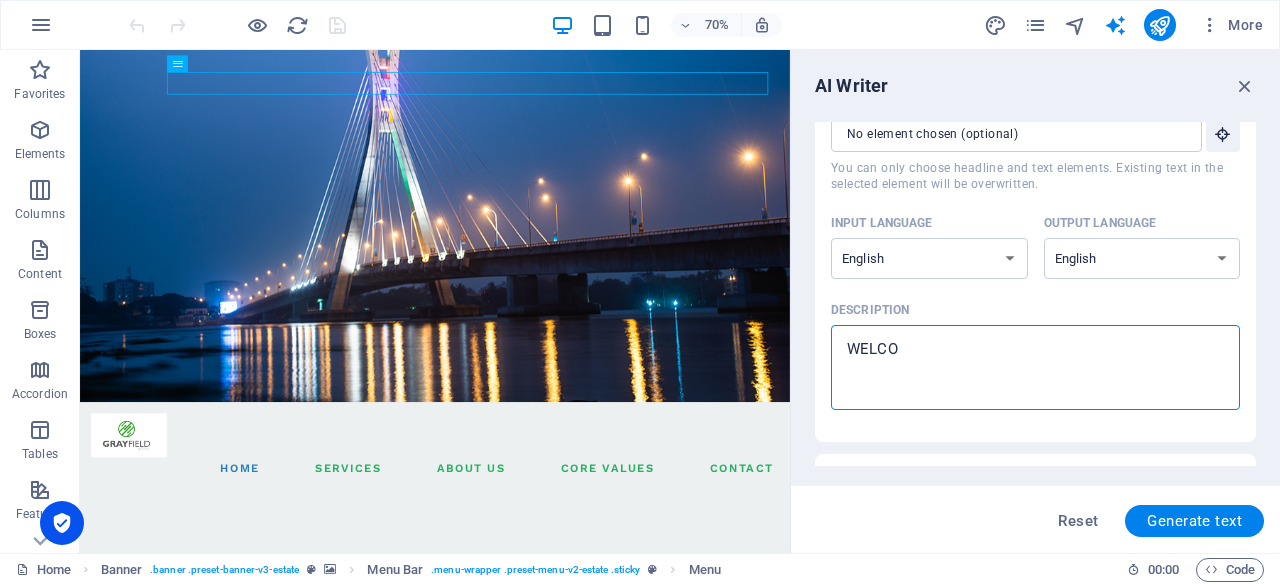 type on "WELCOM" 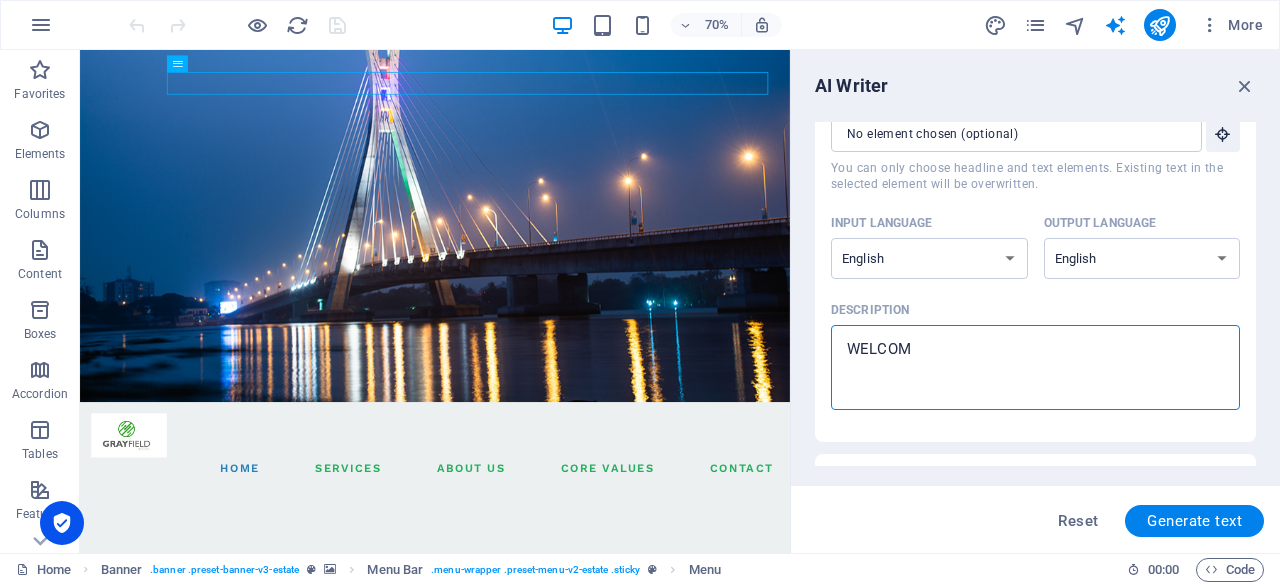type on "WELCOME" 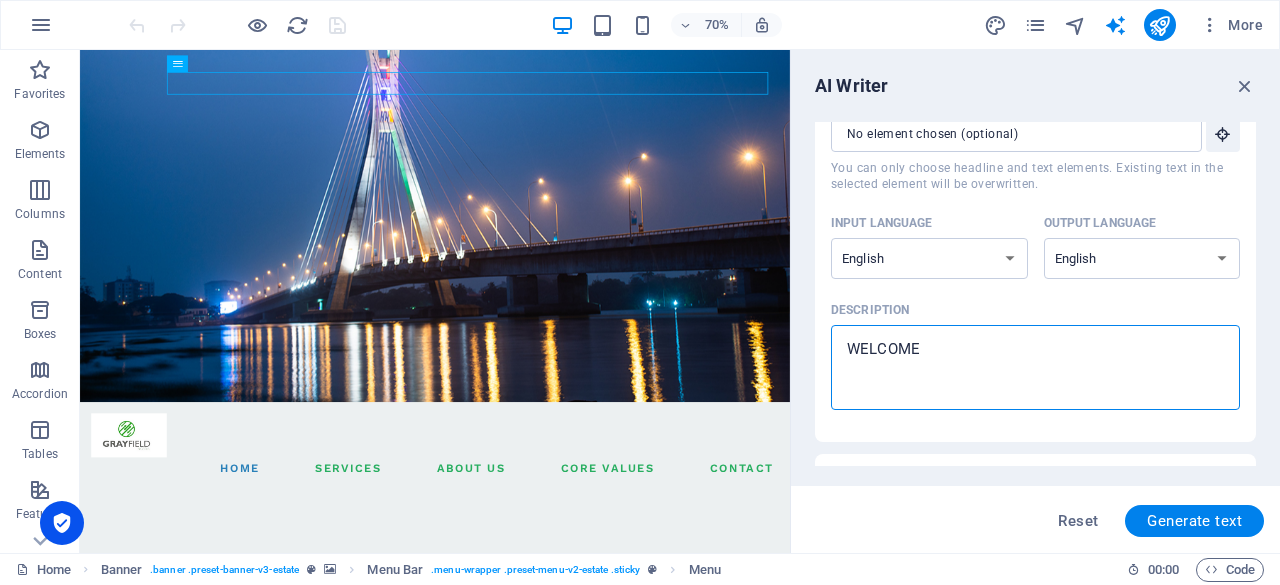 type on "WELCOME" 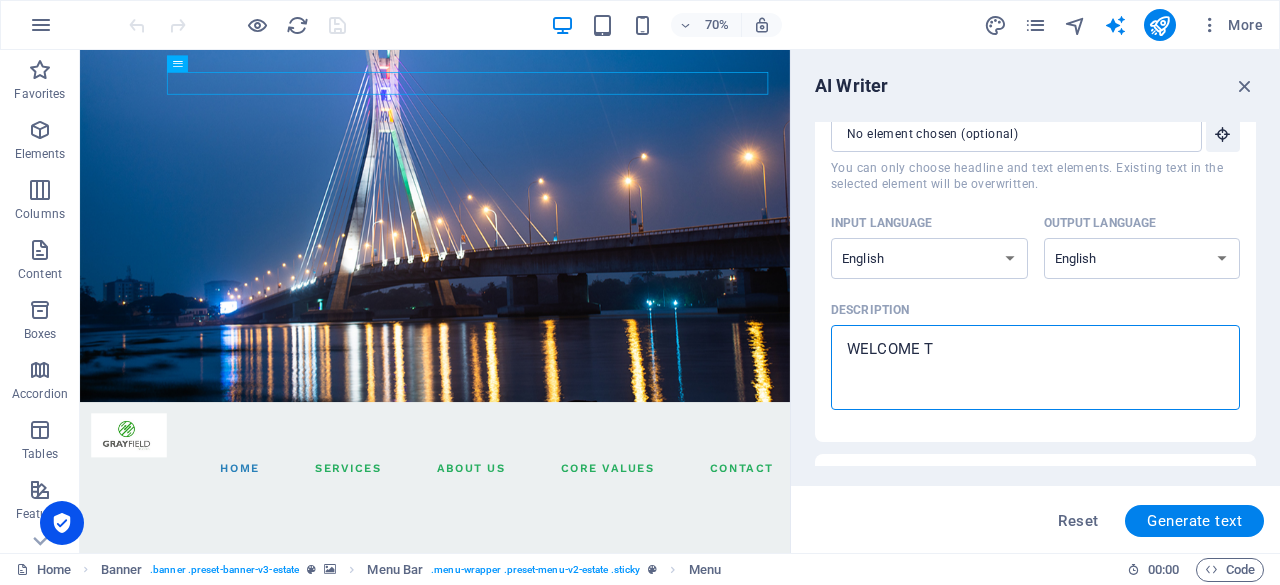 type on "WELCOME TO" 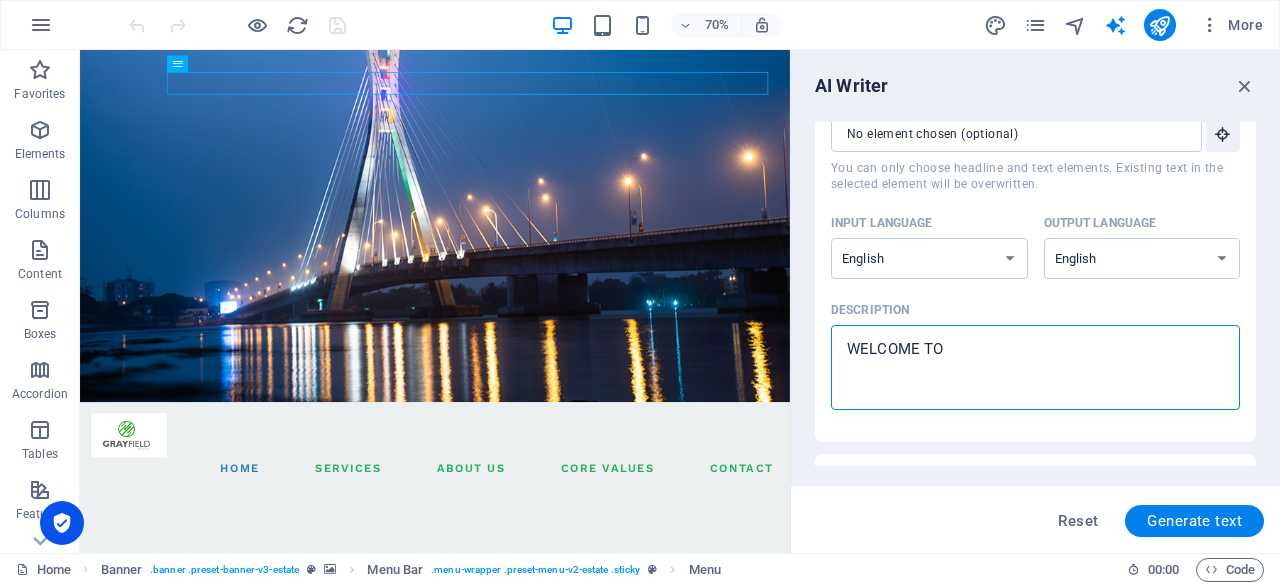 type on "WELCOME TO" 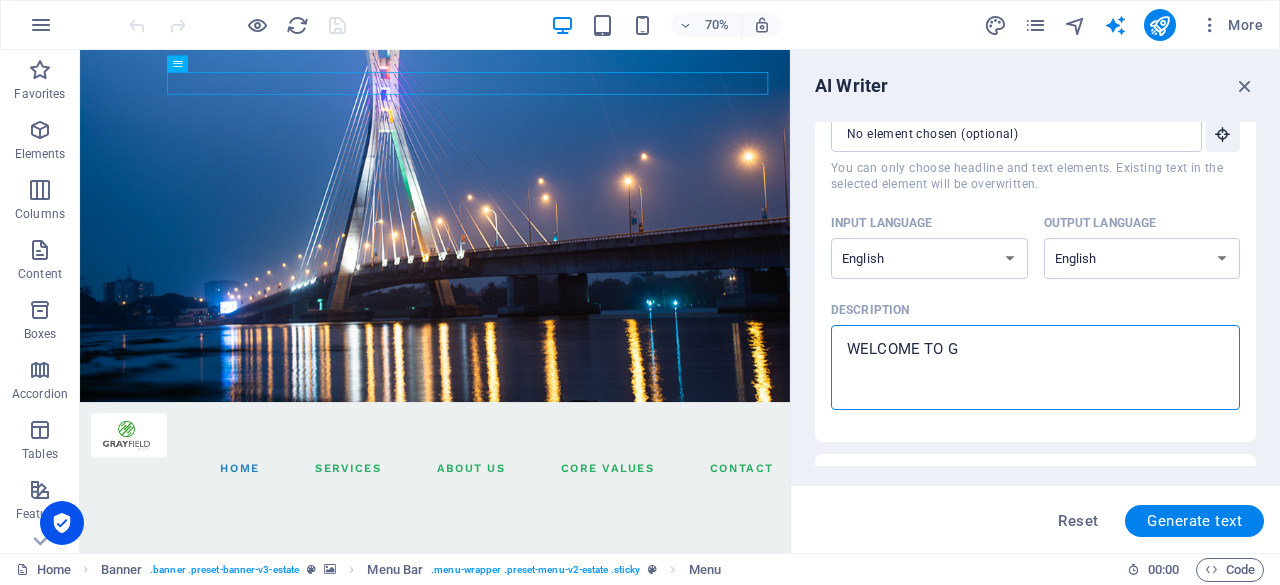 type on "WELCOME TO GR" 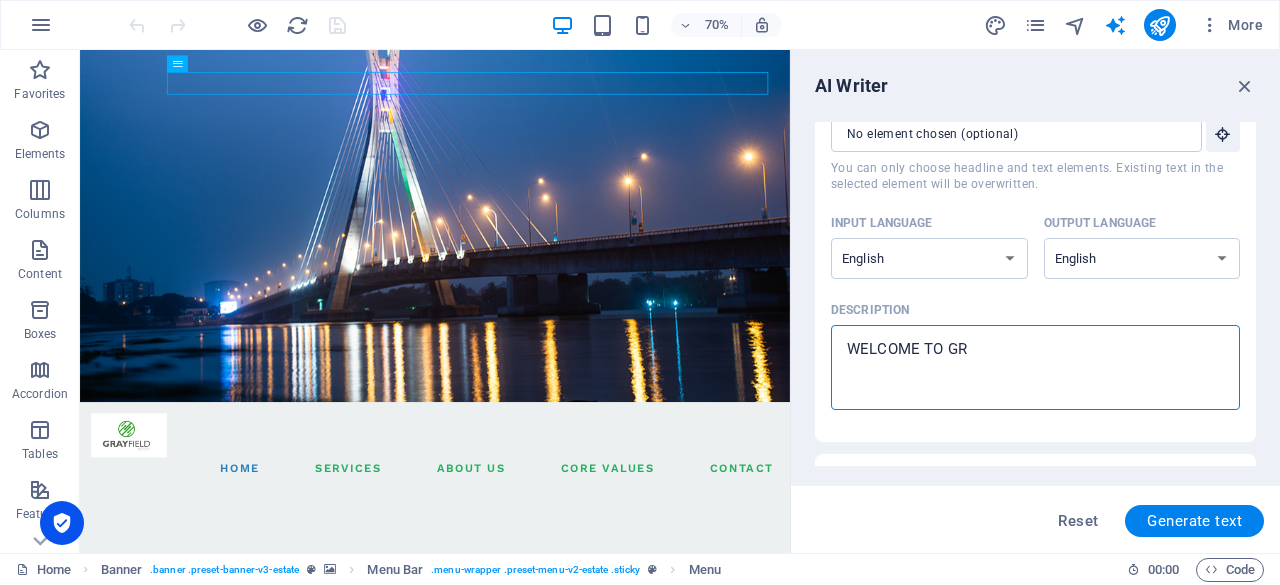 type on "WELCOME TO GRA" 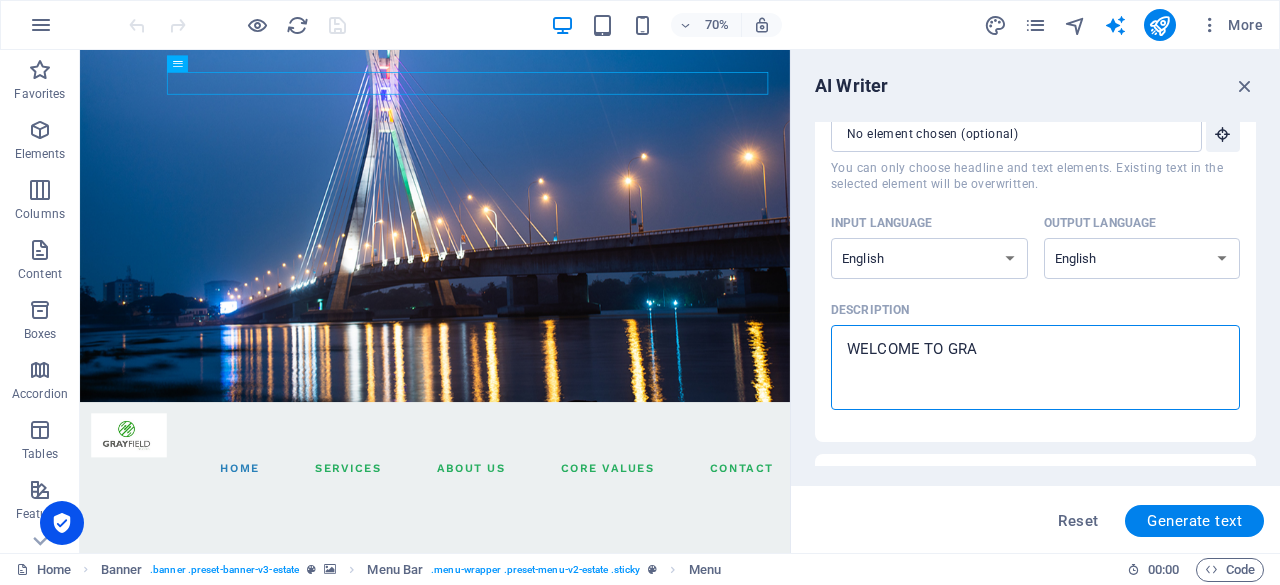 type on "WELCOME TO GRAY" 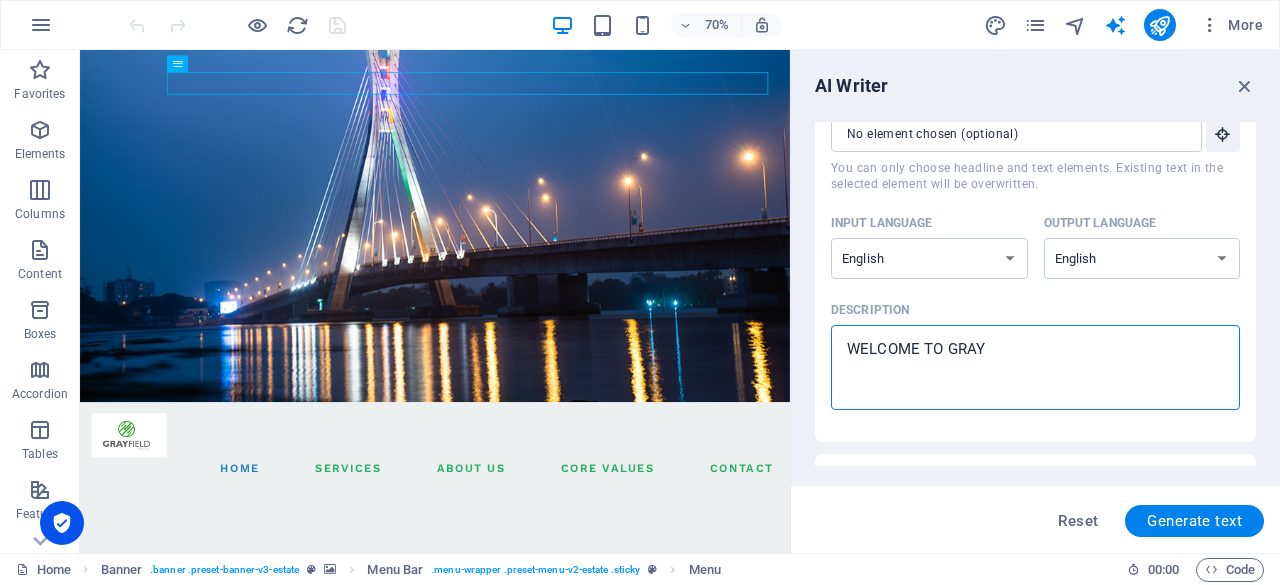 type on "WELCOME TO GRAYF" 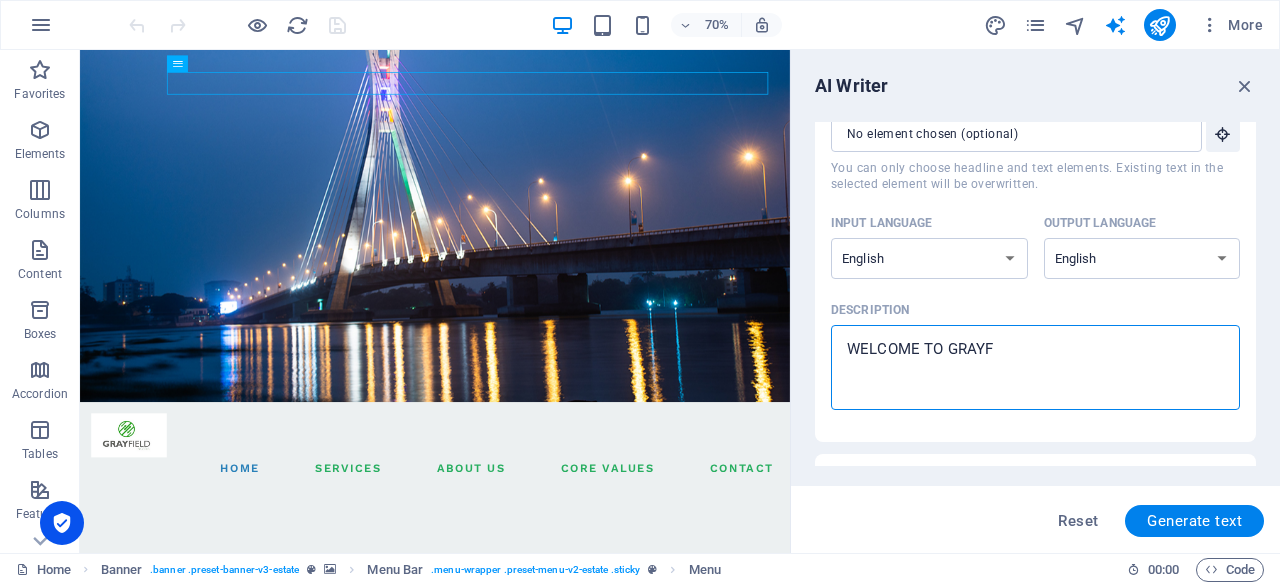 type on "WELCOME TO [PERSON_NAME]" 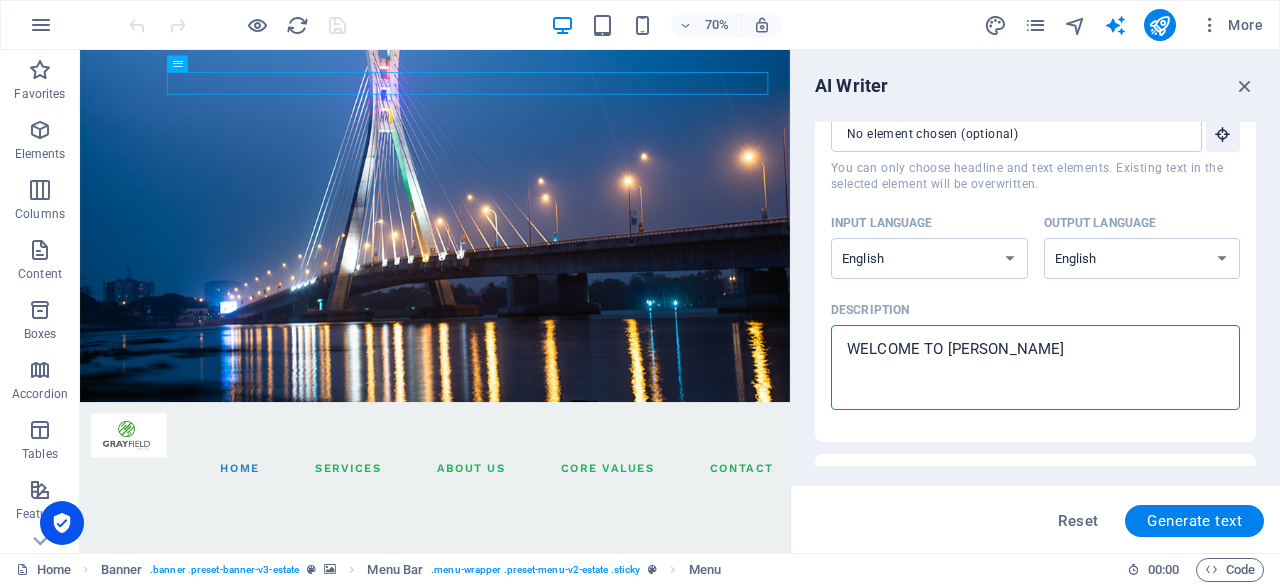 type on "WELCOME TO GRAYFIE" 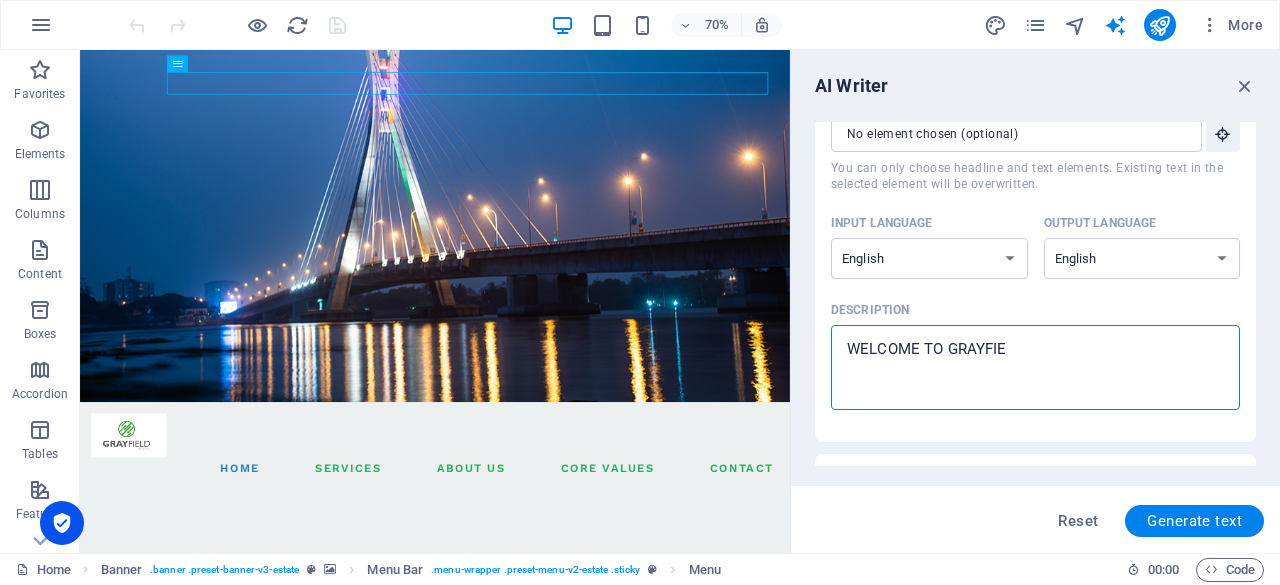 type on "WELCOME TO [GEOGRAPHIC_DATA]" 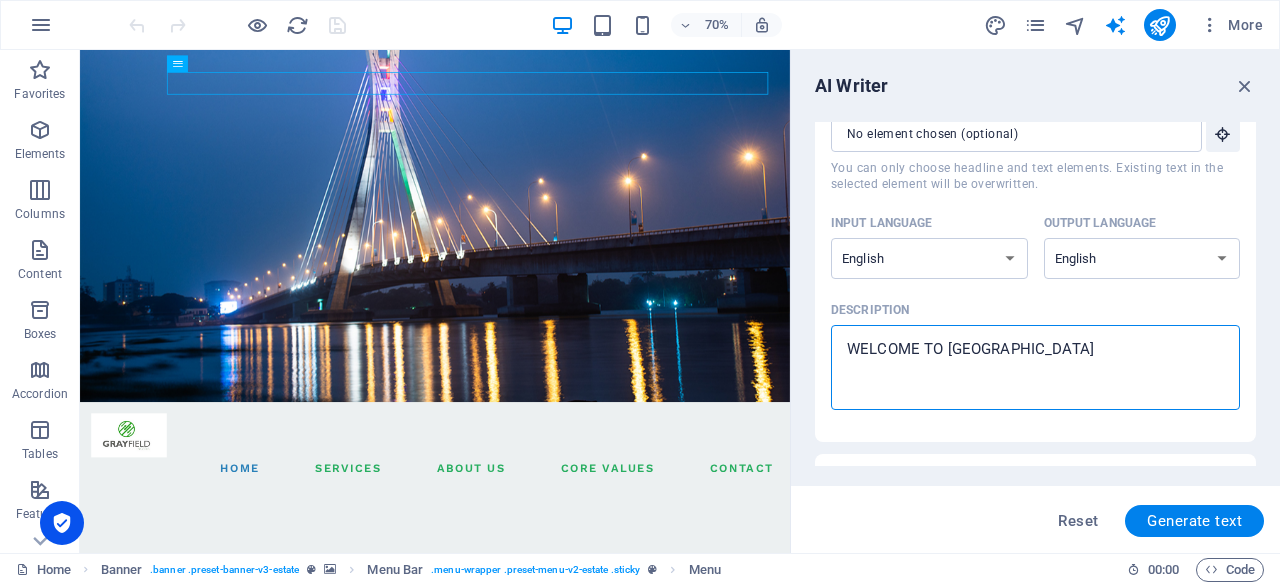 type on "WELCOME TO [GEOGRAPHIC_DATA]" 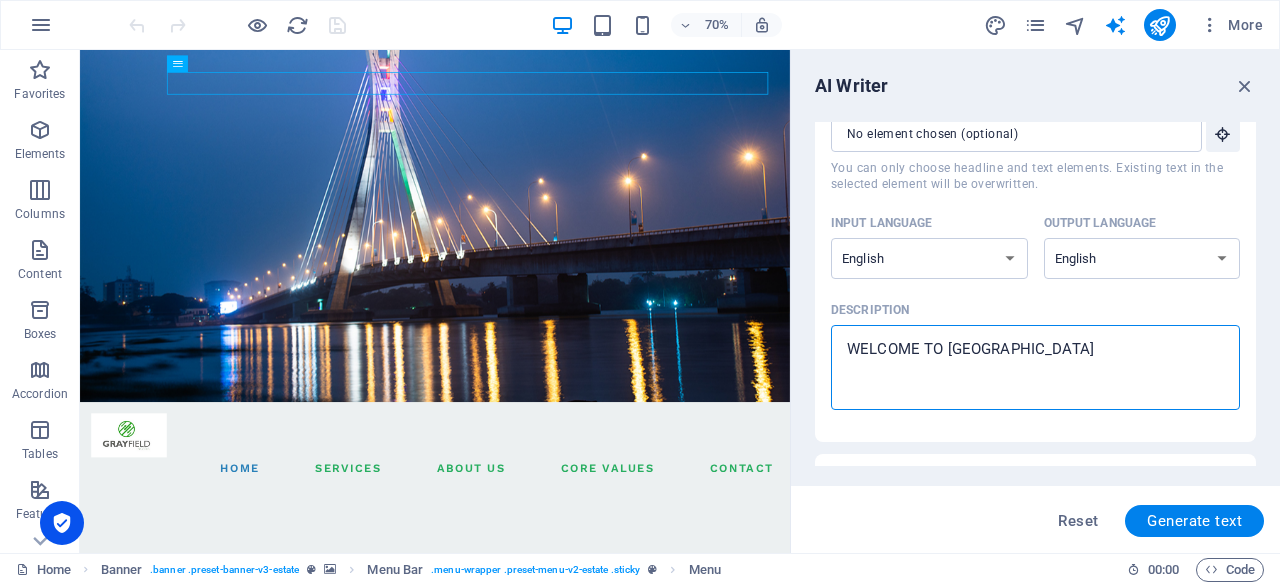 type on "x" 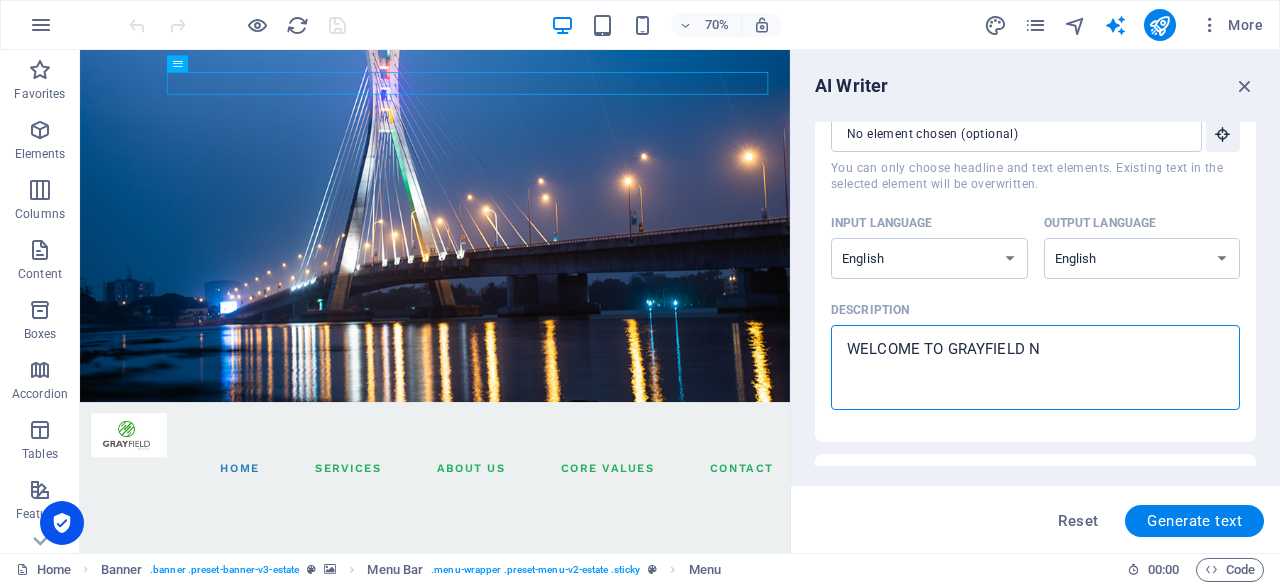 type on "WELCOME TO GRAYFIELD NI" 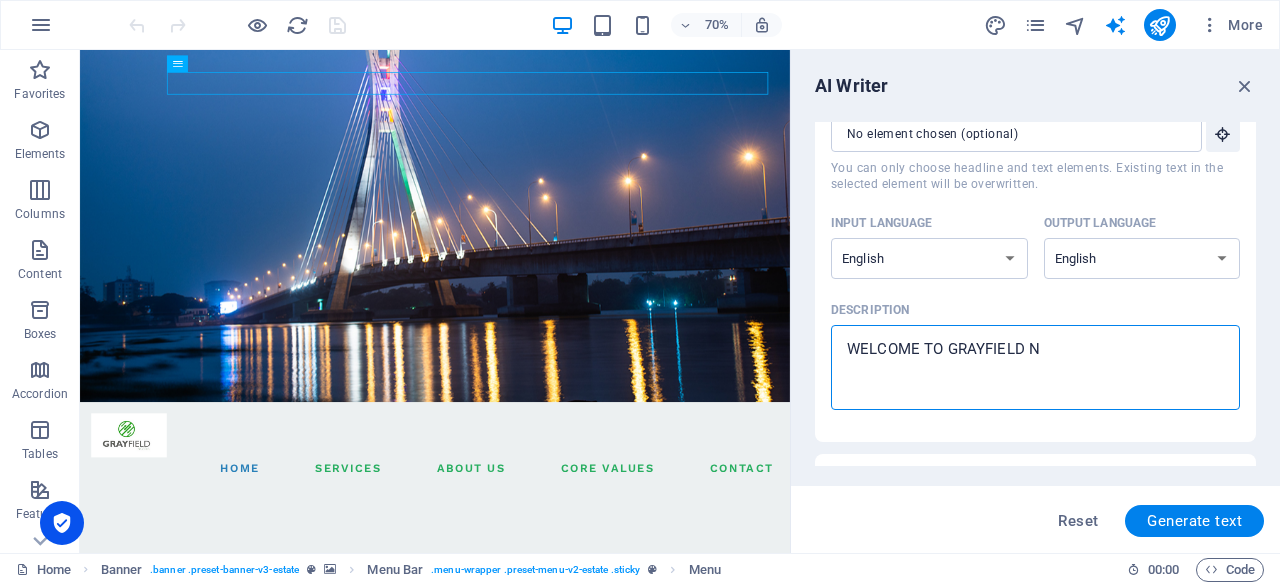 type on "x" 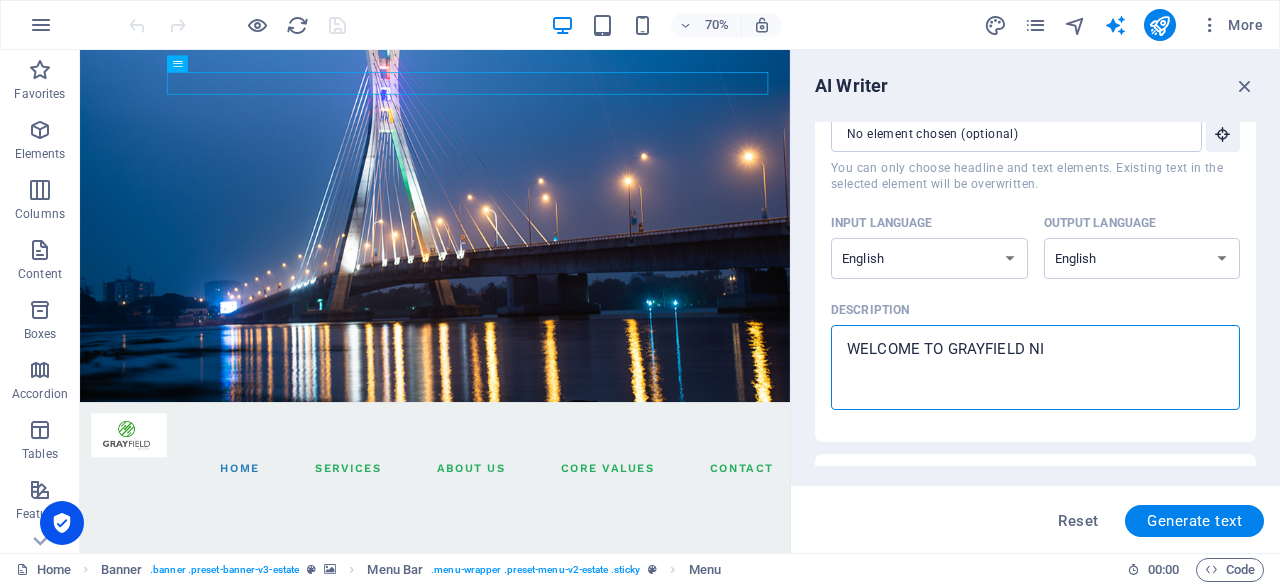 type on "WELCOME TO GRAYFIELD NIG" 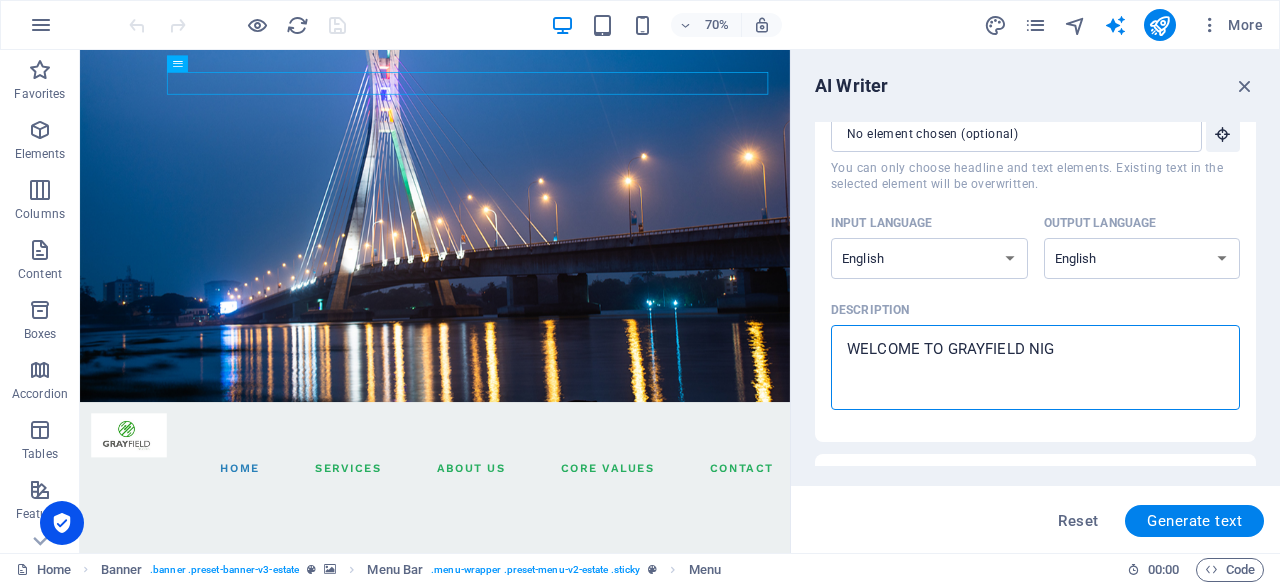 type on "WELCOME TO GRAYFIELD NIGE" 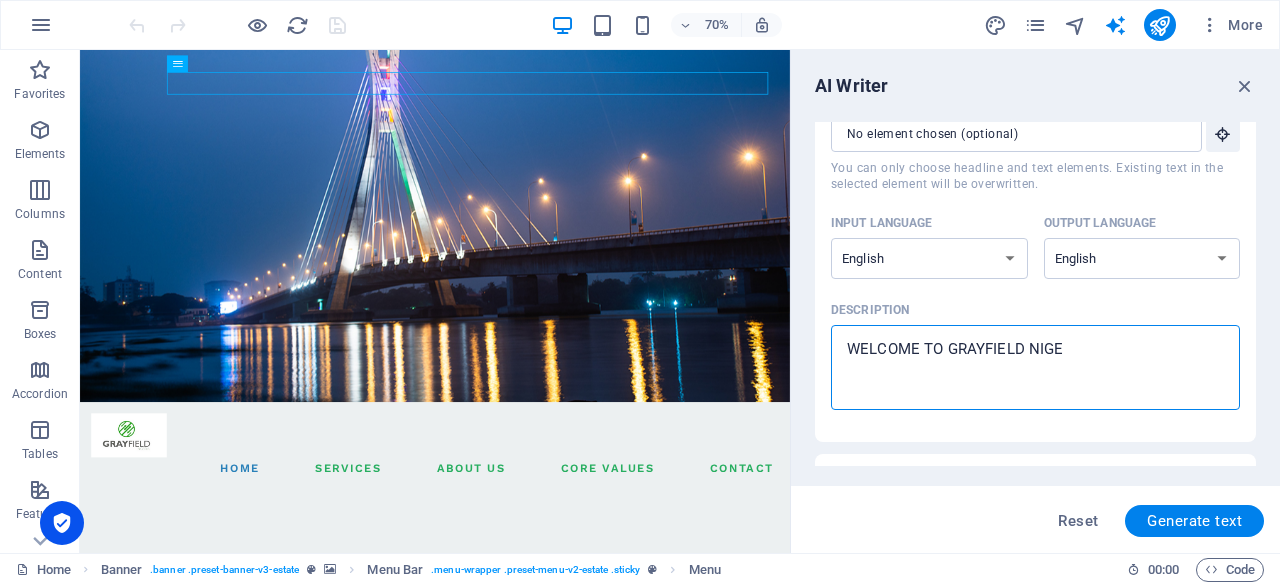 type on "WELCOME TO GRAYFIELD NIGER" 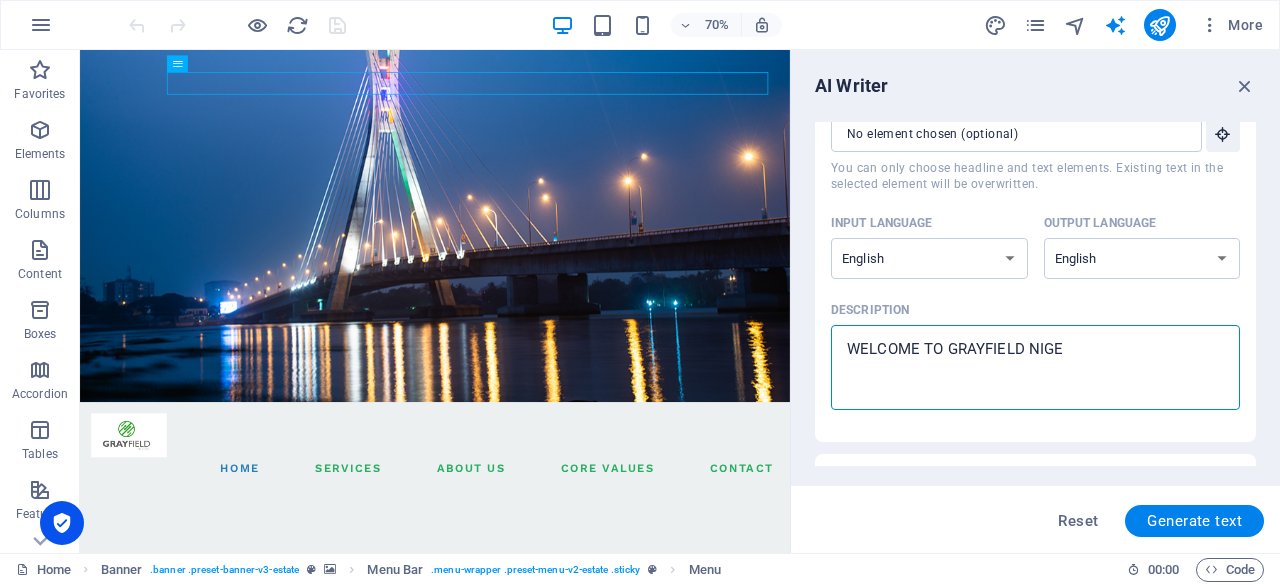 type on "x" 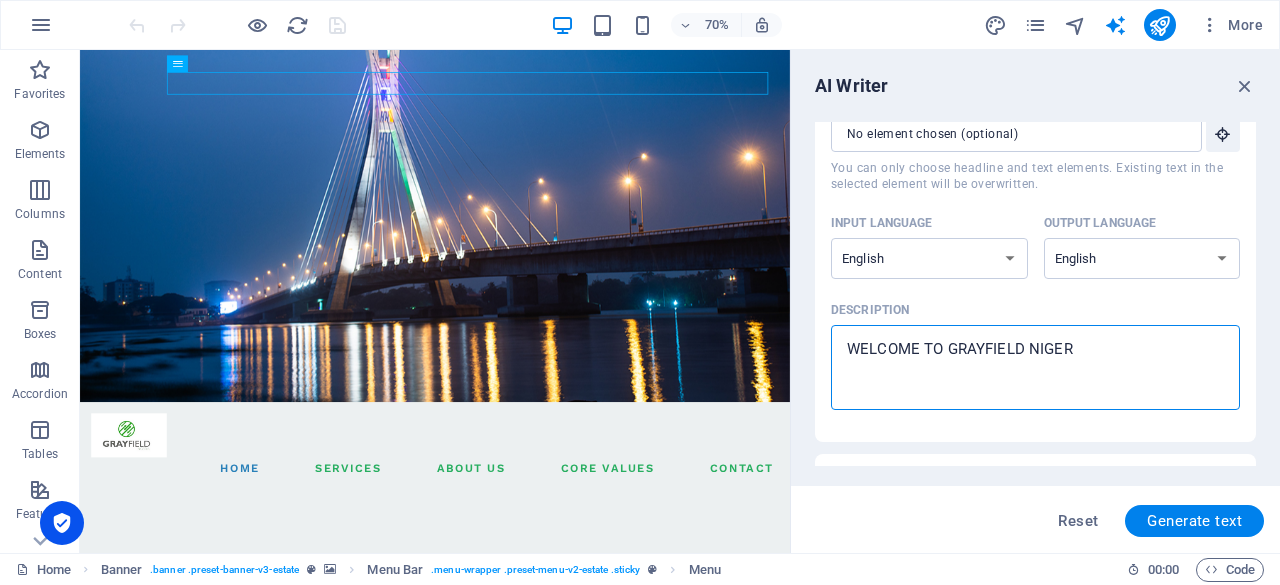 type on "WELCOME TO GRAYFIELD NIGERI" 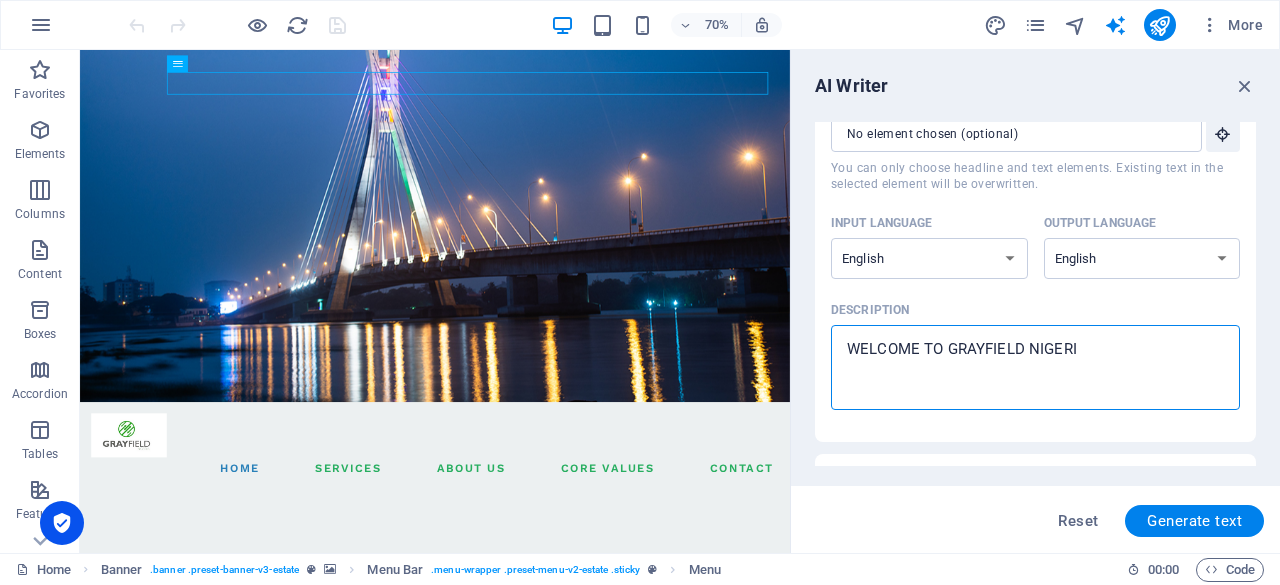 type on "WELCOME TO GRAYFIELD [GEOGRAPHIC_DATA]" 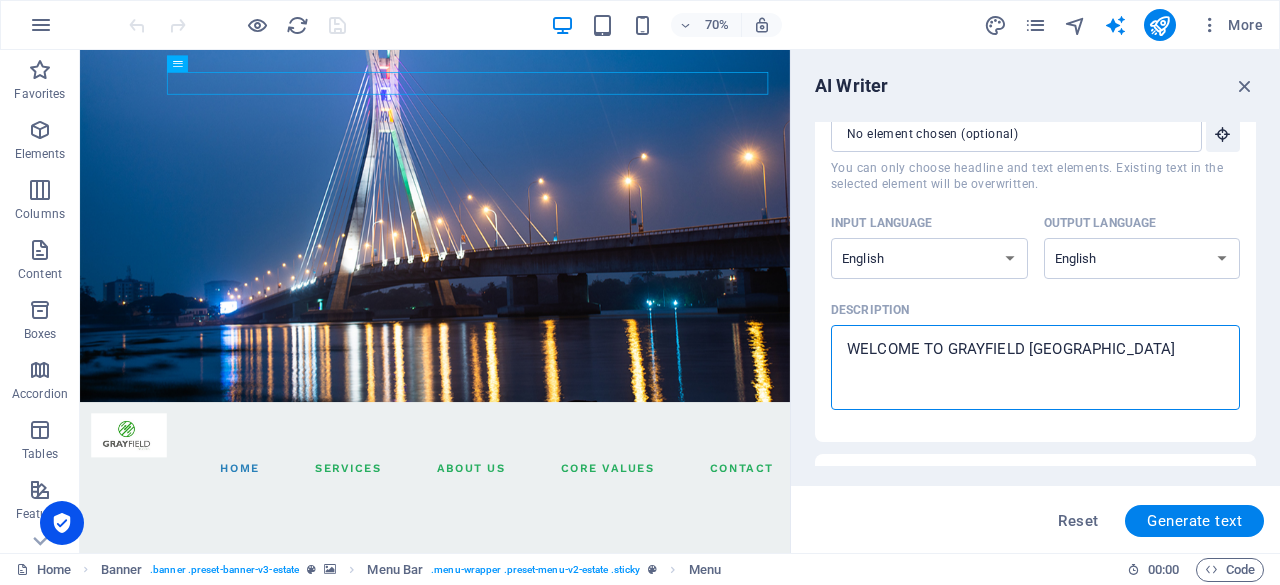 click on "WELCOME TO GRAYFIELD [GEOGRAPHIC_DATA]" at bounding box center (1035, 367) 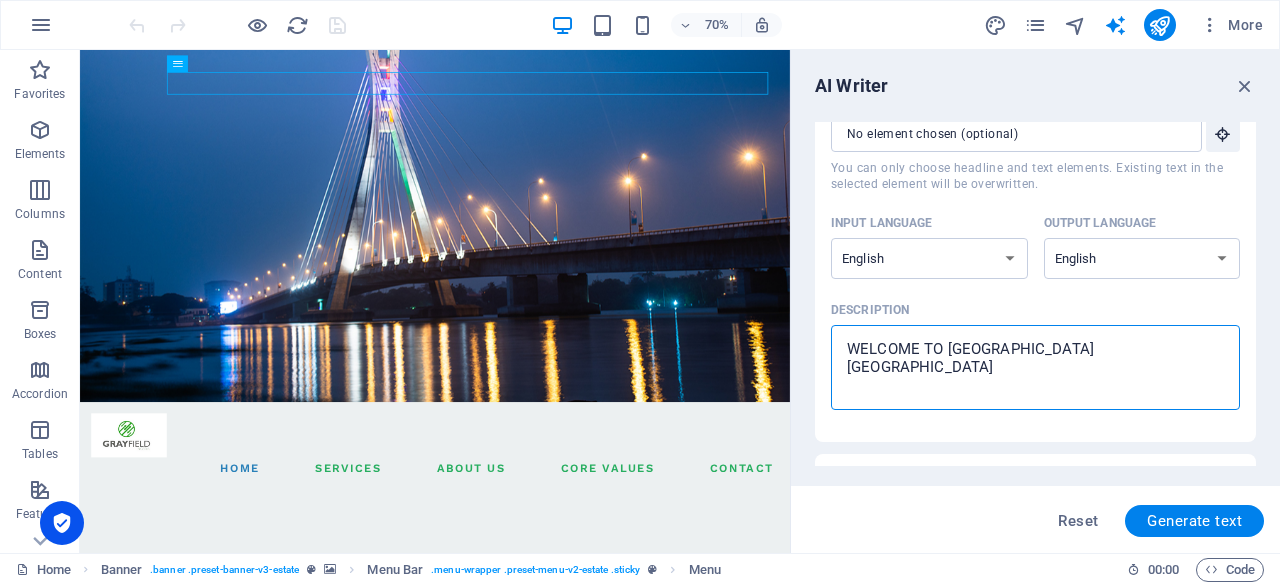 click on "WELCOME TO [GEOGRAPHIC_DATA] [GEOGRAPHIC_DATA]" at bounding box center [1035, 367] 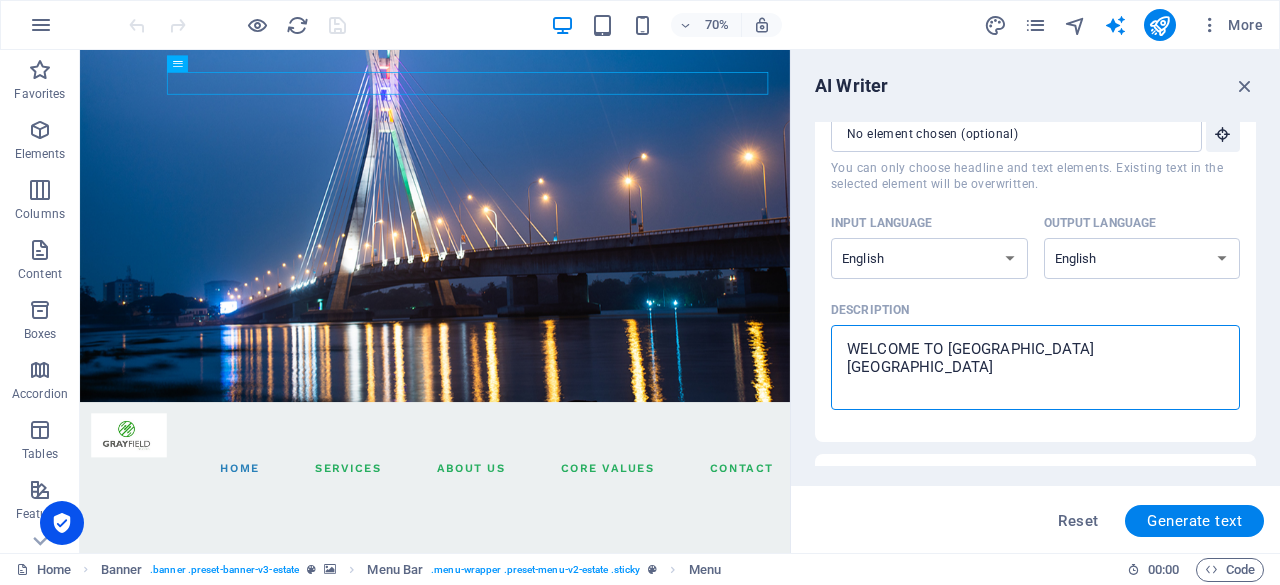 type on "WELCOME TO [GEOGRAPHIC_DATA] [GEOGRAPHIC_DATA]
W" 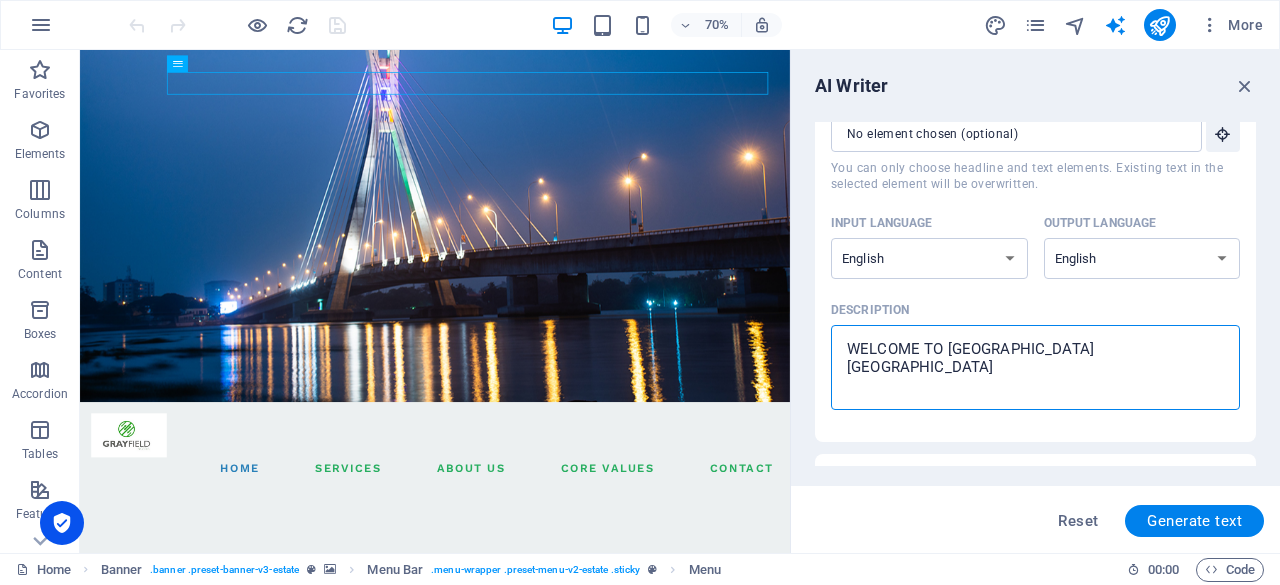 type on "x" 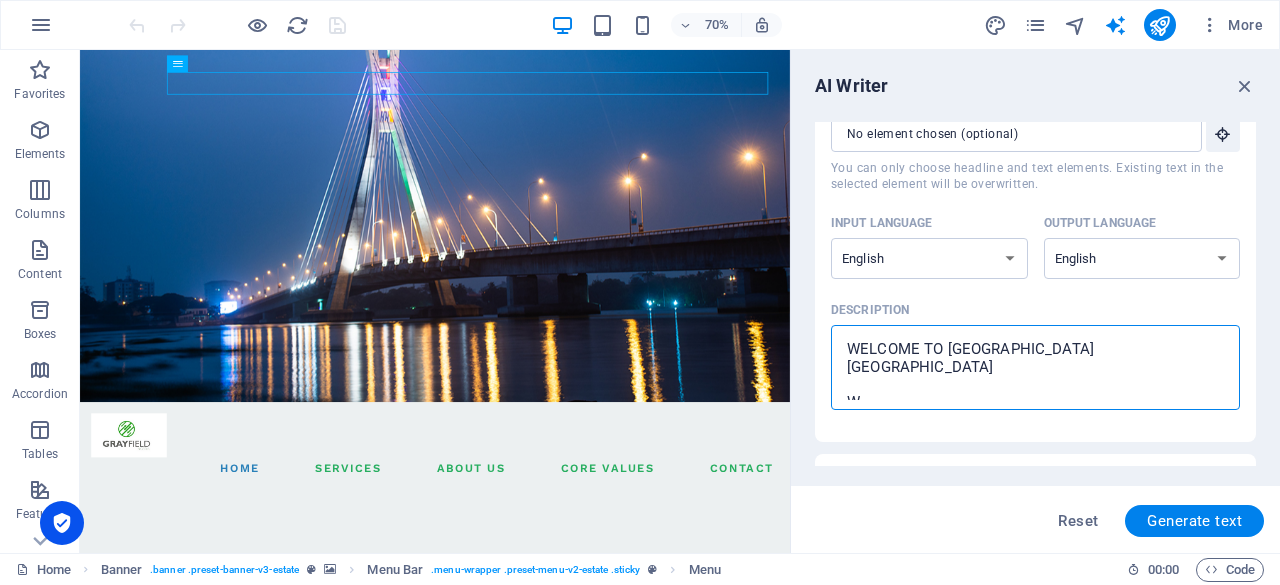 type on "WELCOME TO [GEOGRAPHIC_DATA] [GEOGRAPHIC_DATA]
We" 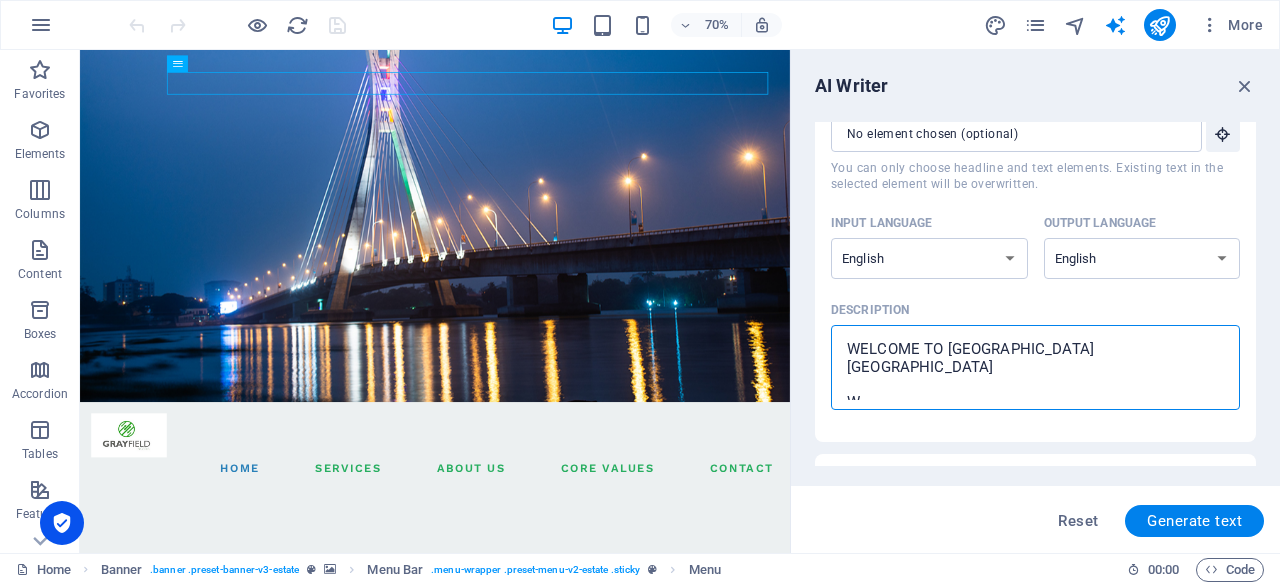 type on "x" 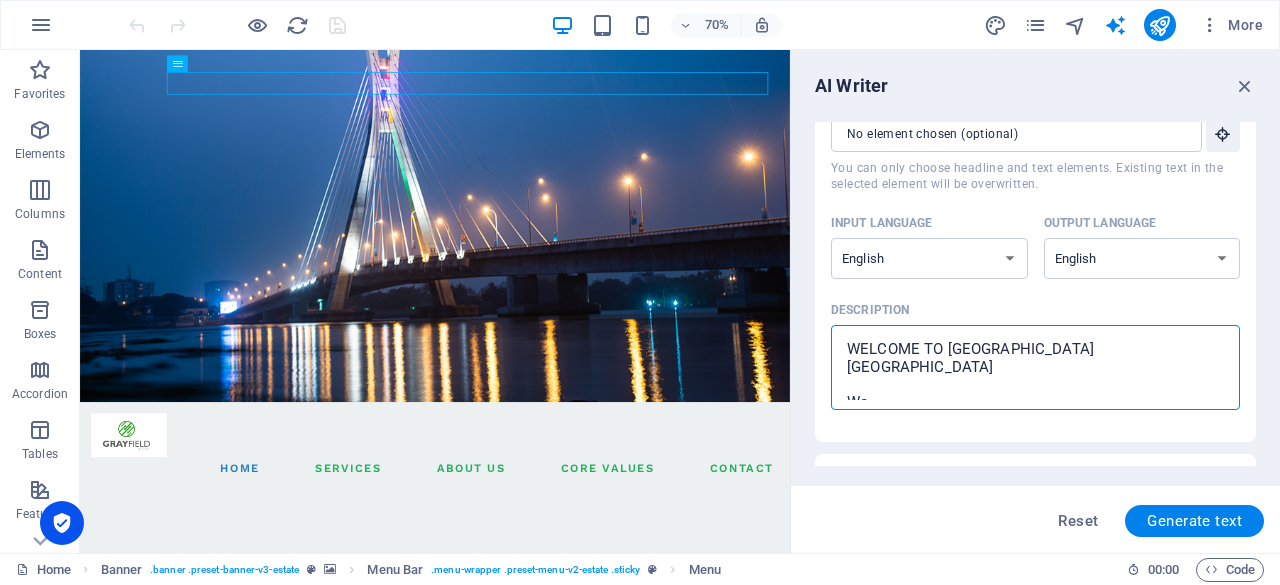 type on "WELCOME TO [GEOGRAPHIC_DATA] [GEOGRAPHIC_DATA]
We" 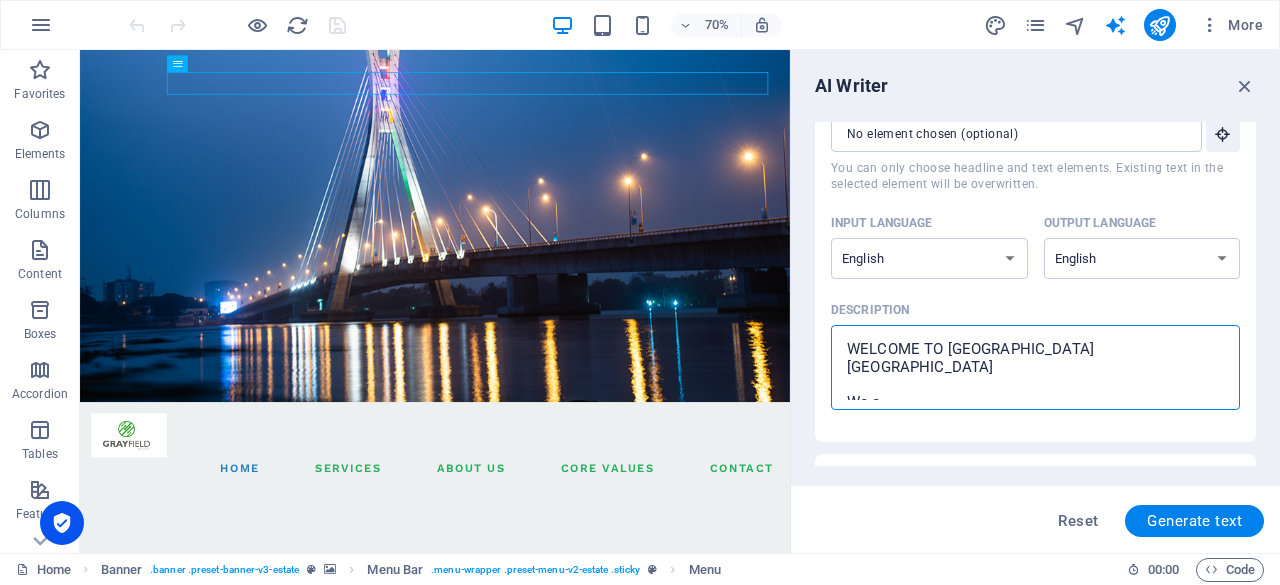 type on "WELCOME TO [GEOGRAPHIC_DATA] [GEOGRAPHIC_DATA]
We ar" 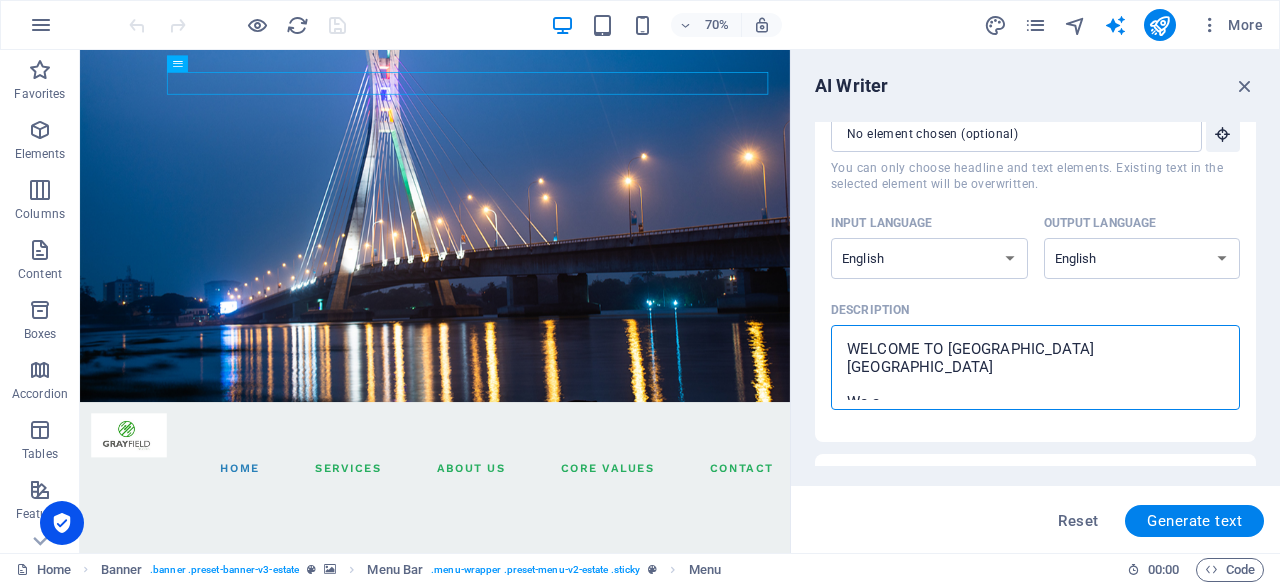 type on "x" 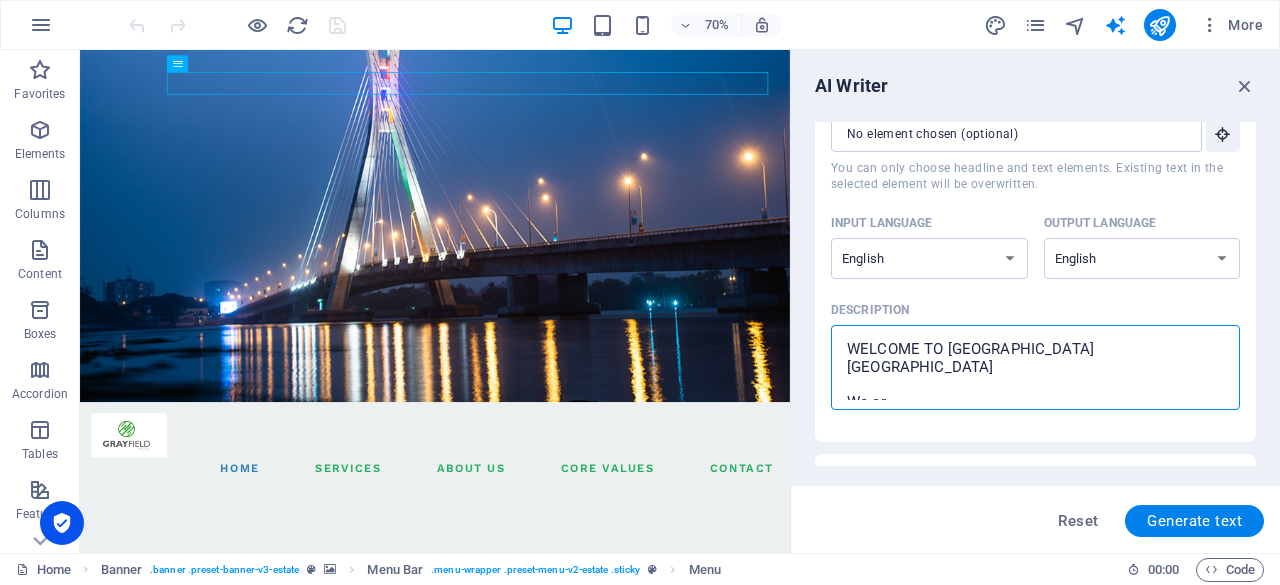 type on "WELCOME TO [GEOGRAPHIC_DATA] [GEOGRAPHIC_DATA]
We are" 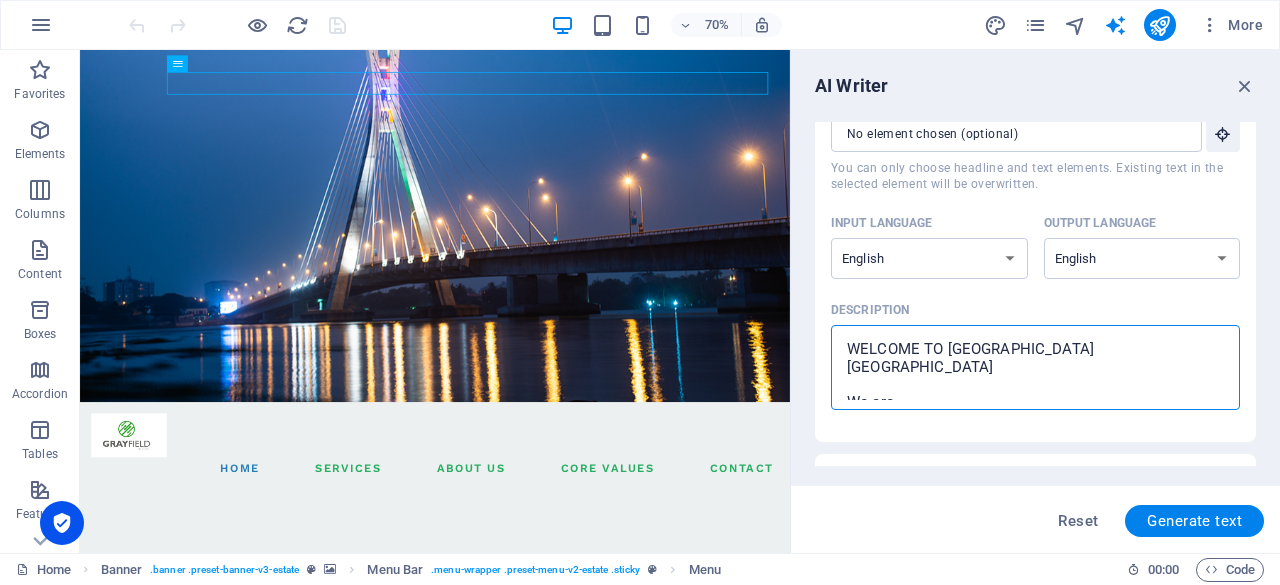 type on "WELCOME TO [GEOGRAPHIC_DATA] [GEOGRAPHIC_DATA]
We are" 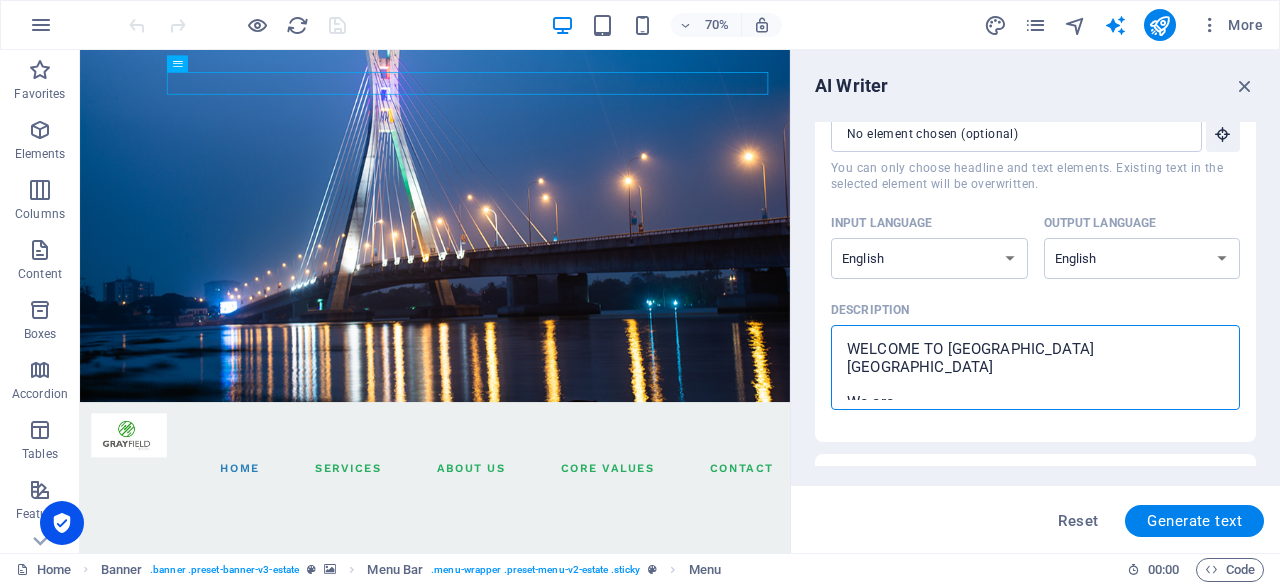 type on "WELCOME TO [GEOGRAPHIC_DATA] [GEOGRAPHIC_DATA]
We are r" 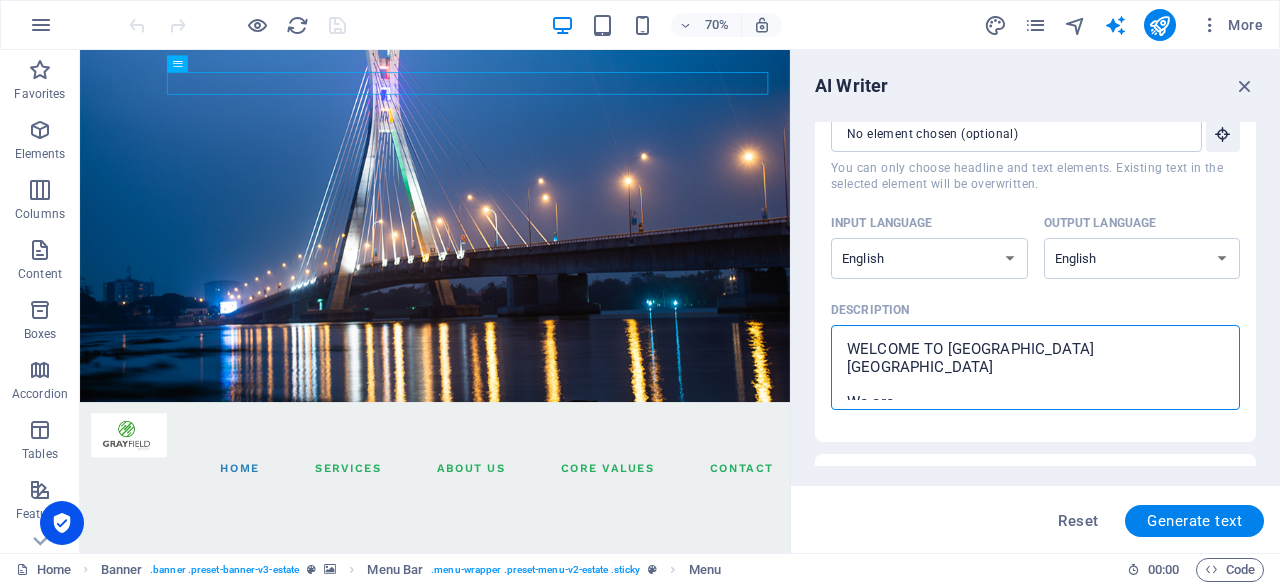type on "x" 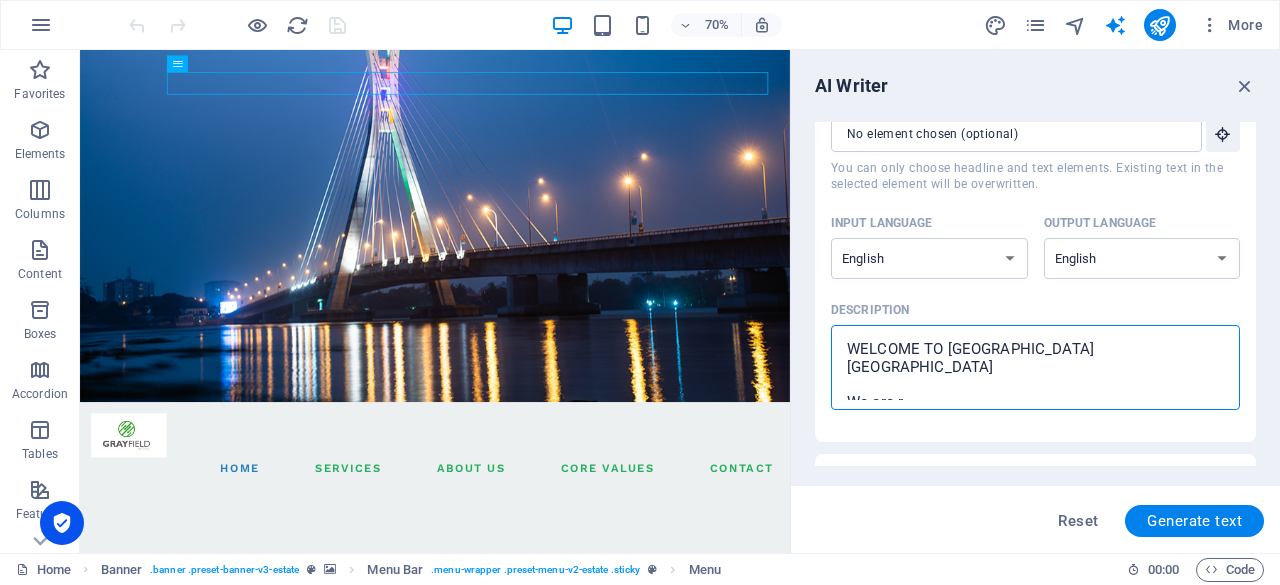 type on "WELCOME TO [GEOGRAPHIC_DATA] [GEOGRAPHIC_DATA]
We are re" 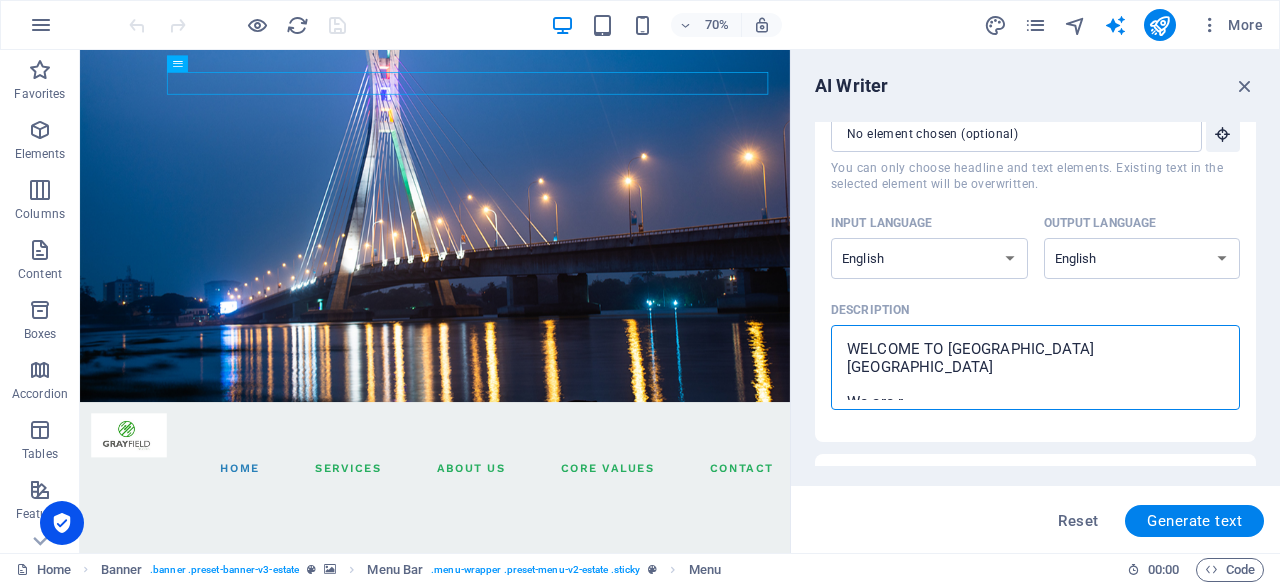 type on "x" 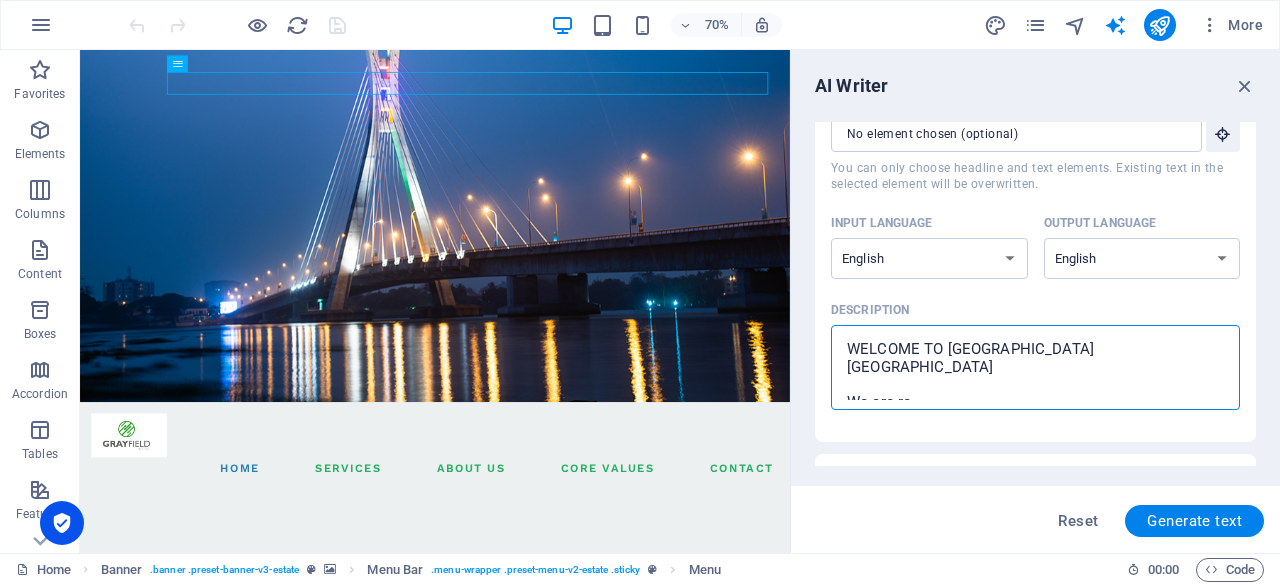 type on "WELCOME TO [GEOGRAPHIC_DATA] [GEOGRAPHIC_DATA]
We are red" 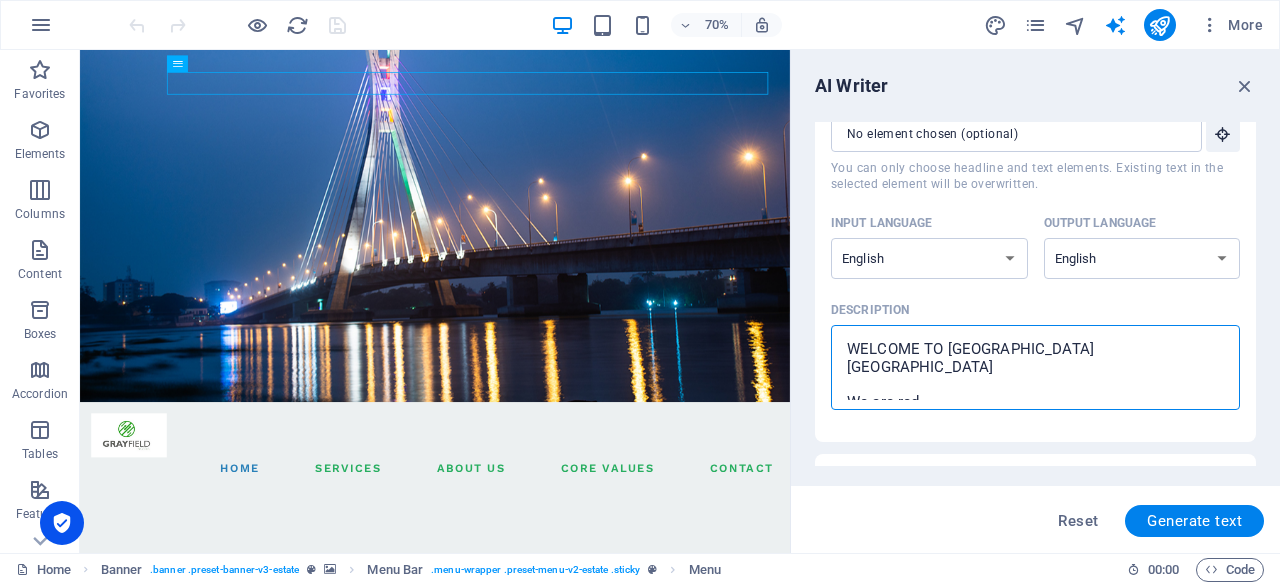 type on "WELCOME TO [GEOGRAPHIC_DATA] [GEOGRAPHIC_DATA]
We are rede" 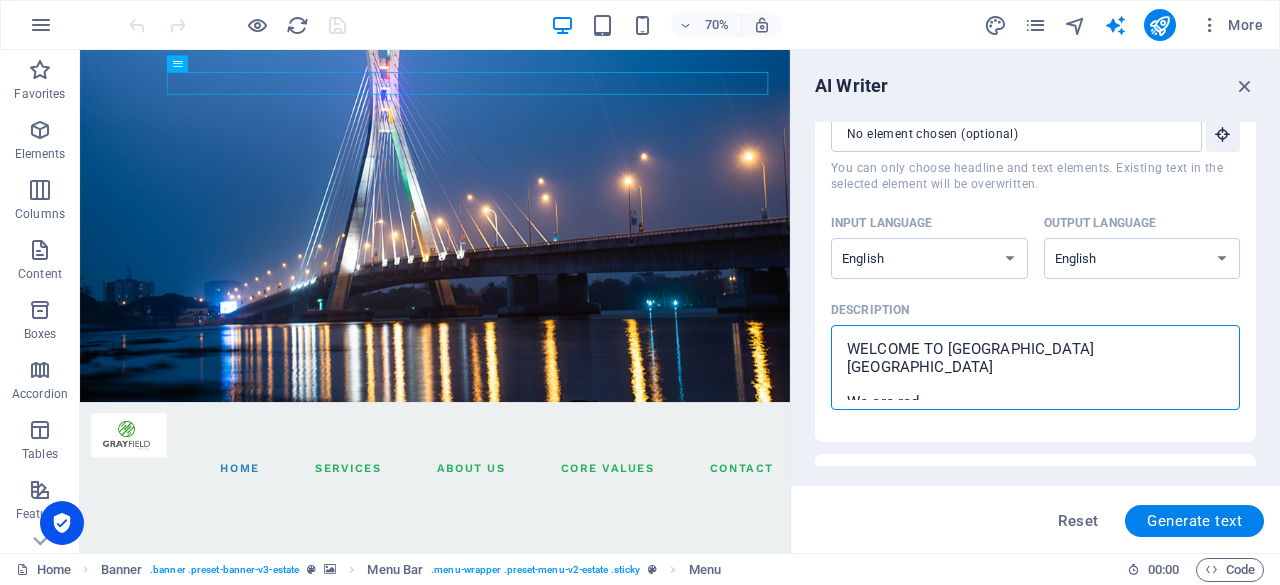 type on "x" 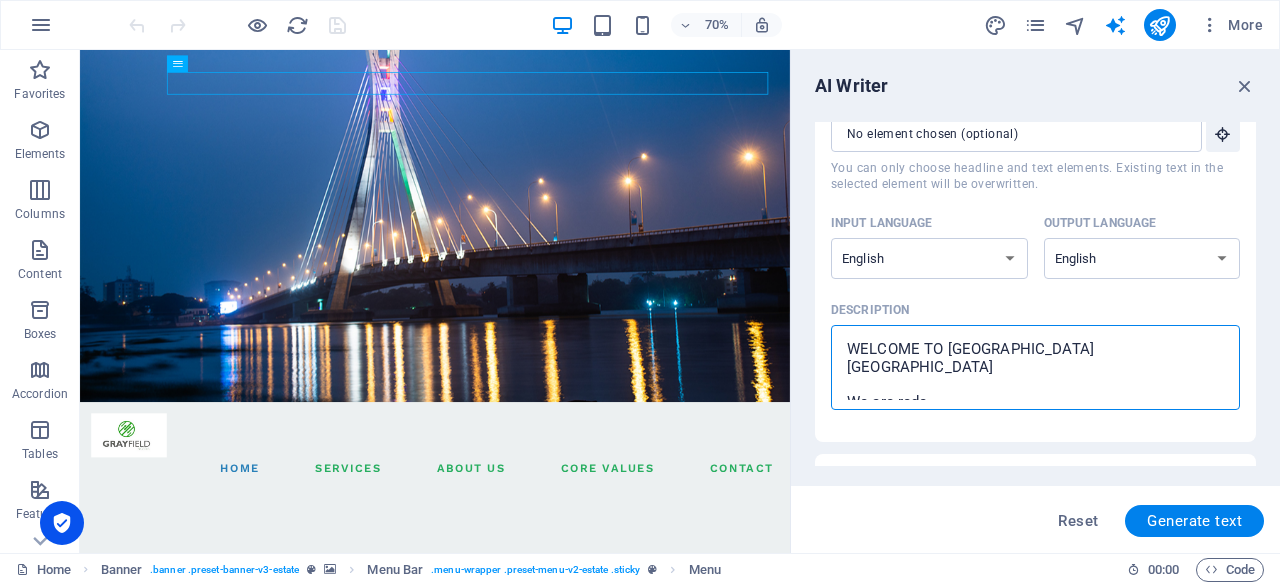 type on "WELCOME TO [GEOGRAPHIC_DATA] [GEOGRAPHIC_DATA]
We are redef" 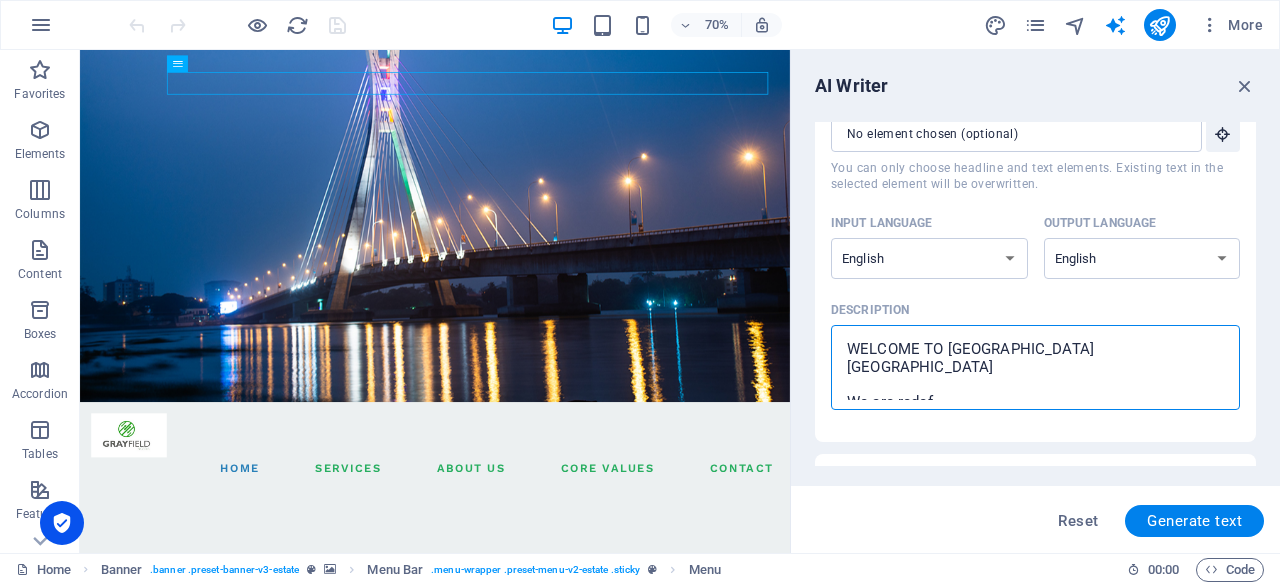 type on "WELCOME TO [GEOGRAPHIC_DATA] [GEOGRAPHIC_DATA]
We are redefi" 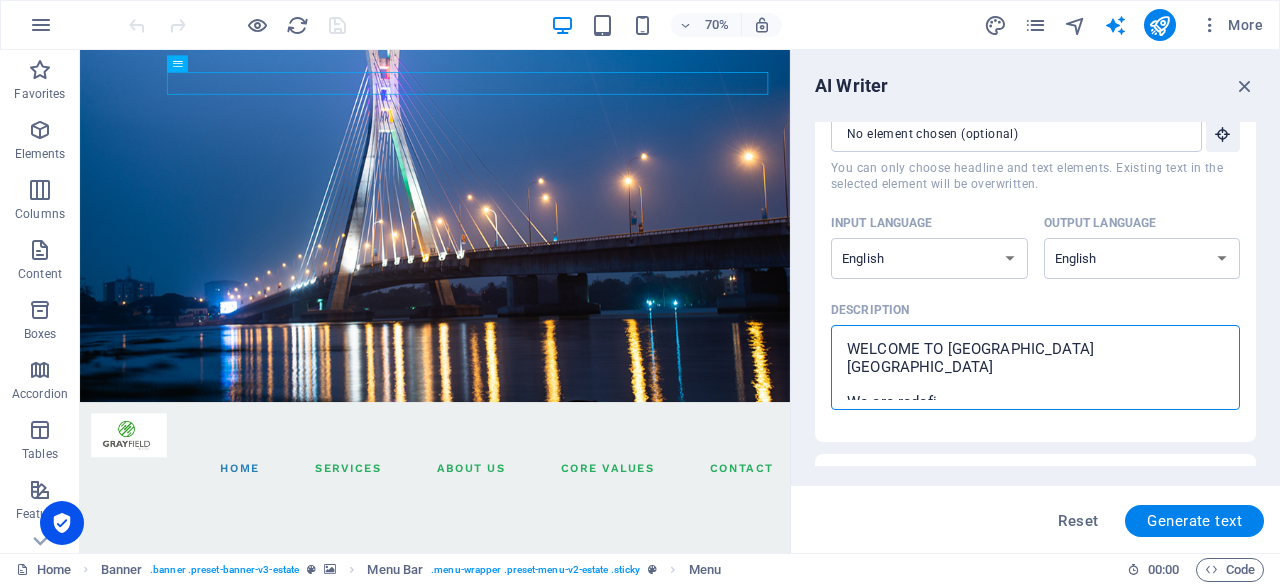 type on "WELCOME TO [GEOGRAPHIC_DATA] [GEOGRAPHIC_DATA]
We are redefin" 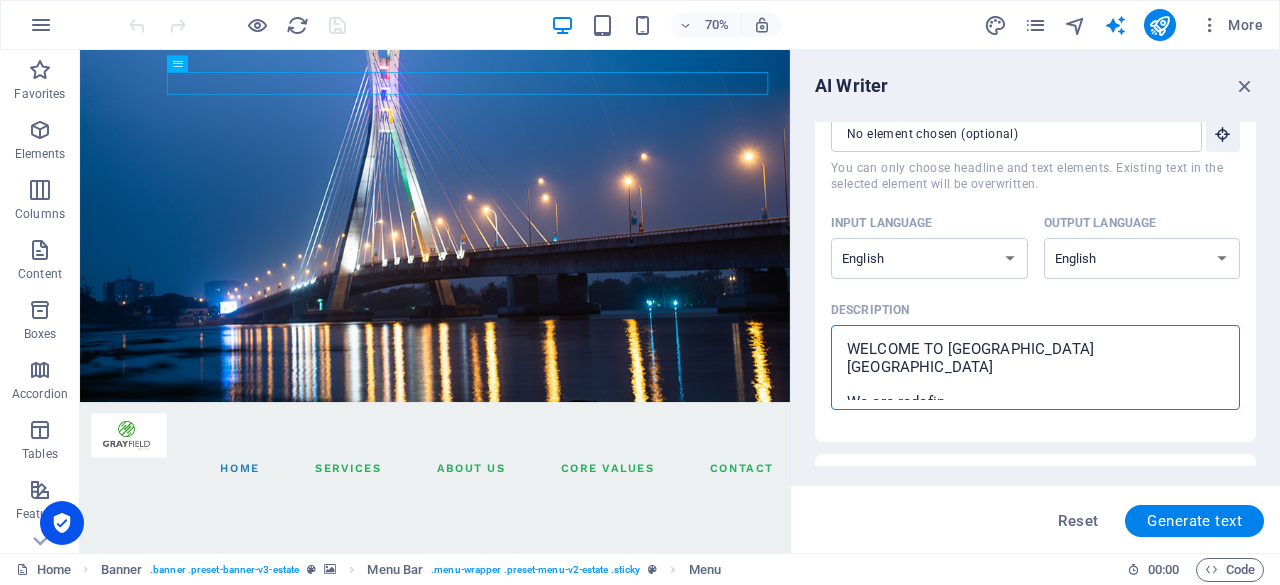type on "WELCOME TO [GEOGRAPHIC_DATA] [GEOGRAPHIC_DATA]
We are redefini" 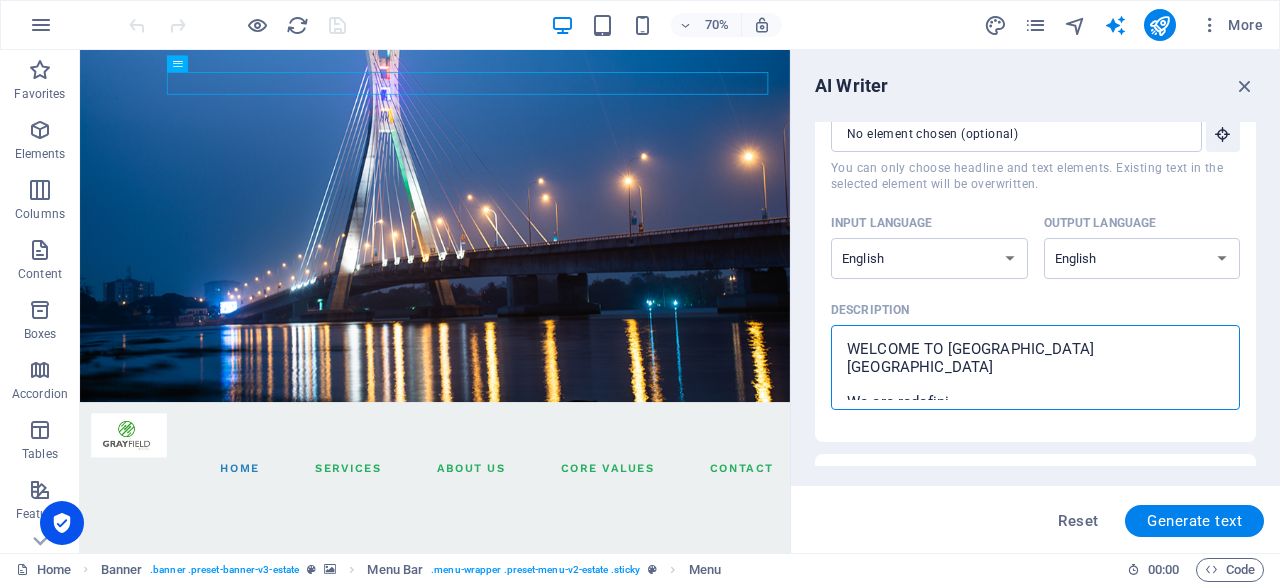 type on "WELCOME TO [GEOGRAPHIC_DATA] [GEOGRAPHIC_DATA]
We are redefinin" 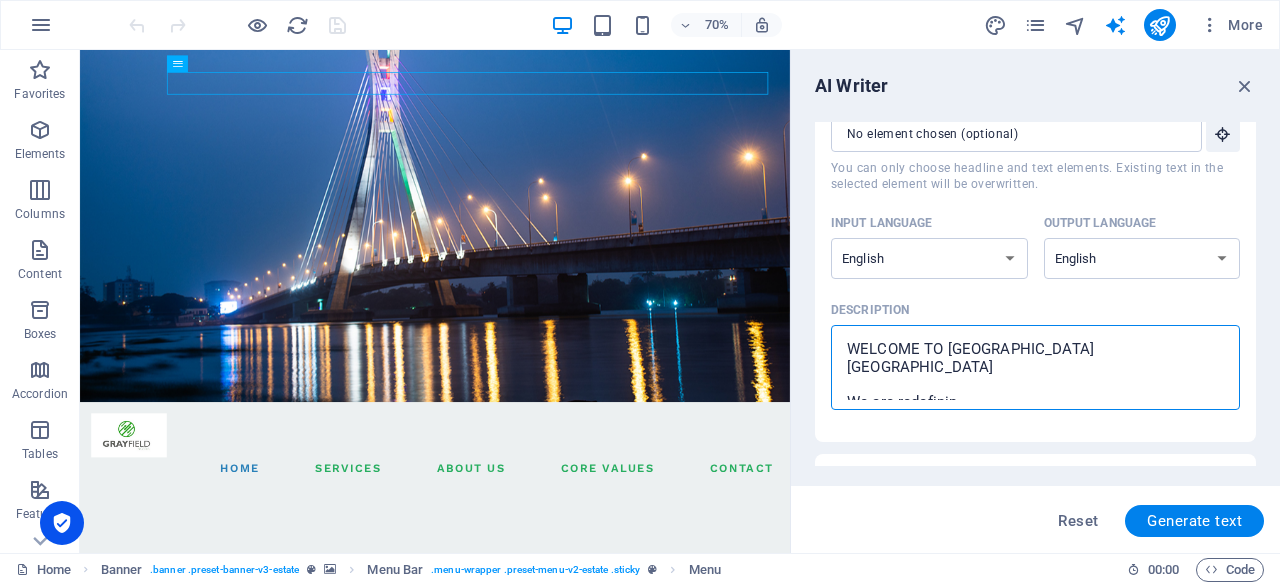 type on "WELCOME TO [GEOGRAPHIC_DATA] [GEOGRAPHIC_DATA]
We are redefining" 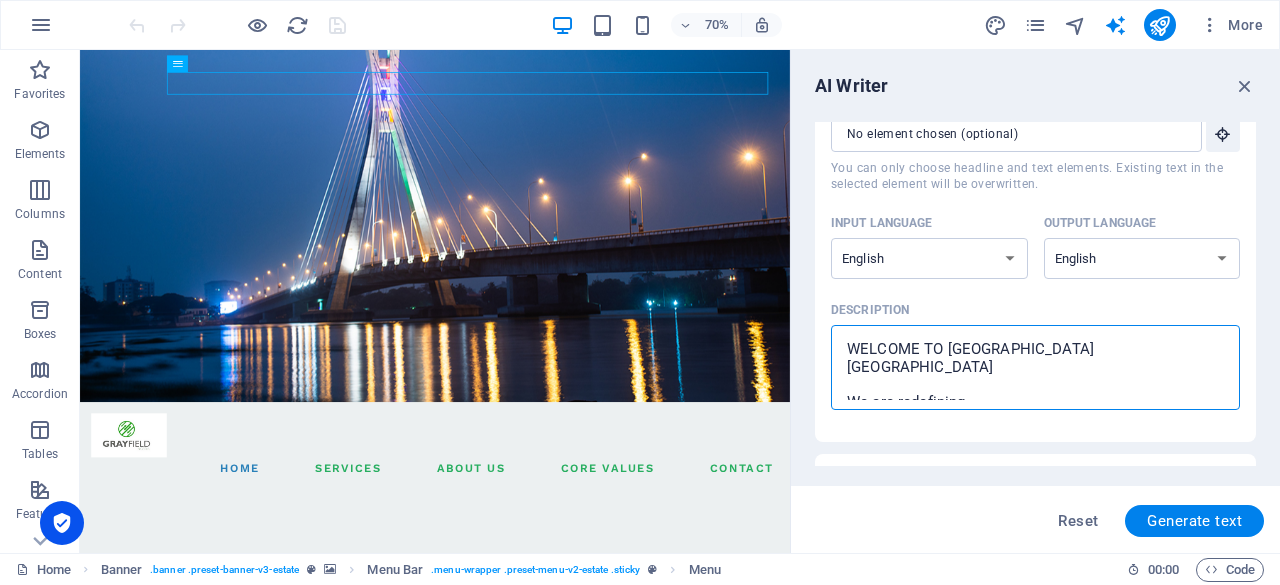 type on "WELCOME TO [GEOGRAPHIC_DATA] [GEOGRAPHIC_DATA]
We are redefining" 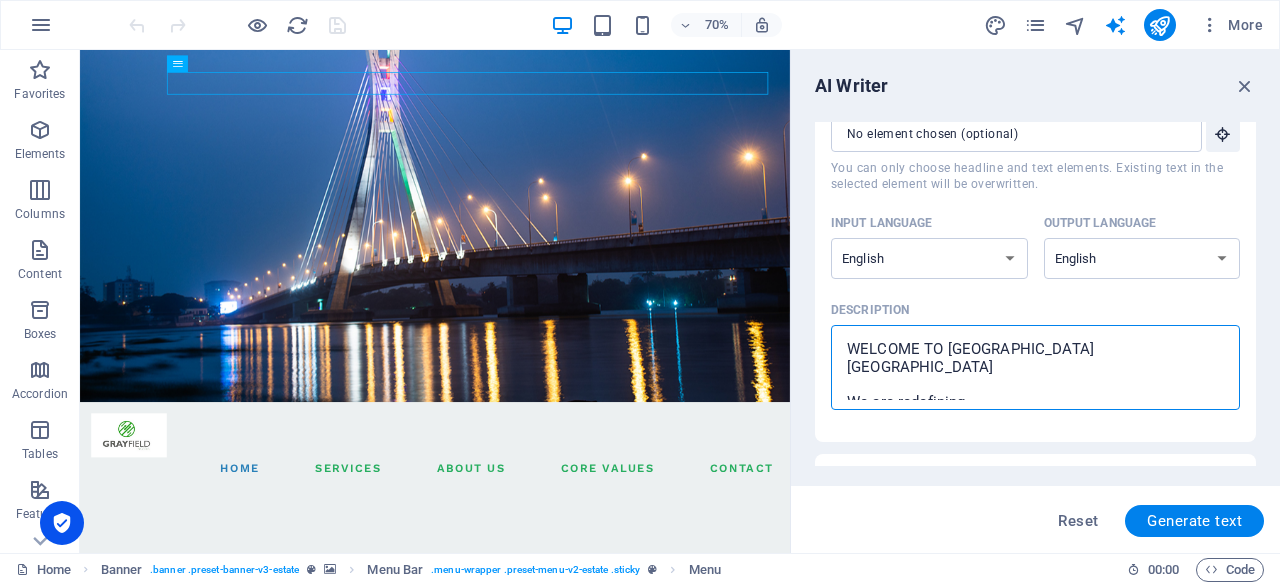 type on "x" 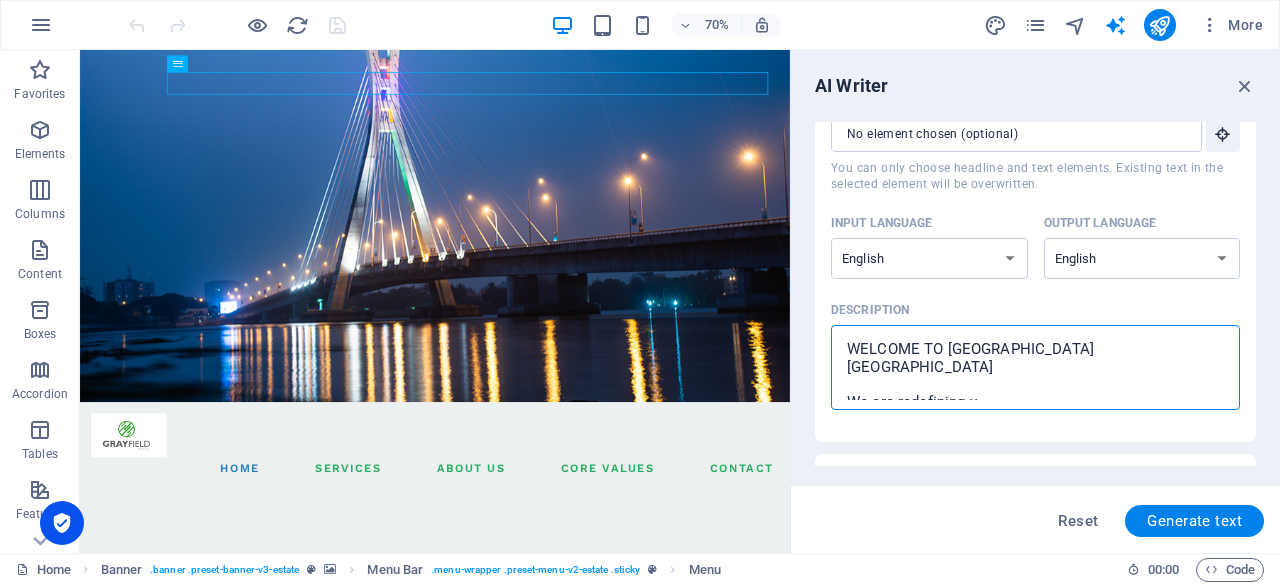 type on "x" 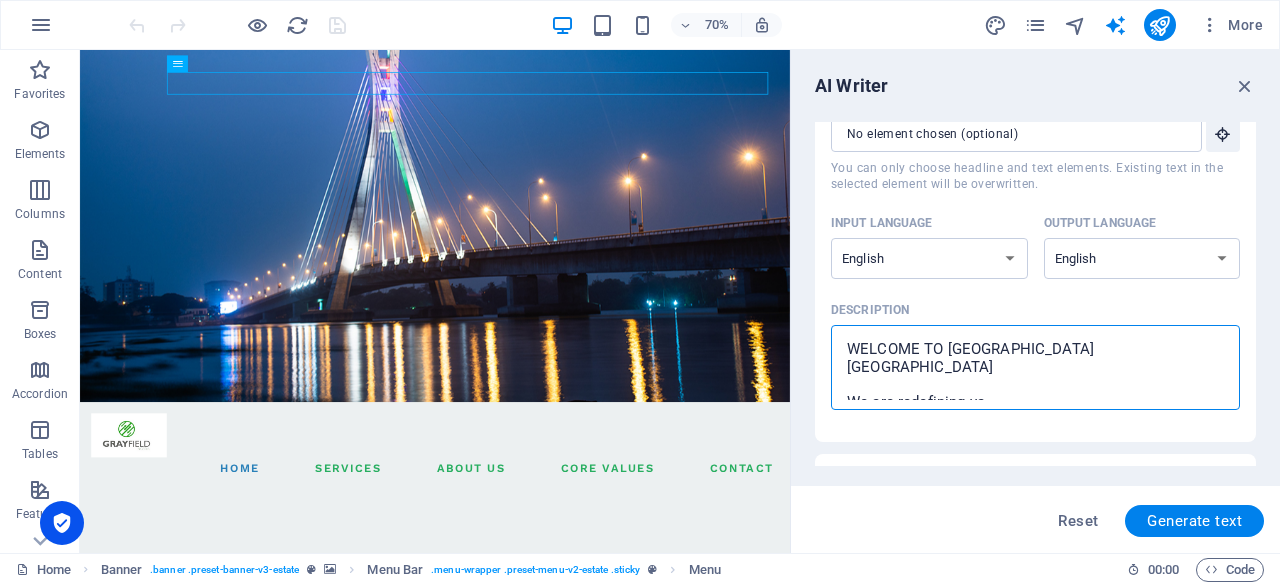 type on "WELCOME TO [GEOGRAPHIC_DATA] [GEOGRAPHIC_DATA]
We are redefining val" 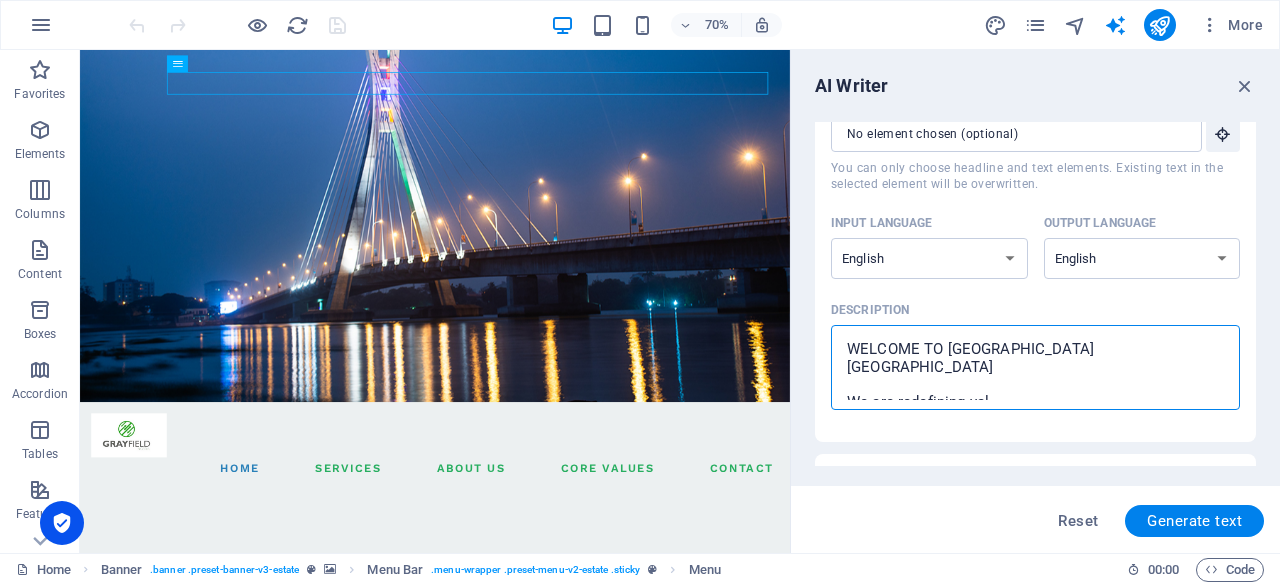 type on "WELCOME TO [GEOGRAPHIC_DATA] [GEOGRAPHIC_DATA]
We are redefining valu" 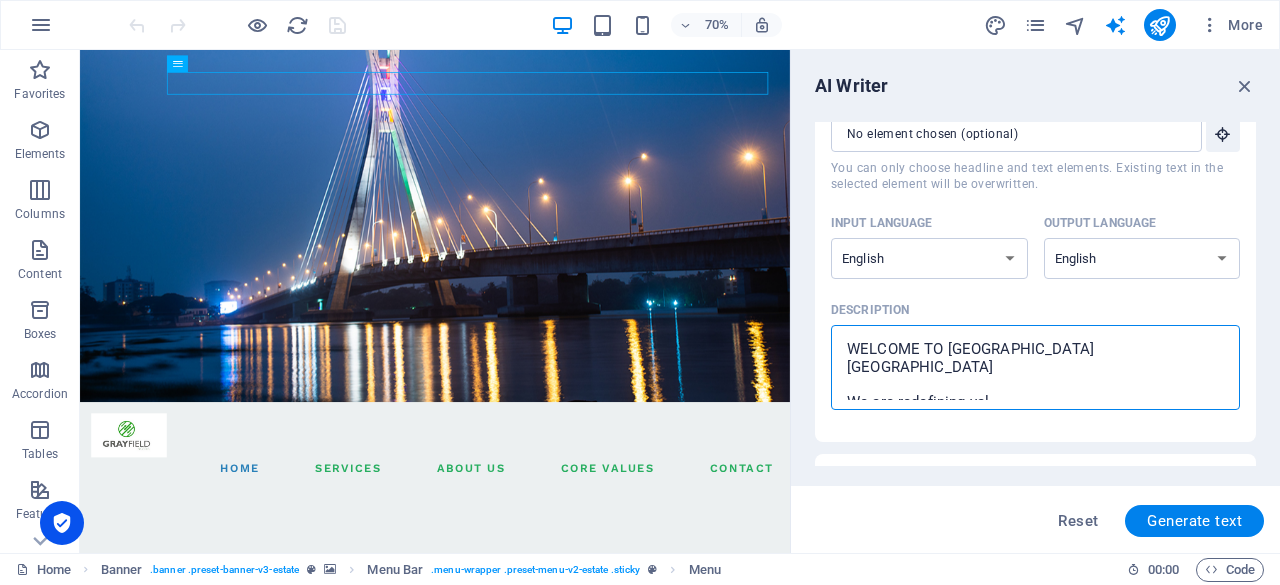 type on "x" 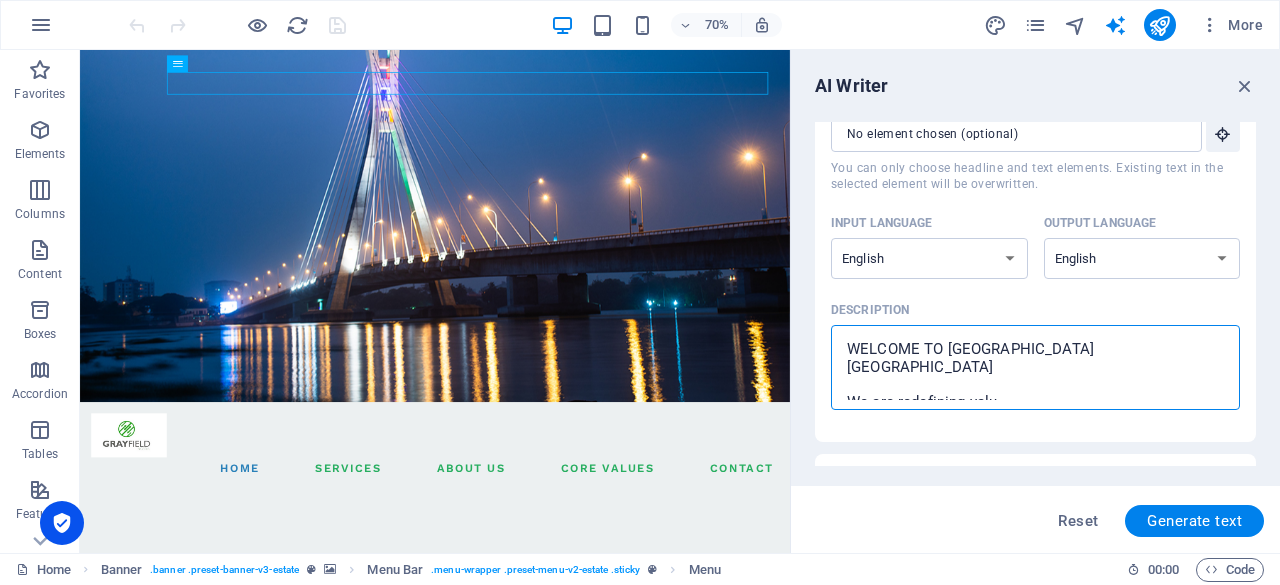 type on "WELCOME TO [GEOGRAPHIC_DATA] [GEOGRAPHIC_DATA]
We are redefining value" 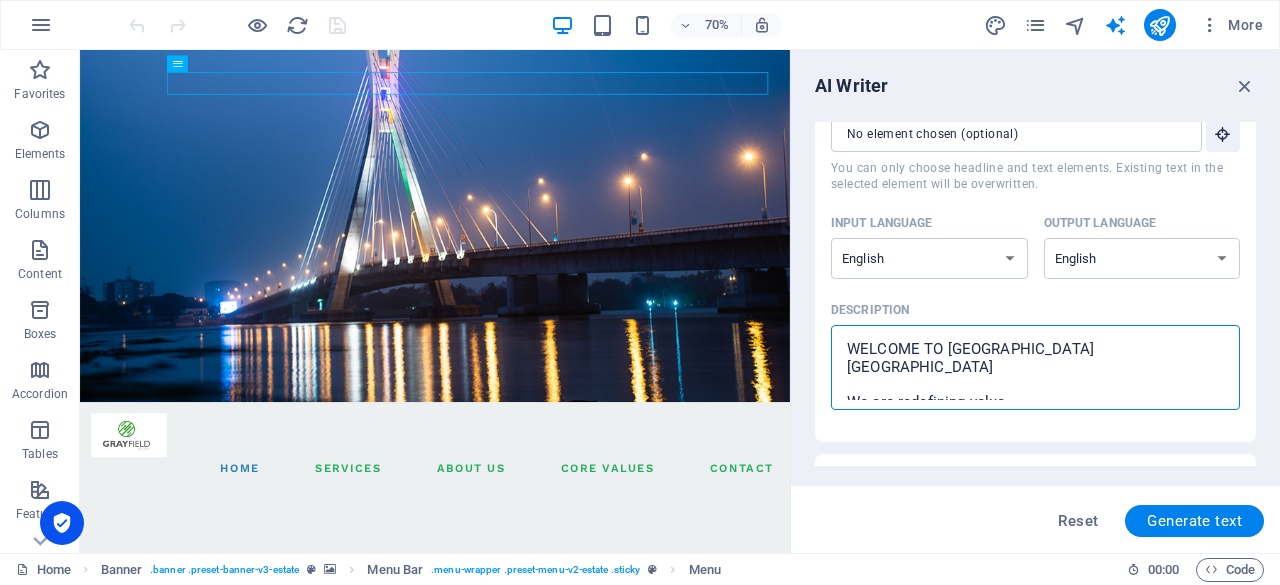 type on "WELCOME TO [GEOGRAPHIC_DATA] [GEOGRAPHIC_DATA]
We are redefining value" 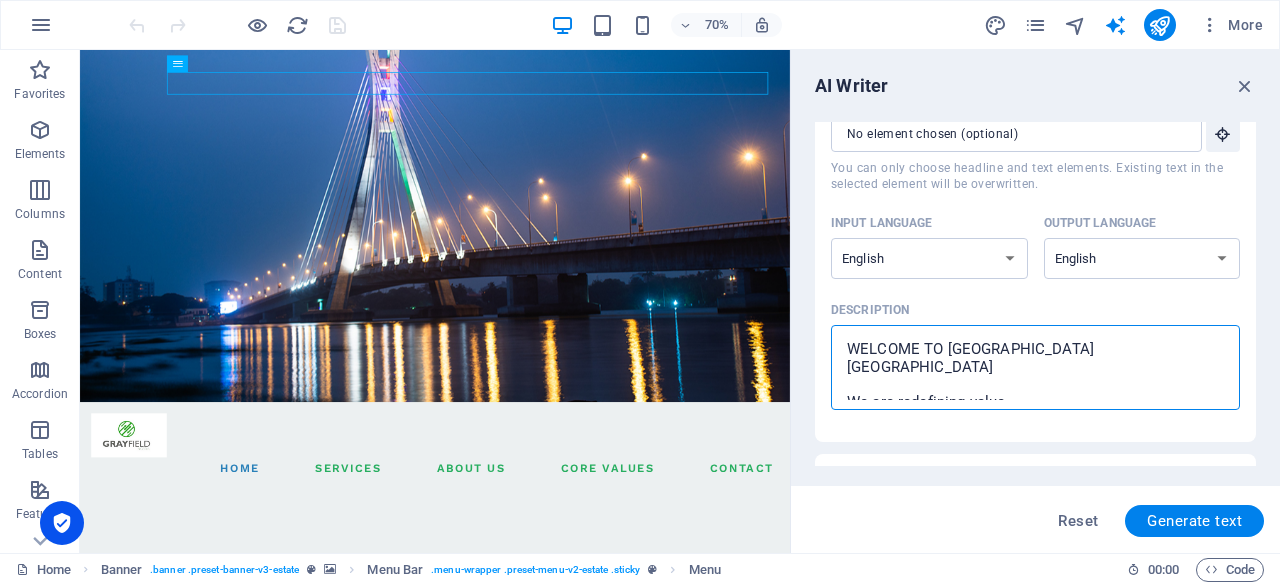 type on "x" 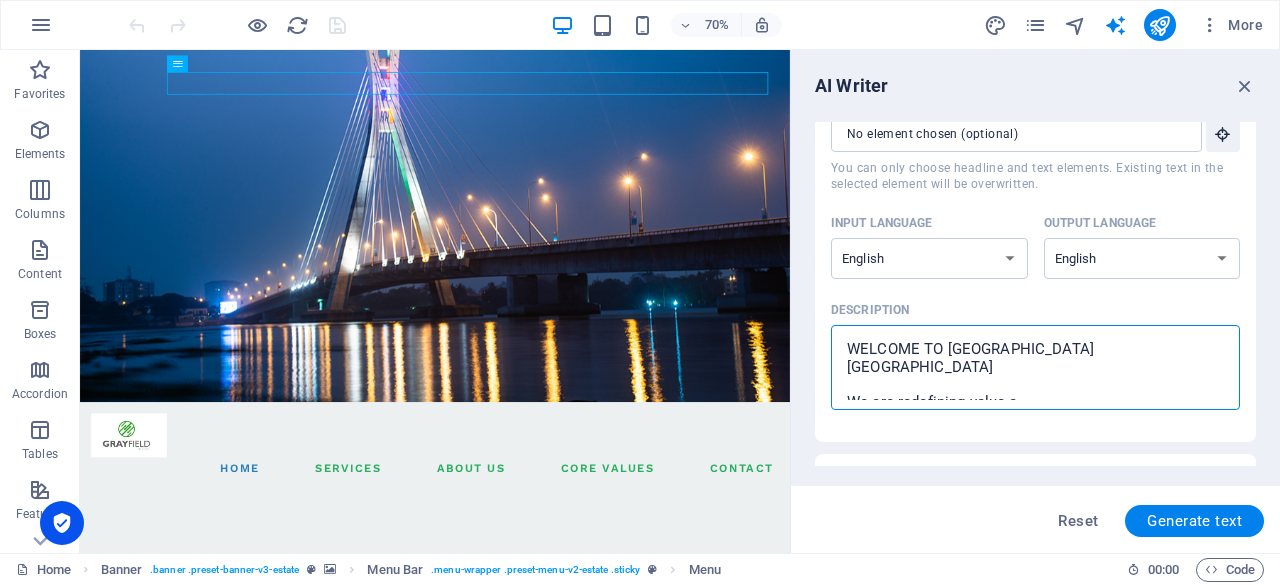 type on "WELCOME TO [GEOGRAPHIC_DATA] [GEOGRAPHIC_DATA]
We are redefining value ac" 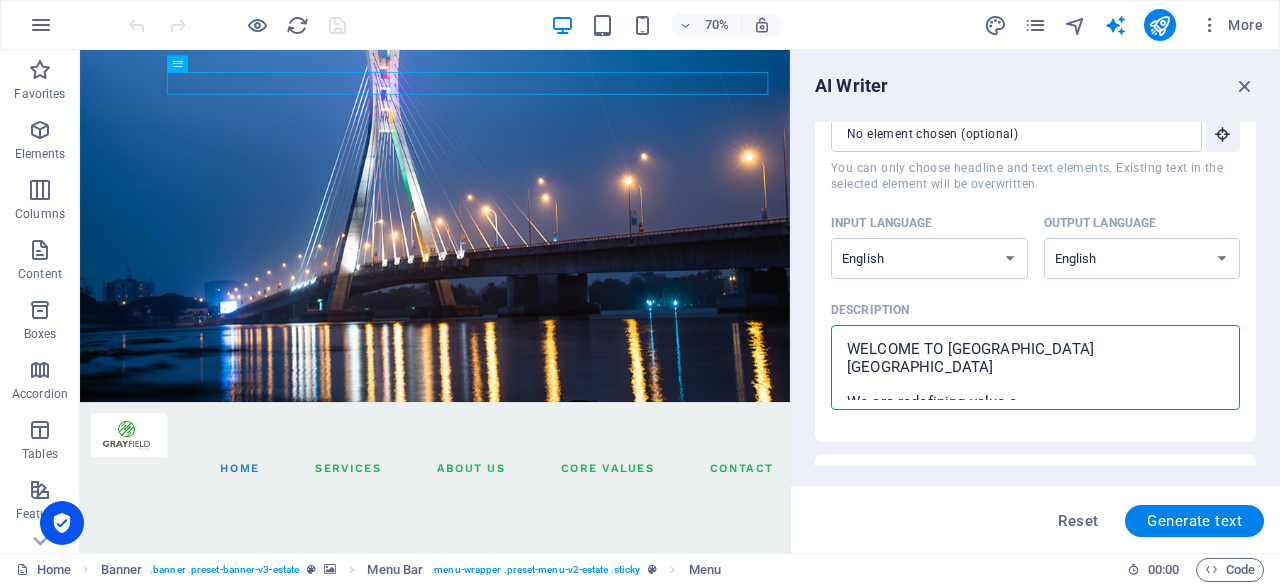 type on "x" 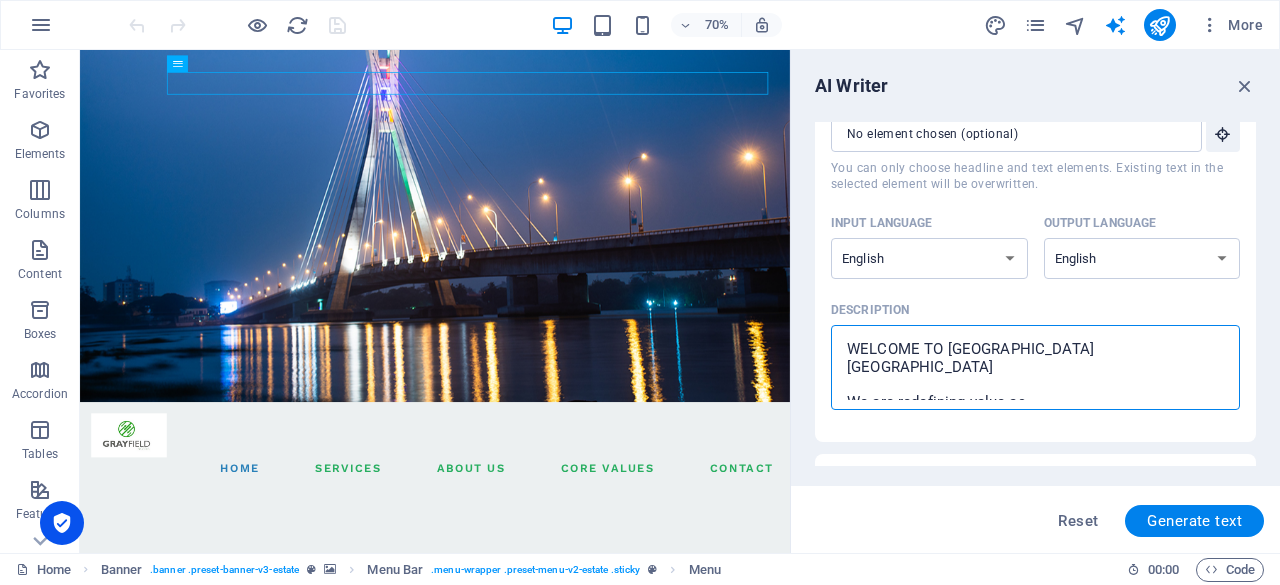 type on "WELCOME TO [GEOGRAPHIC_DATA] [GEOGRAPHIC_DATA]
We are redefining value acr" 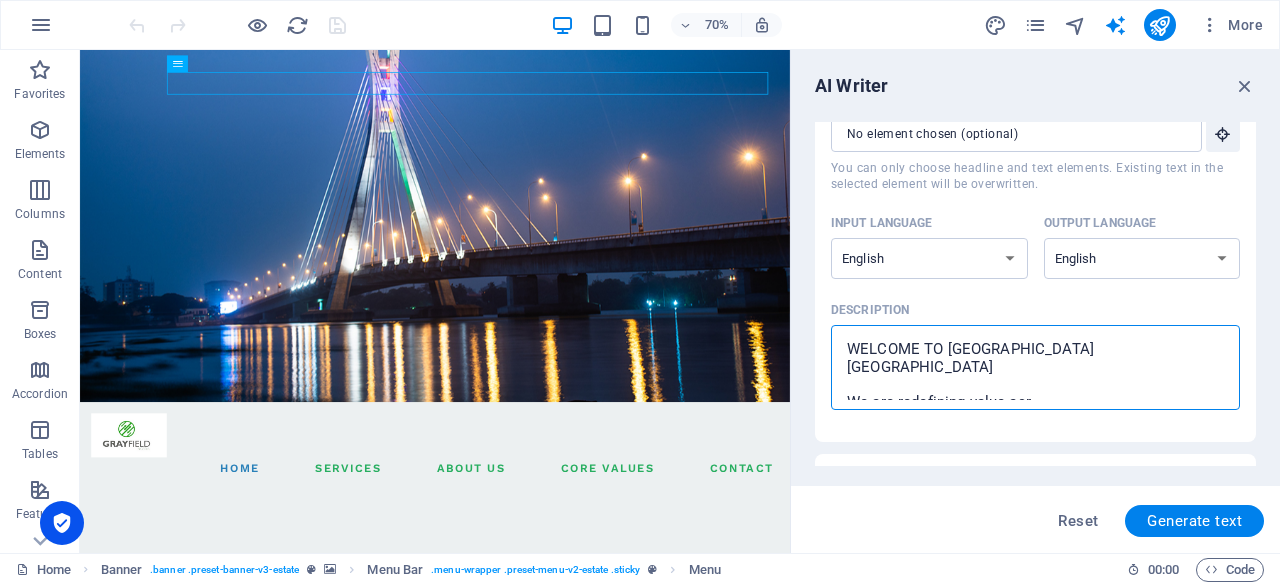 type on "WELCOME TO [GEOGRAPHIC_DATA] [GEOGRAPHIC_DATA]
We are redefining value acro" 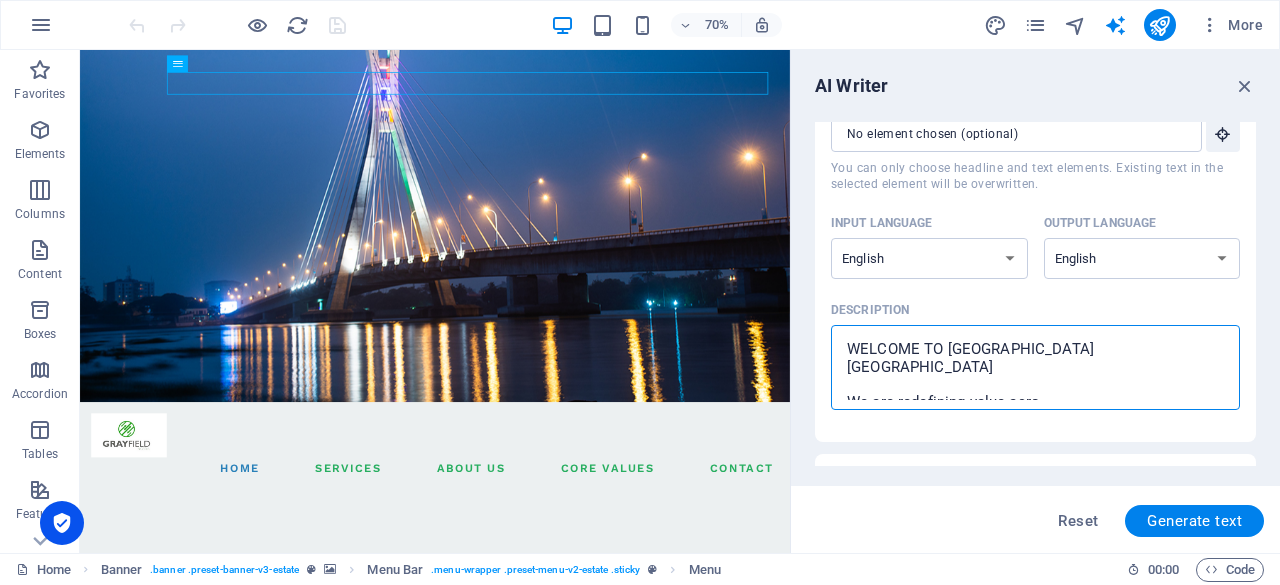 type on "x" 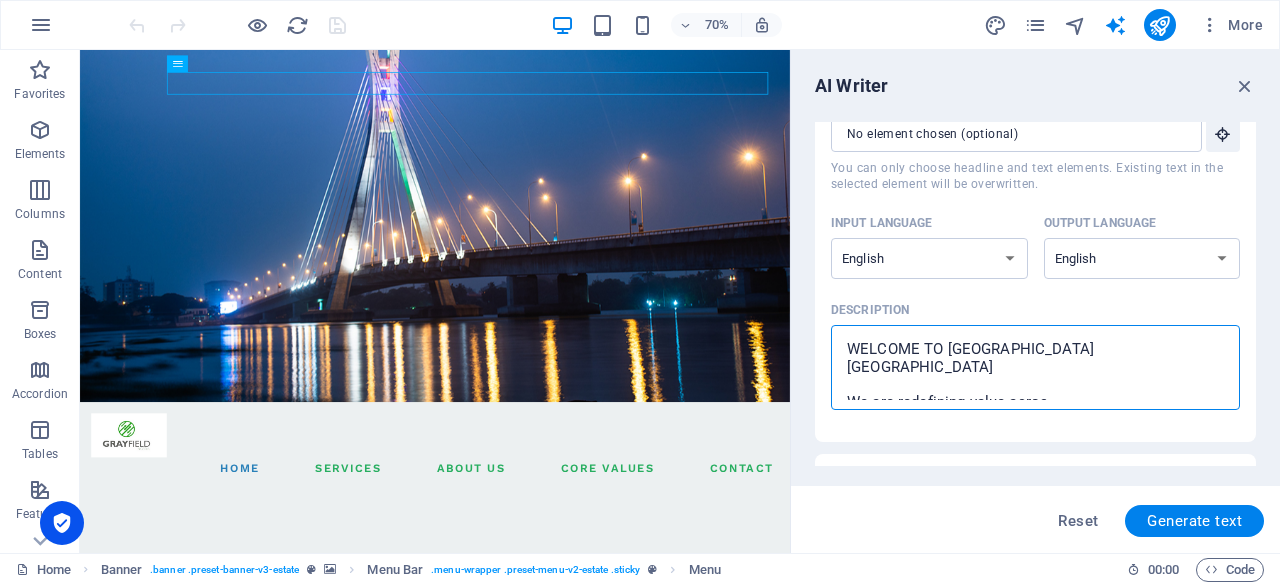 type on "WELCOME TO [GEOGRAPHIC_DATA] [GEOGRAPHIC_DATA]
We are redefining value across" 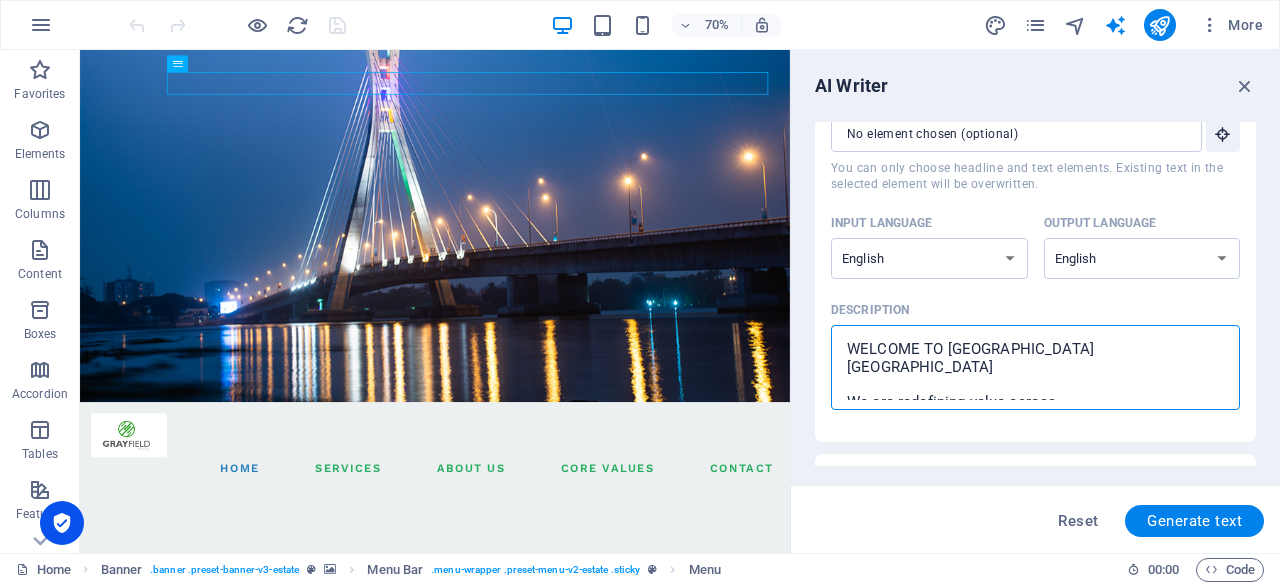 type on "WELCOME TO [GEOGRAPHIC_DATA] [GEOGRAPHIC_DATA]
We are redefining value across" 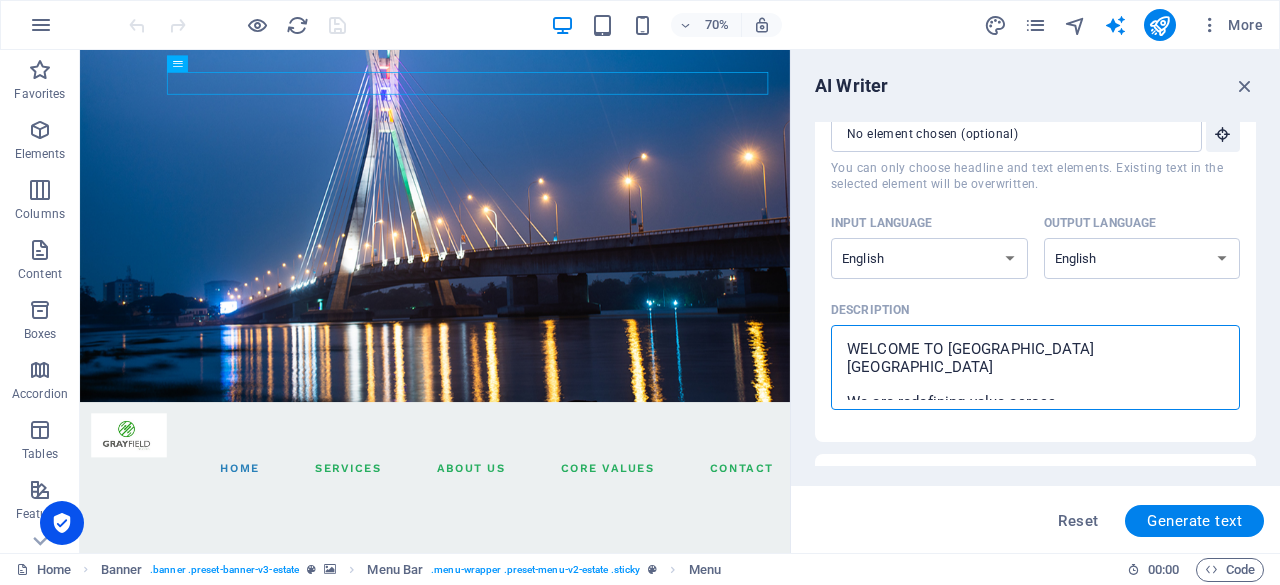 type on "x" 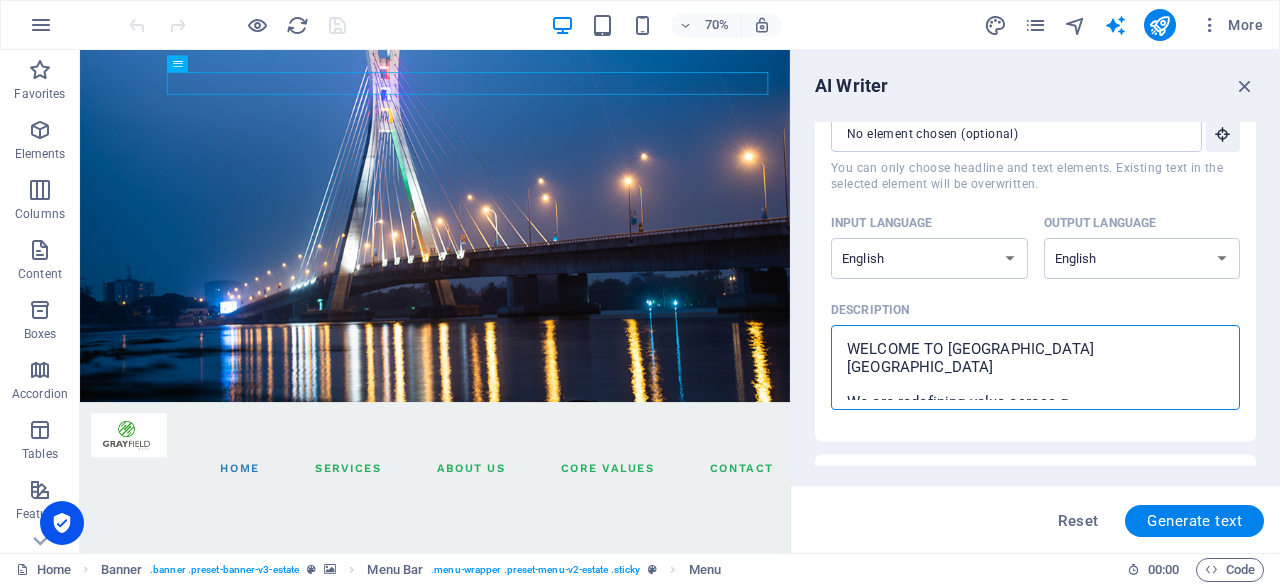 type on "WELCOME TO [GEOGRAPHIC_DATA] [GEOGRAPHIC_DATA]
We are redefining value across gl" 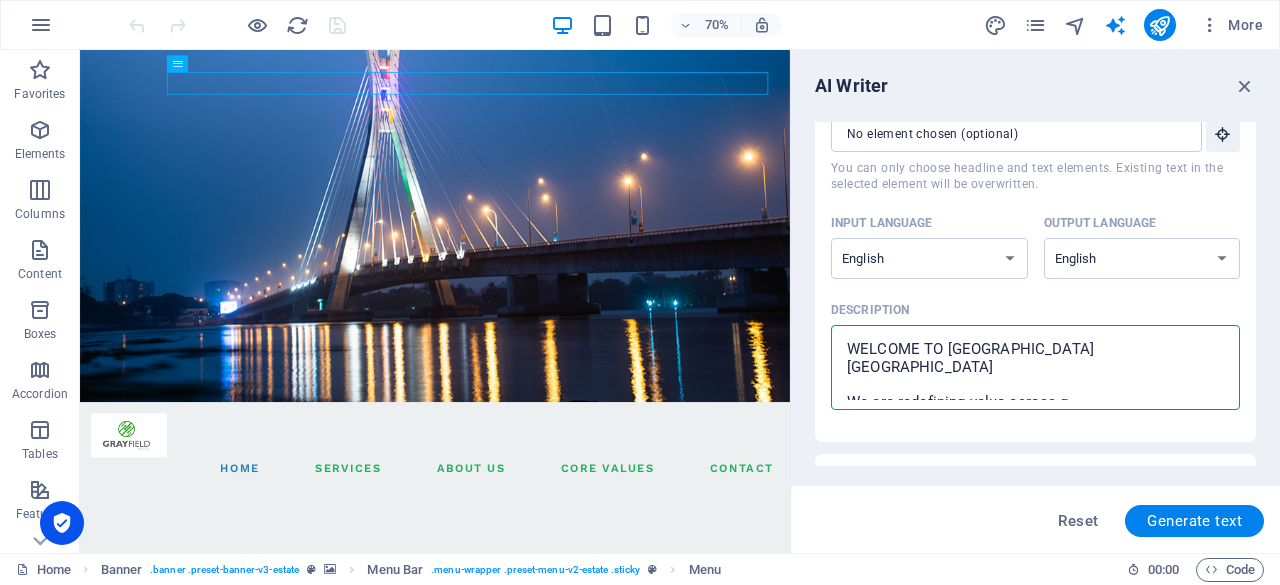 type on "x" 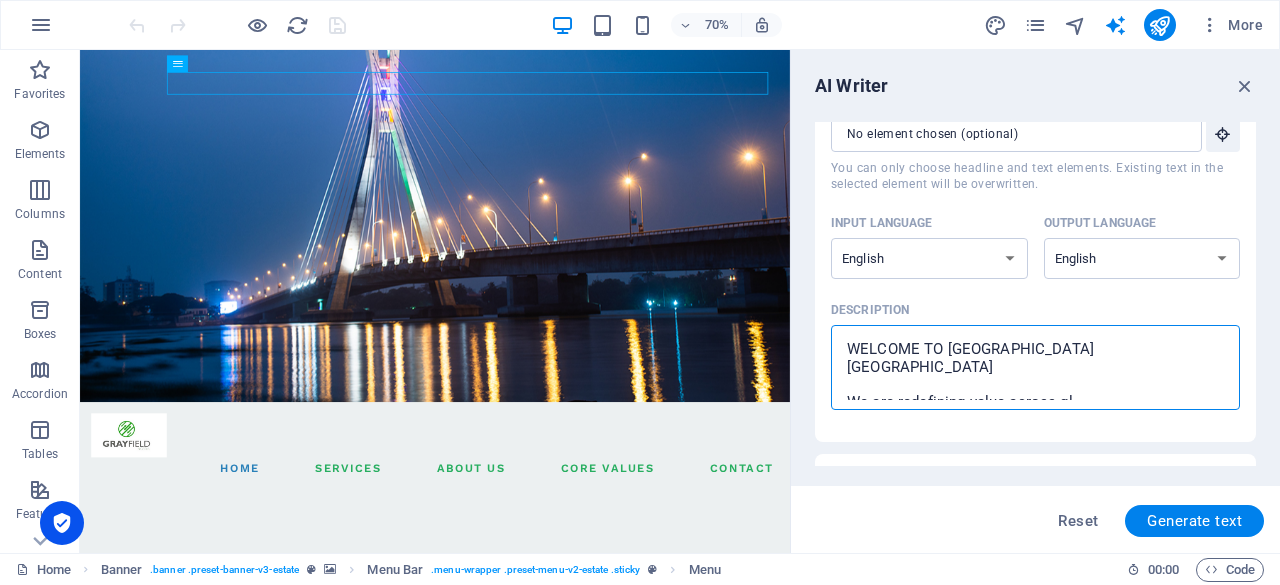 type on "WELCOME TO [GEOGRAPHIC_DATA] [GEOGRAPHIC_DATA]
We are redefining value across glo" 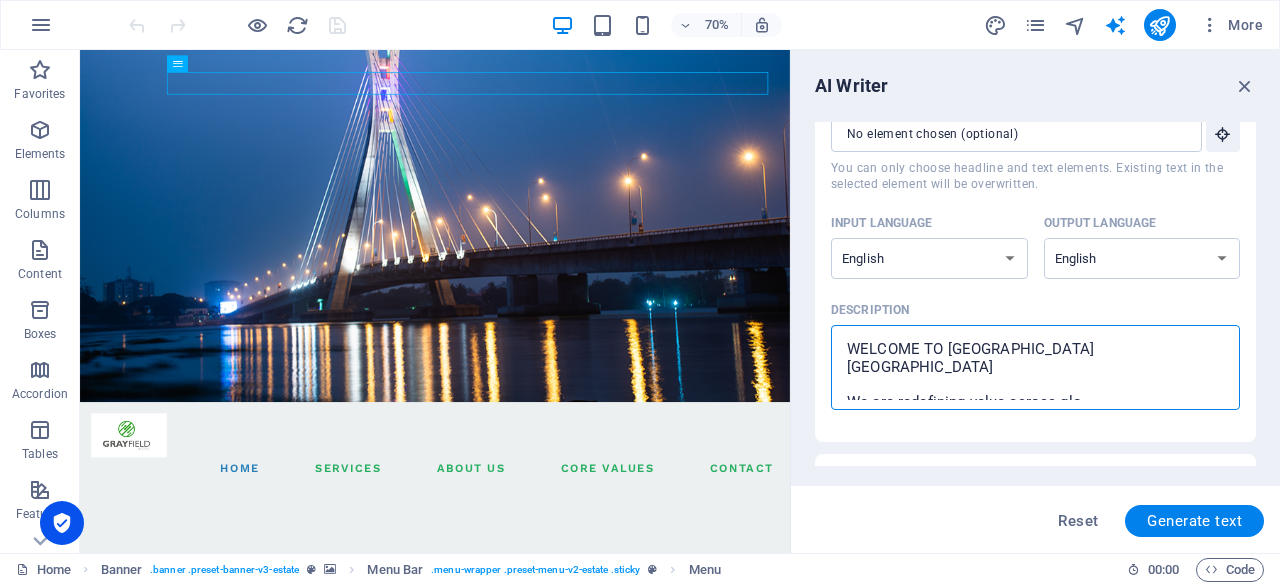 type on "WELCOME TO [GEOGRAPHIC_DATA] [GEOGRAPHIC_DATA]
We are redefining value across glob" 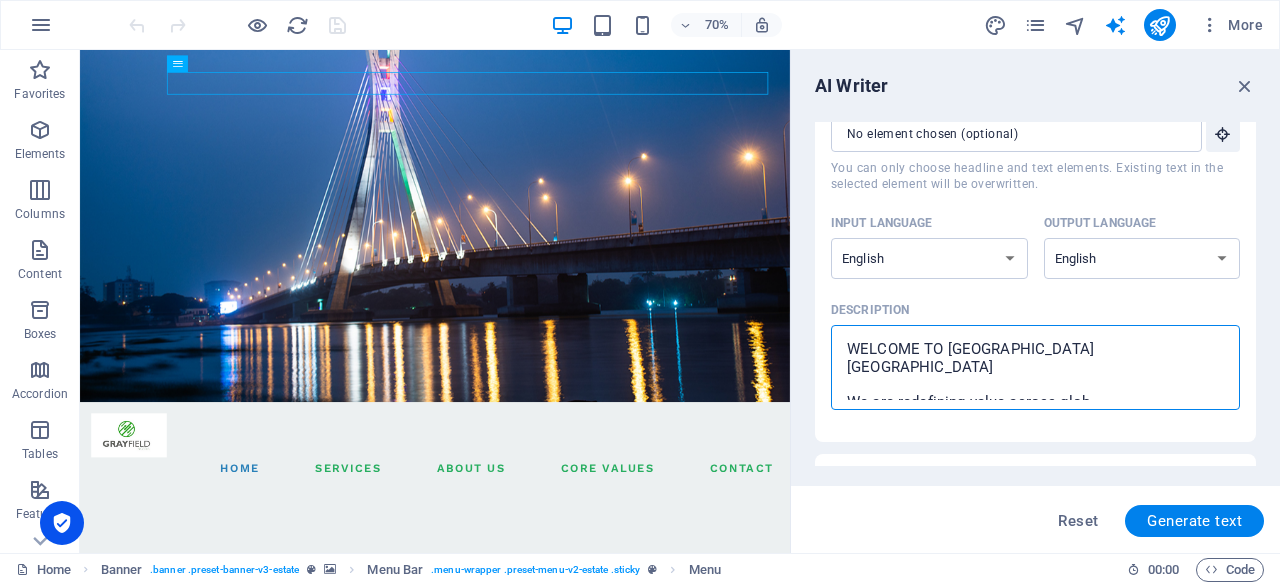 type on "WELCOME TO [GEOGRAPHIC_DATA] [GEOGRAPHIC_DATA]
We are redefining value across globa" 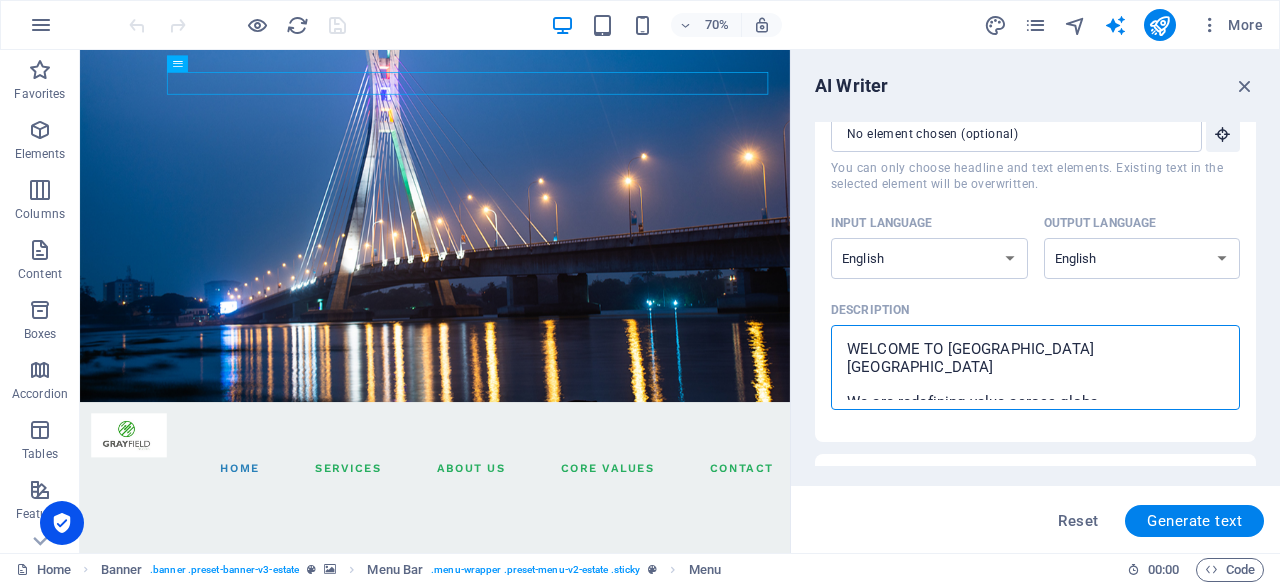 type on "WELCOME TO [GEOGRAPHIC_DATA] [GEOGRAPHIC_DATA]
We are redefining value across global" 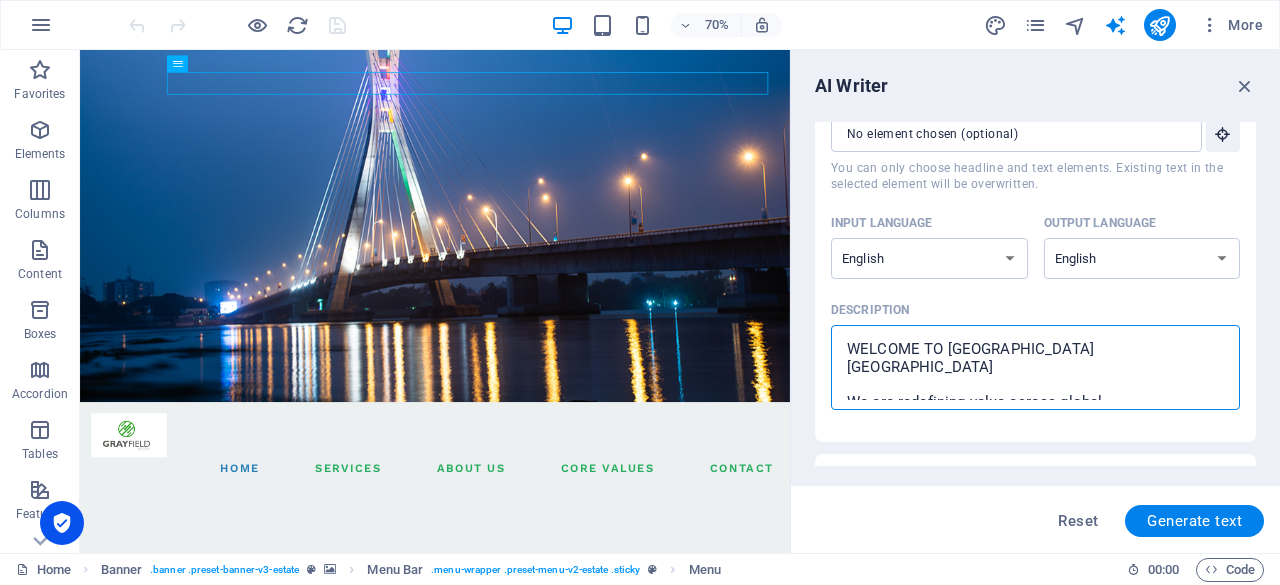 type on "WELCOME TO [GEOGRAPHIC_DATA] [GEOGRAPHIC_DATA]
We are redefining value across global" 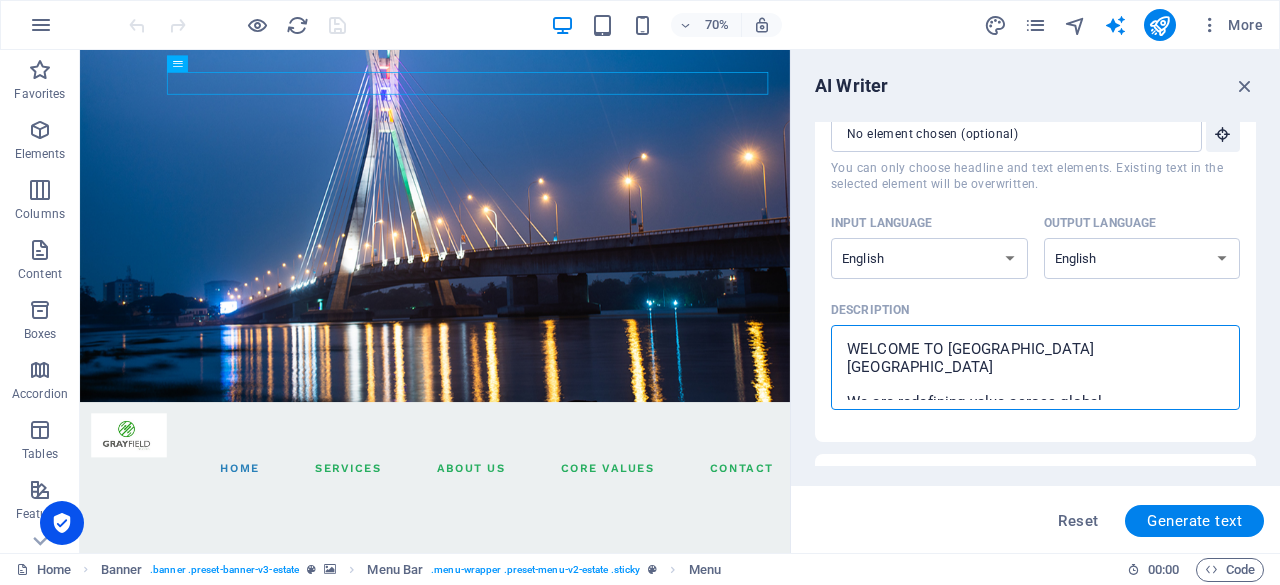 type on "x" 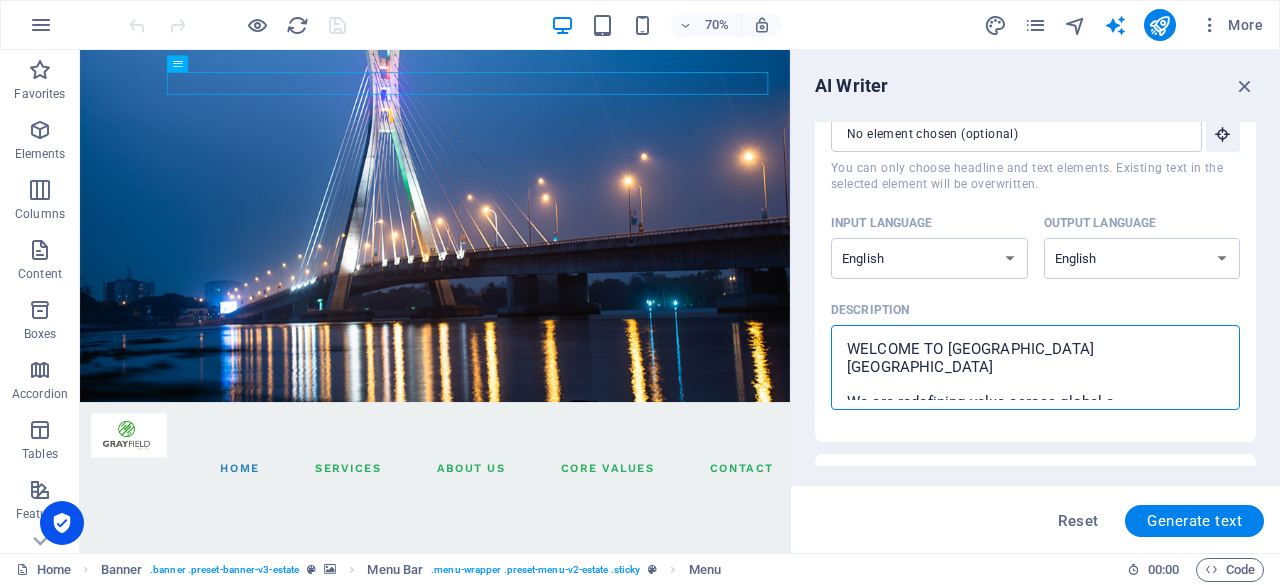 type on "WELCOME TO [GEOGRAPHIC_DATA] [GEOGRAPHIC_DATA]
We are redefining value across global an" 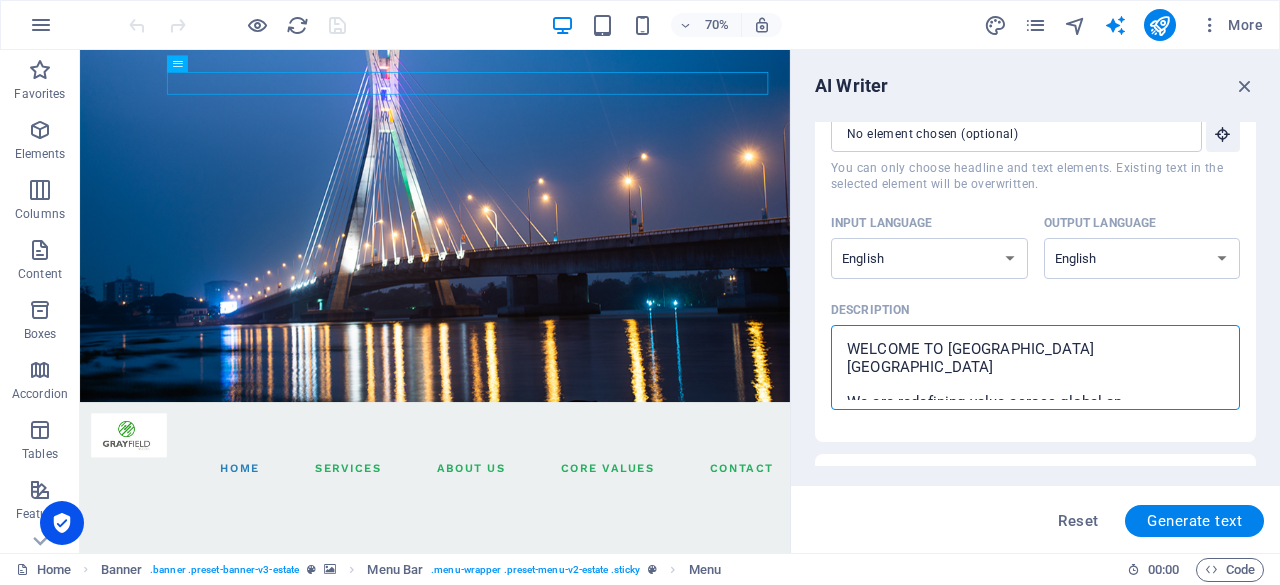 type on "WELCOME TO [GEOGRAPHIC_DATA] [GEOGRAPHIC_DATA]
We are redefining value across global and" 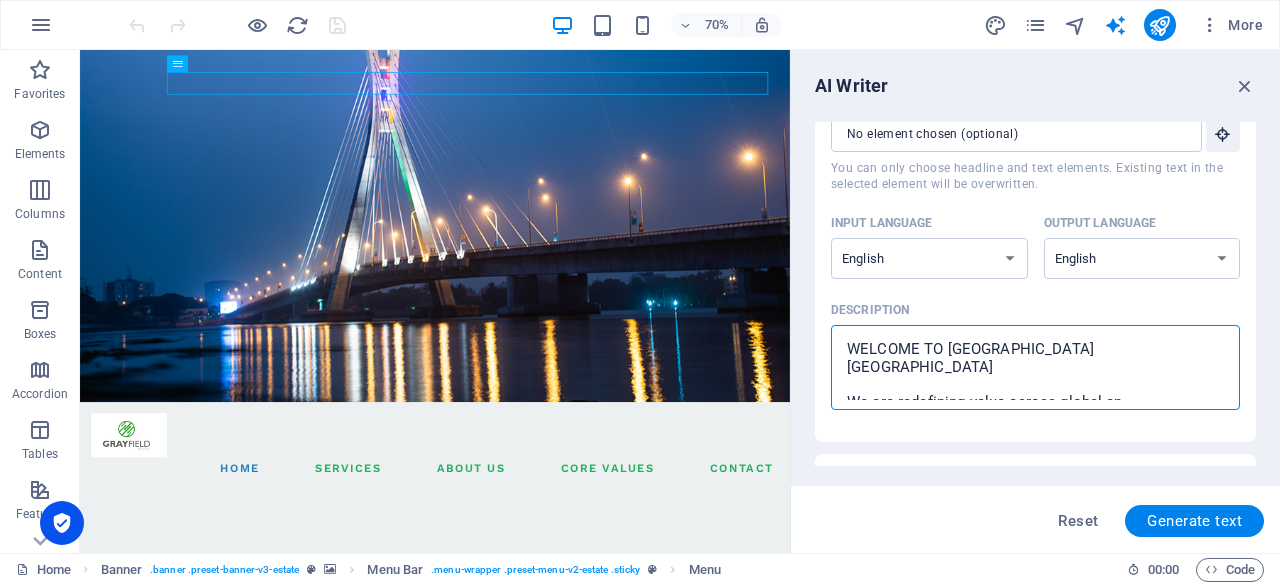 type on "x" 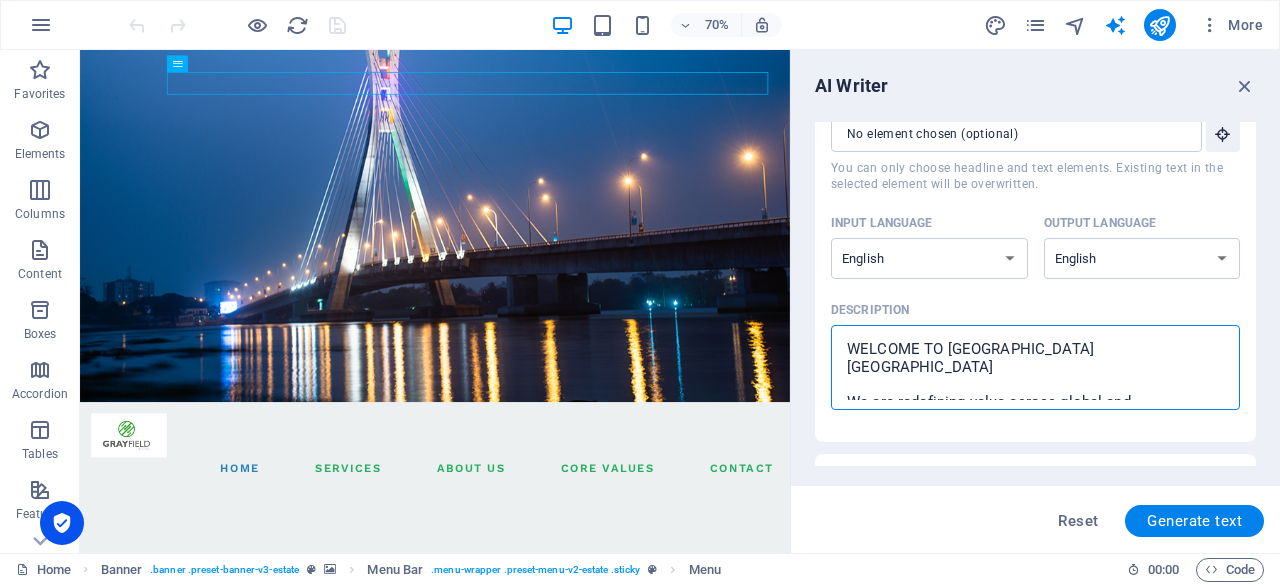 type on "WELCOME TO [GEOGRAPHIC_DATA] [GEOGRAPHIC_DATA]
We are redefining value across global and" 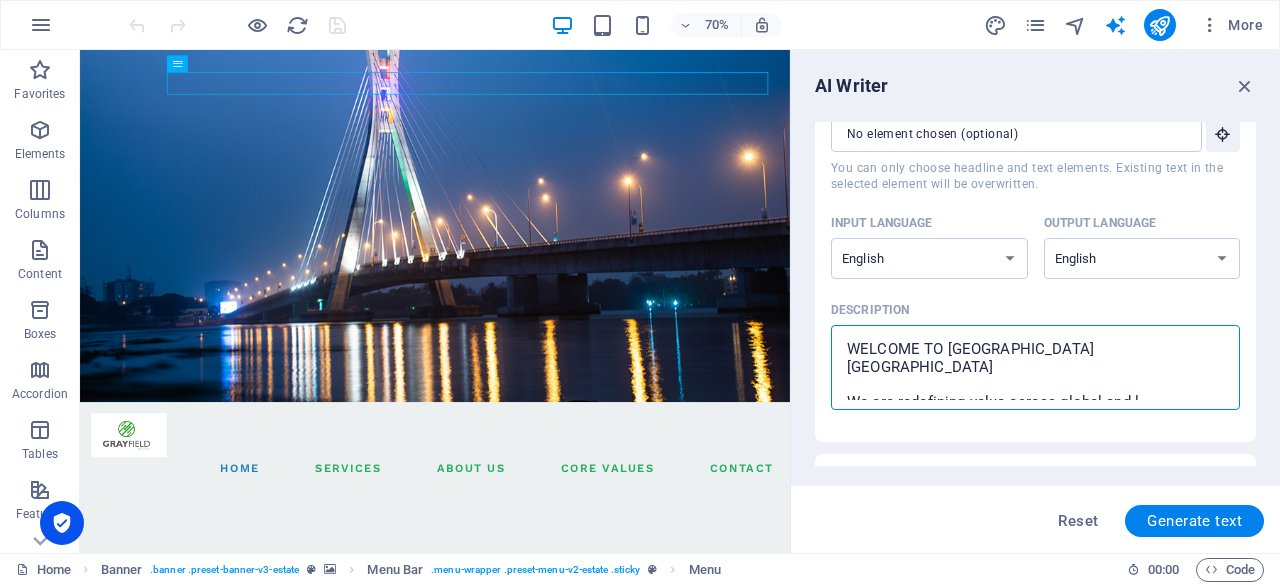 type on "WELCOME TO [GEOGRAPHIC_DATA] [GEOGRAPHIC_DATA]
We are redefining value across global and lo" 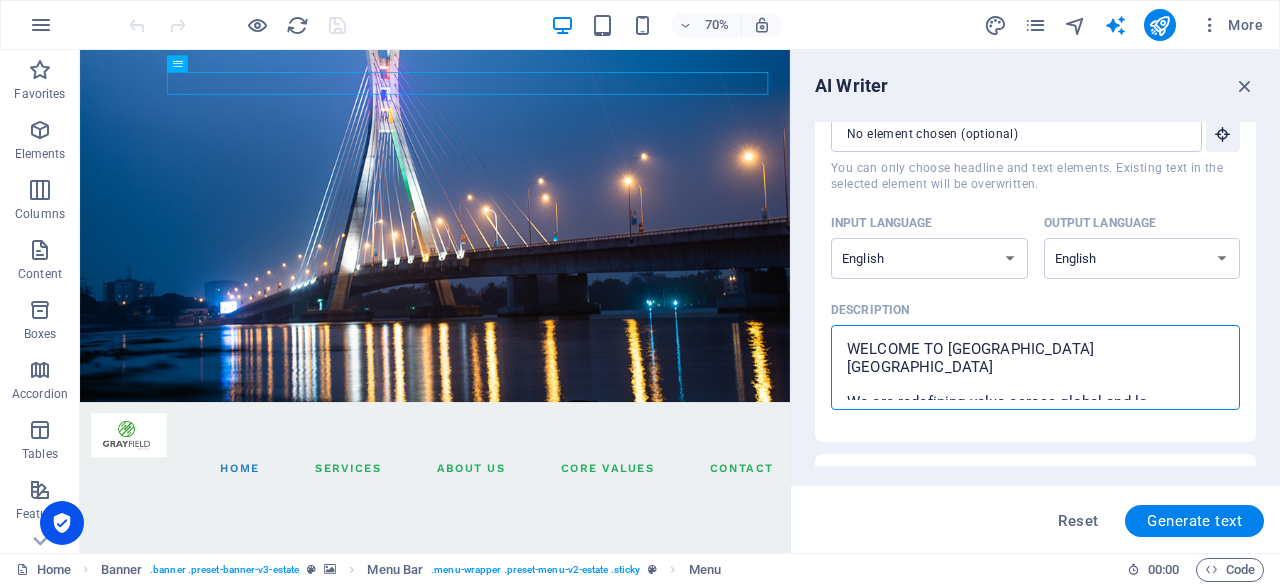 type on "WELCOME TO [GEOGRAPHIC_DATA] [GEOGRAPHIC_DATA]
We are redefining value across global and loc" 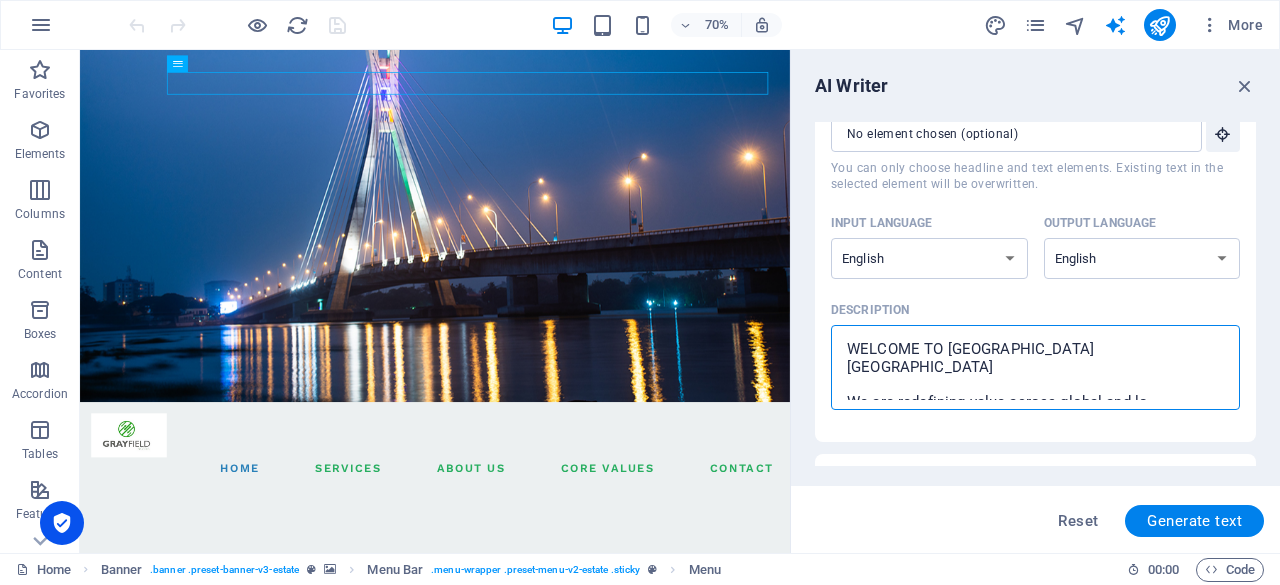 type on "x" 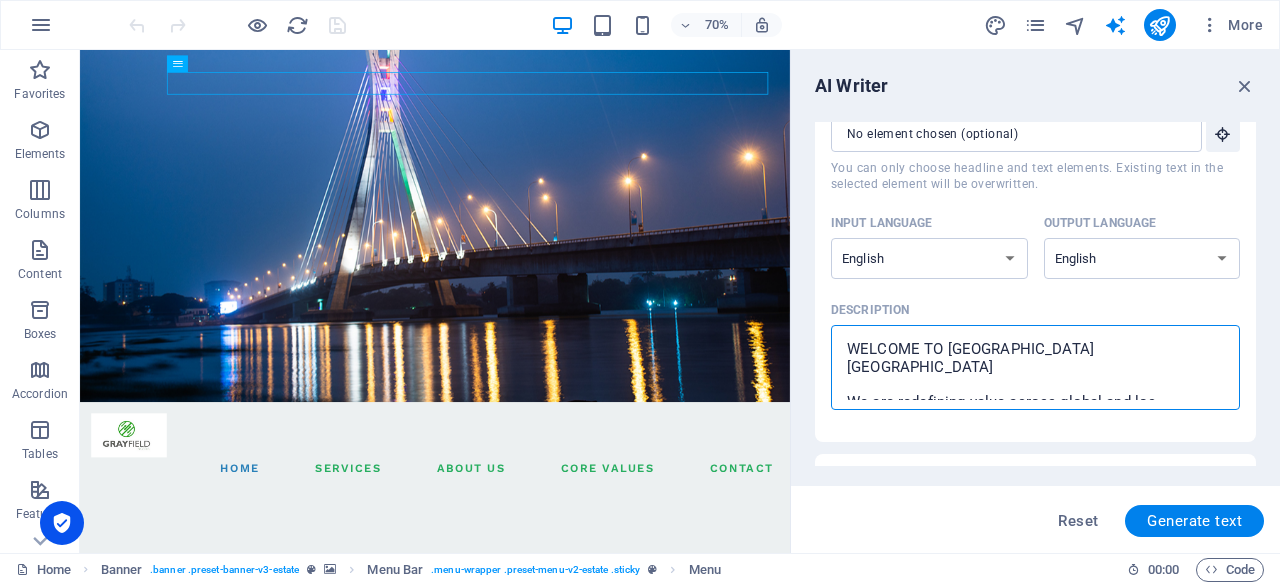 type on "WELCOME TO [GEOGRAPHIC_DATA] [GEOGRAPHIC_DATA]
We are redefining value across global and loca" 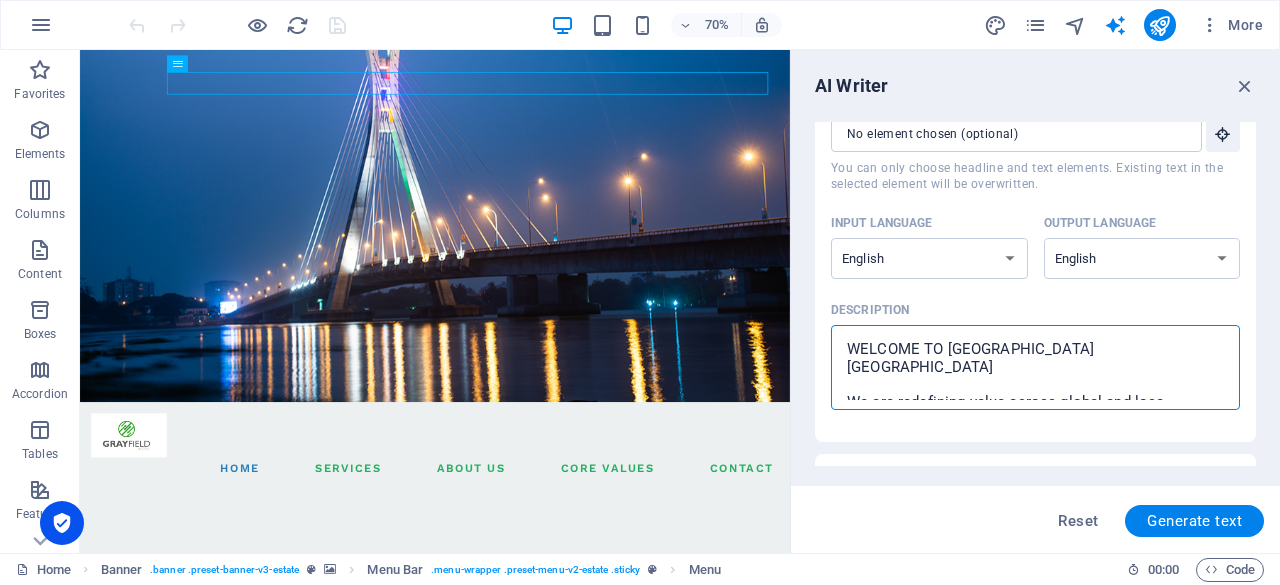 type on "WELCOME TO [GEOGRAPHIC_DATA] [GEOGRAPHIC_DATA]
We are redefining value across global and local" 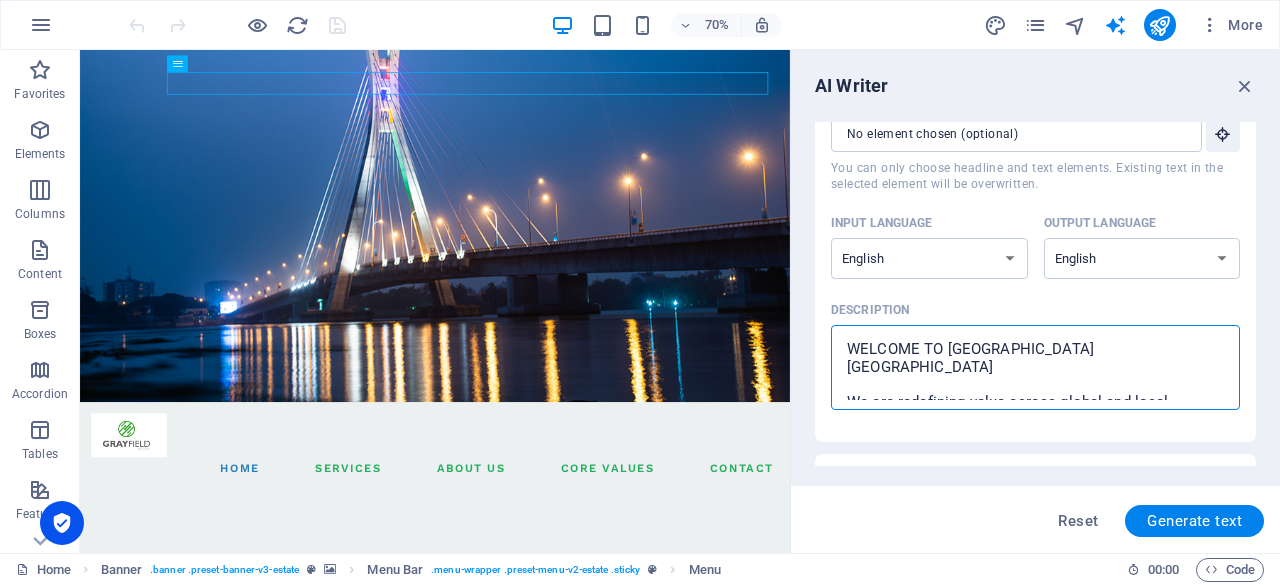 type on "x" 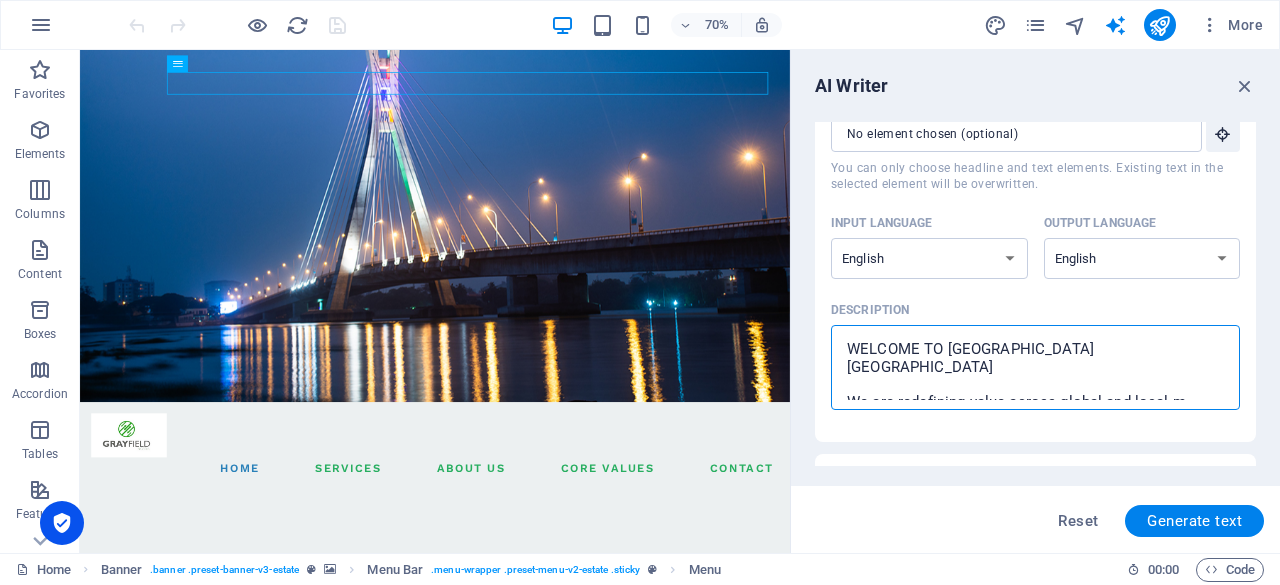 type on "WELCOME TO [GEOGRAPHIC_DATA] [GEOGRAPHIC_DATA]
We are redefining value across global and local ma" 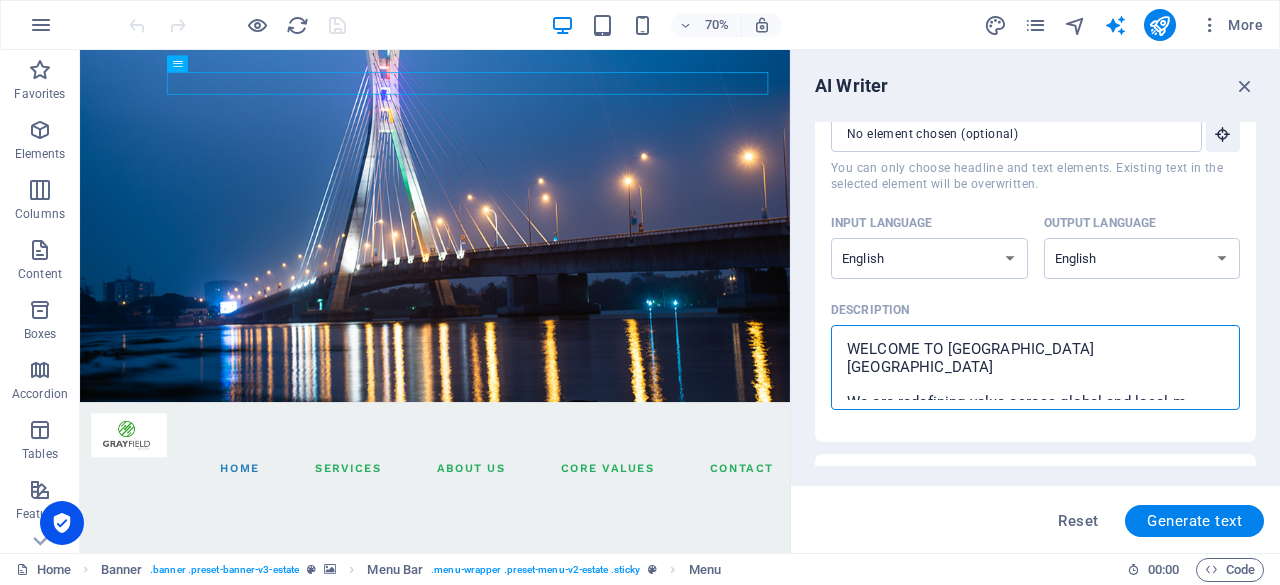 type on "x" 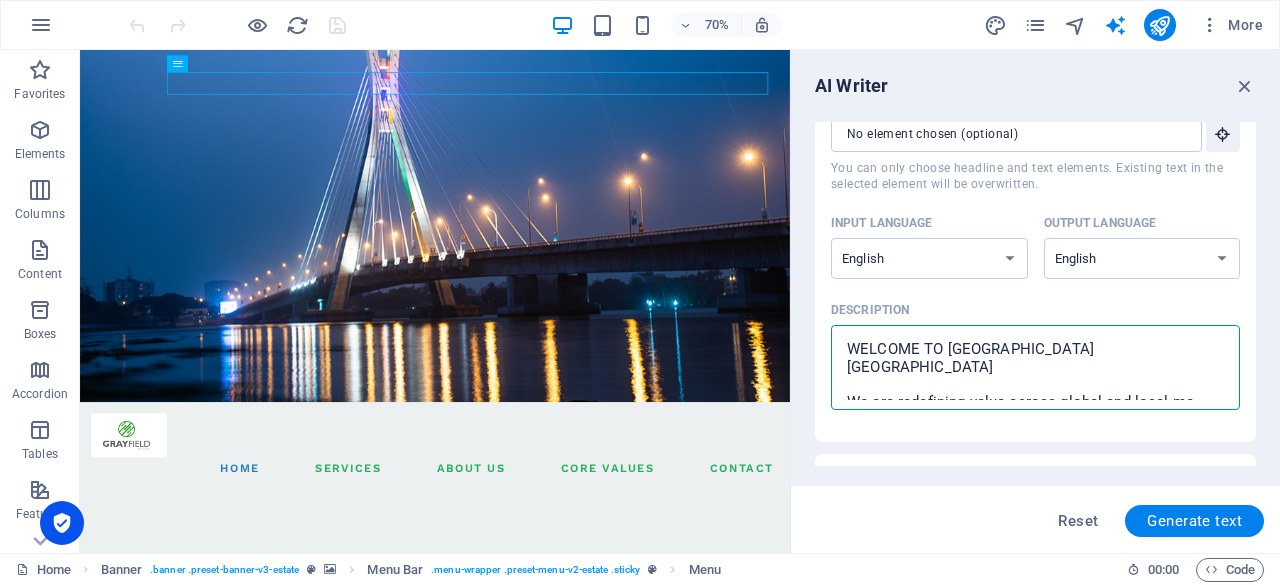 type on "WELCOME TO [GEOGRAPHIC_DATA] [GEOGRAPHIC_DATA]
We are redefining value across global and local mar" 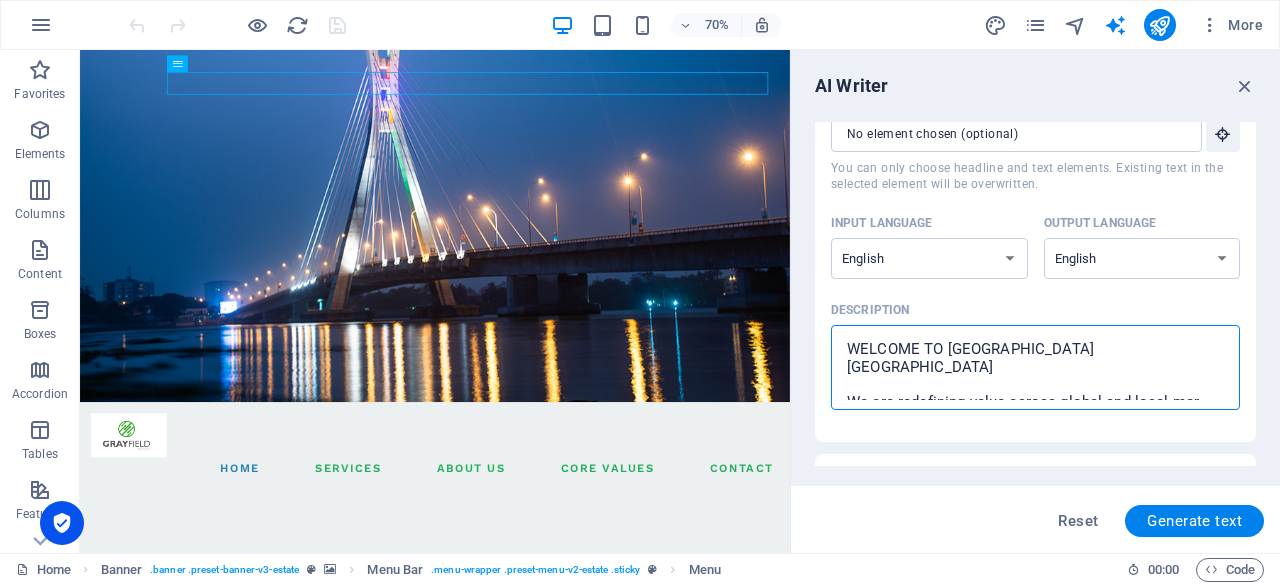 type on "WELCOME TO [GEOGRAPHIC_DATA] [GEOGRAPHIC_DATA]
We are redefining value across global and local mark" 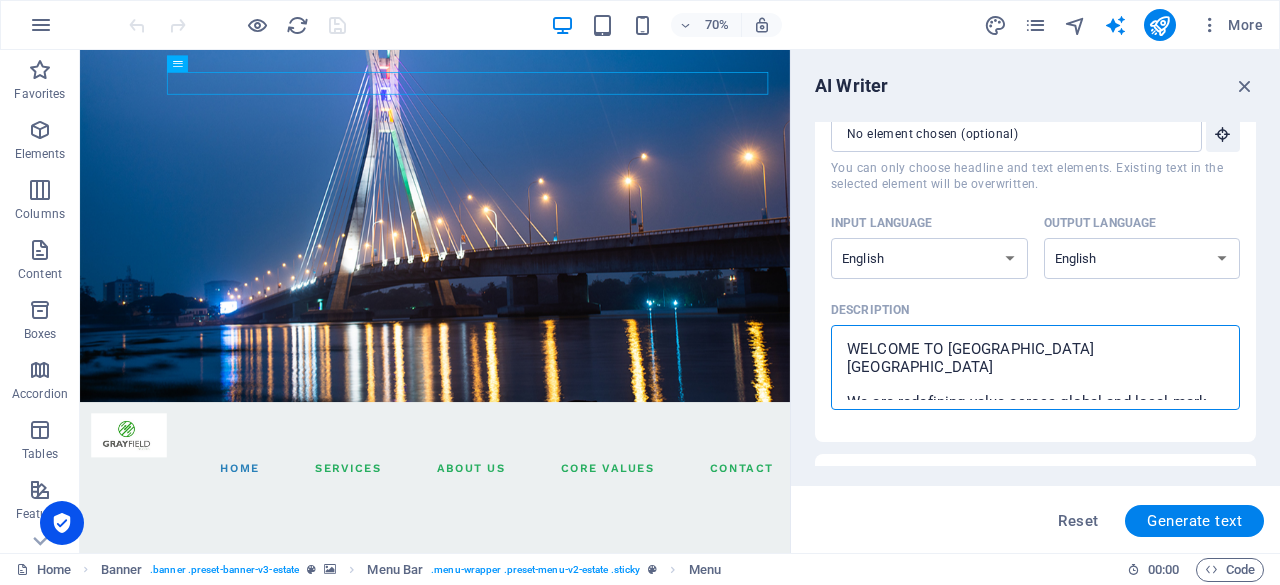 type on "WELCOME TO [GEOGRAPHIC_DATA] [GEOGRAPHIC_DATA]
We are redefining value across global and local marke" 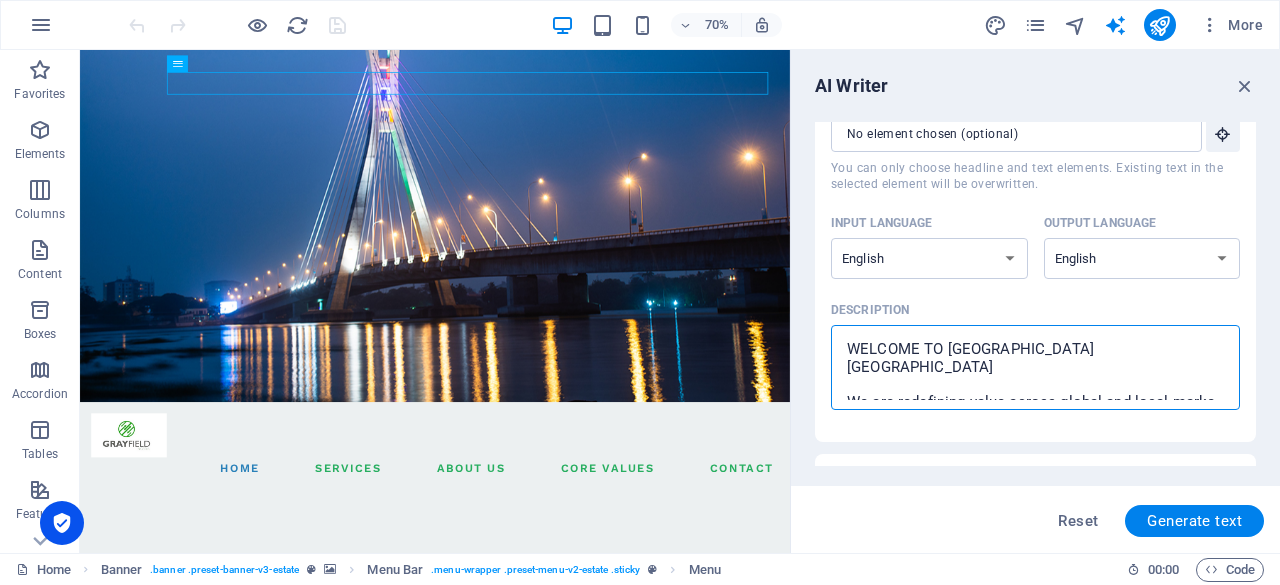 type on "WELCOME TO [GEOGRAPHIC_DATA] [GEOGRAPHIC_DATA]
We are redefining value across global and local market" 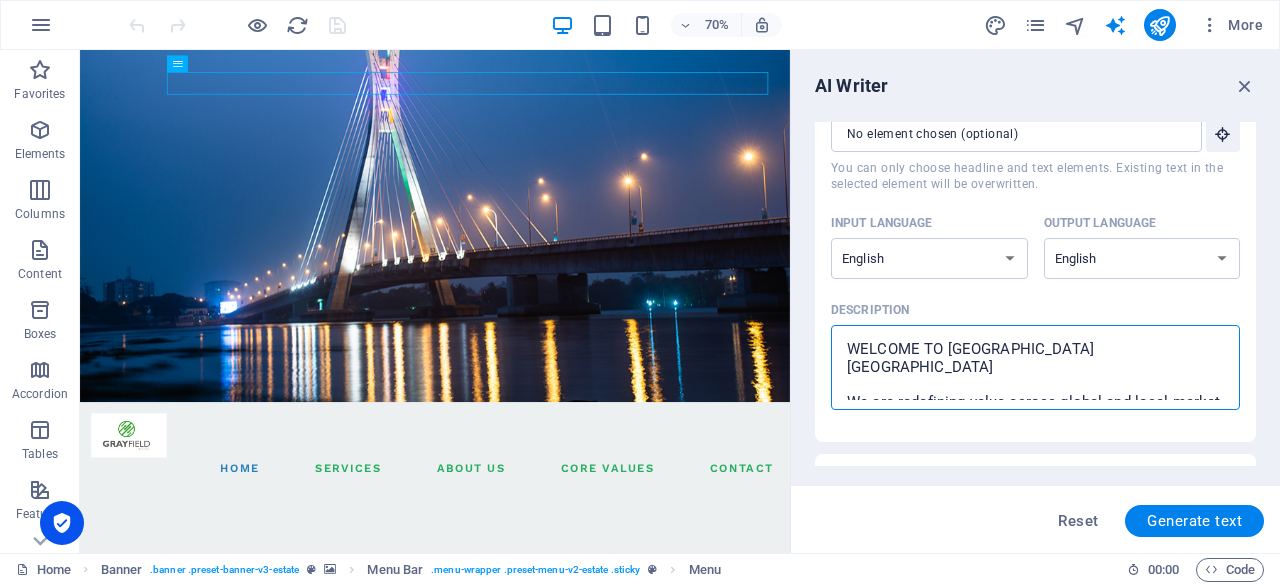 type on "WELCOME TO [GEOGRAPHIC_DATA] [GEOGRAPHIC_DATA]
We are redefining value across global and local markets" 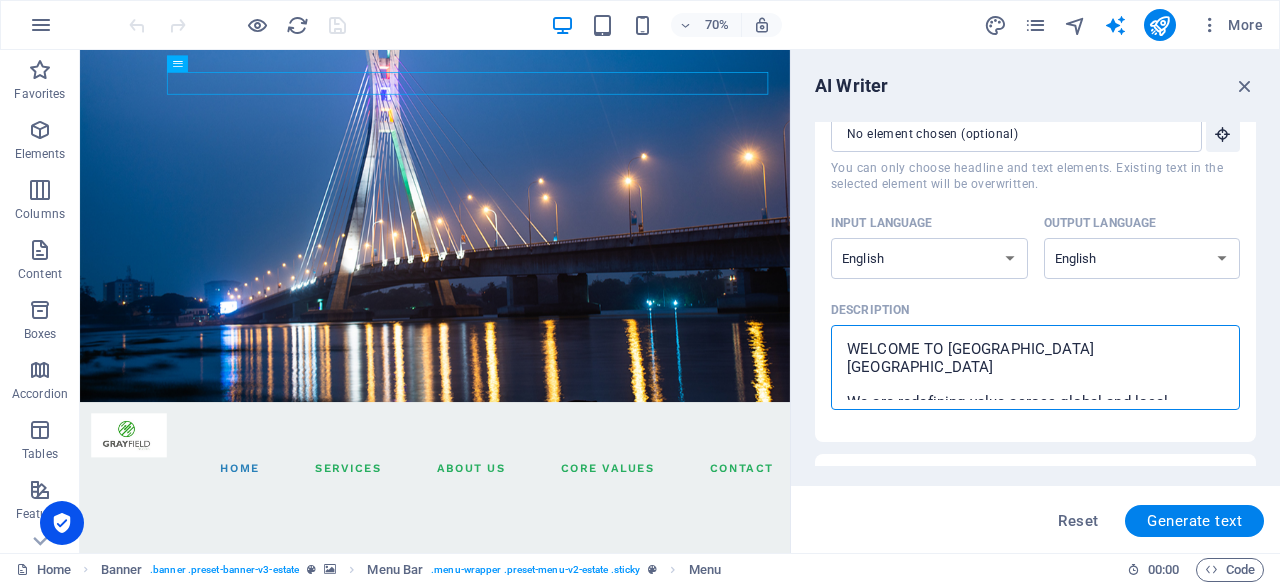 scroll, scrollTop: 11, scrollLeft: 0, axis: vertical 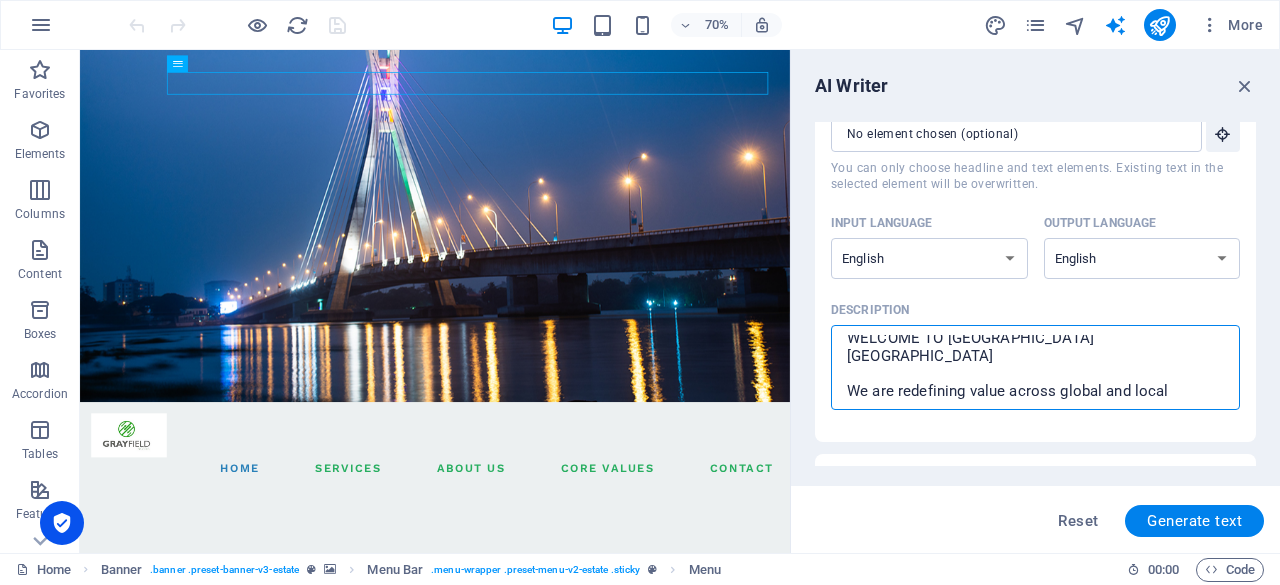 type on "WELCOME TO [GEOGRAPHIC_DATA] [GEOGRAPHIC_DATA]
We are redefining value across global and local markets." 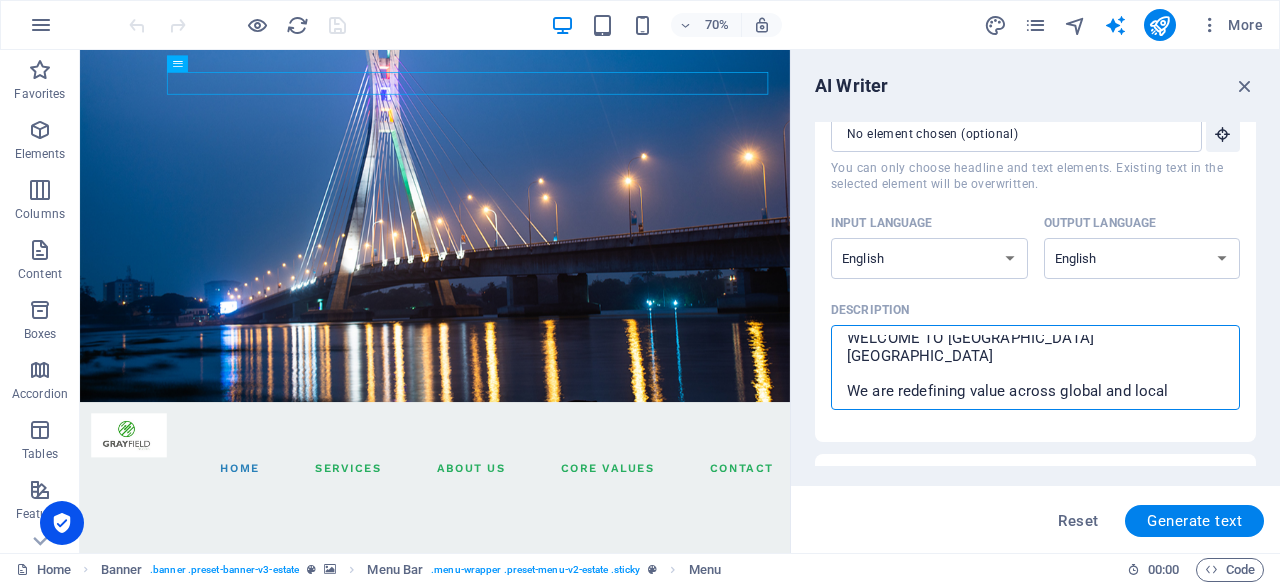 type on "x" 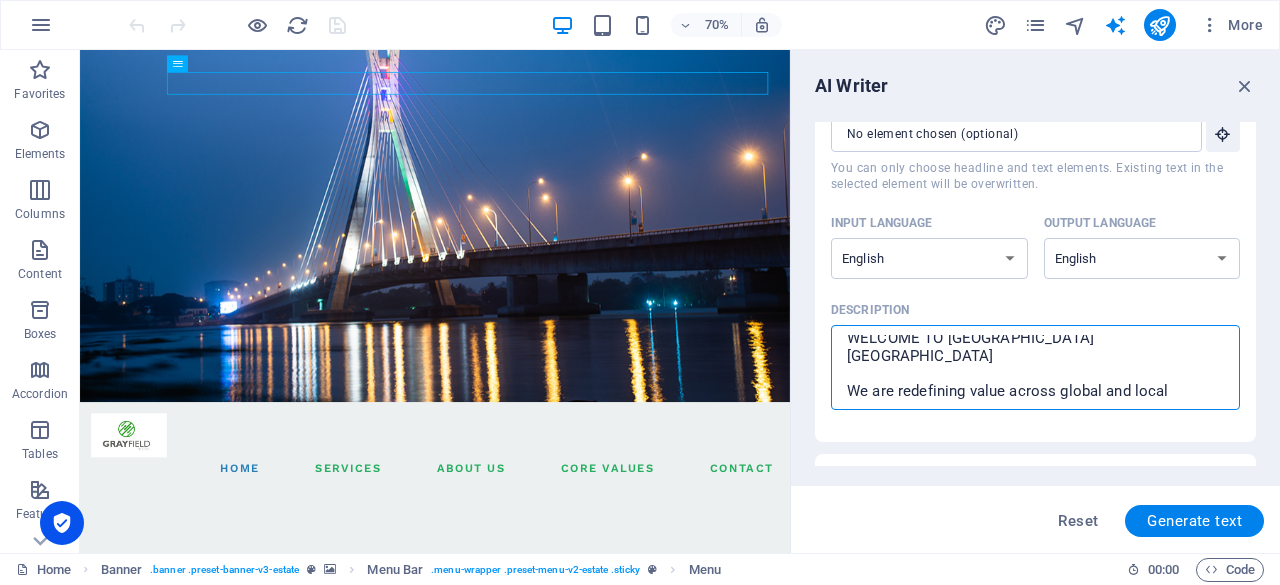 type on "WELCOME TO [GEOGRAPHIC_DATA] [GEOGRAPHIC_DATA]
We are redefining value across global and local markets." 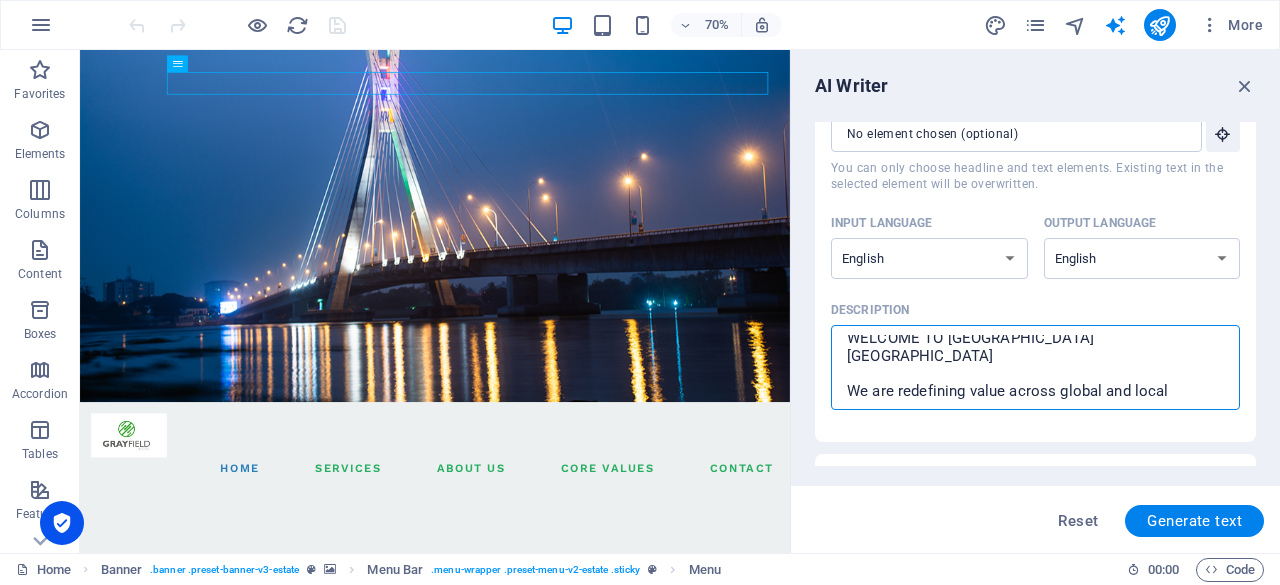 type on "x" 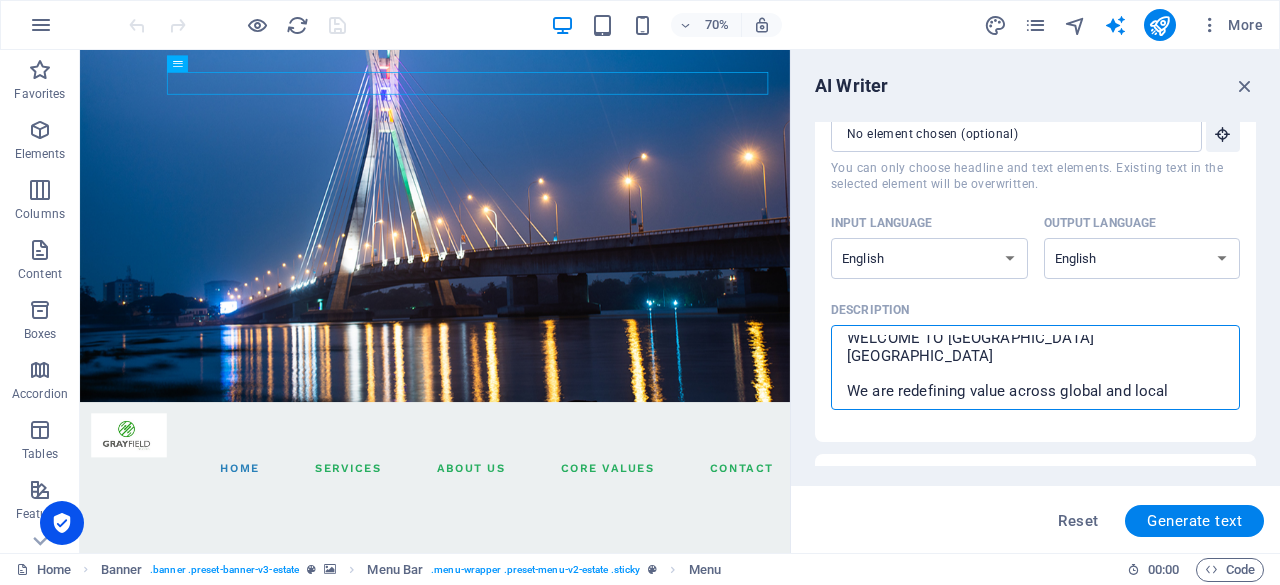 type on "WELCOME TO [GEOGRAPHIC_DATA] [GEOGRAPHIC_DATA]
We are redefining value across global and local markets. At" 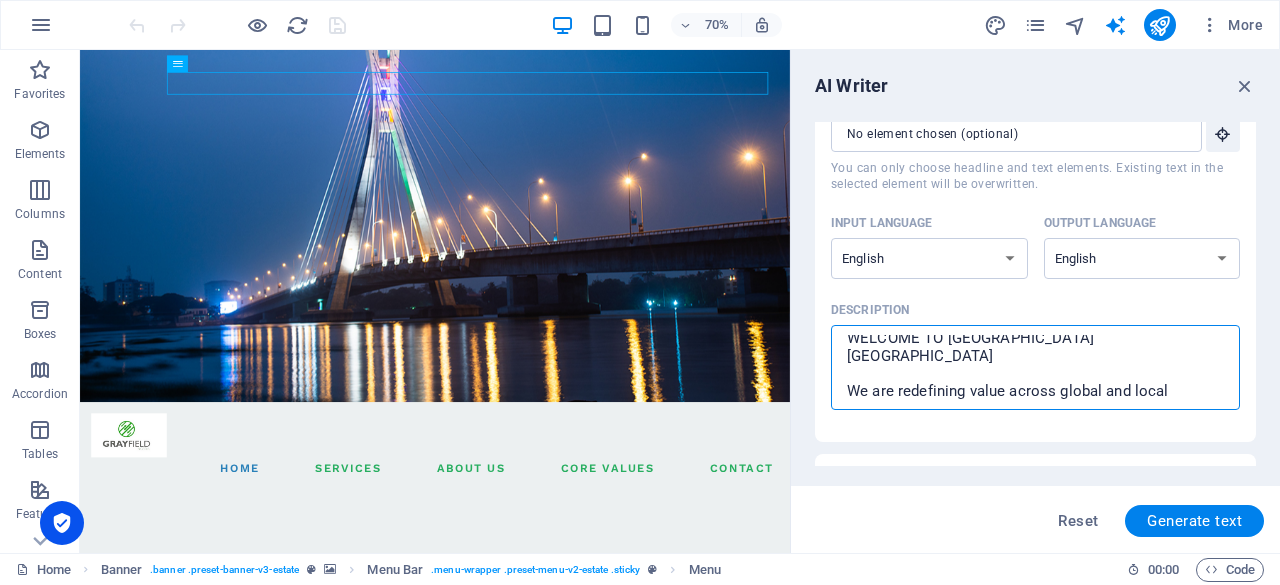 type on "x" 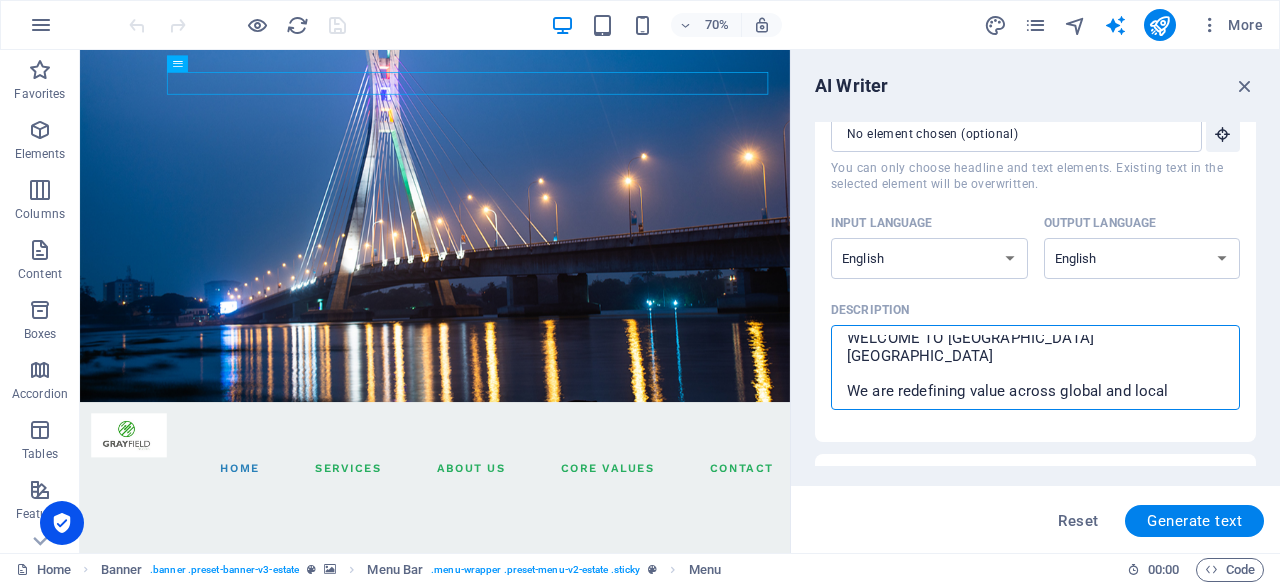 type on "WELCOME TO [GEOGRAPHIC_DATA] [GEOGRAPHIC_DATA]
We are redefining value across global and local markets. At Gr" 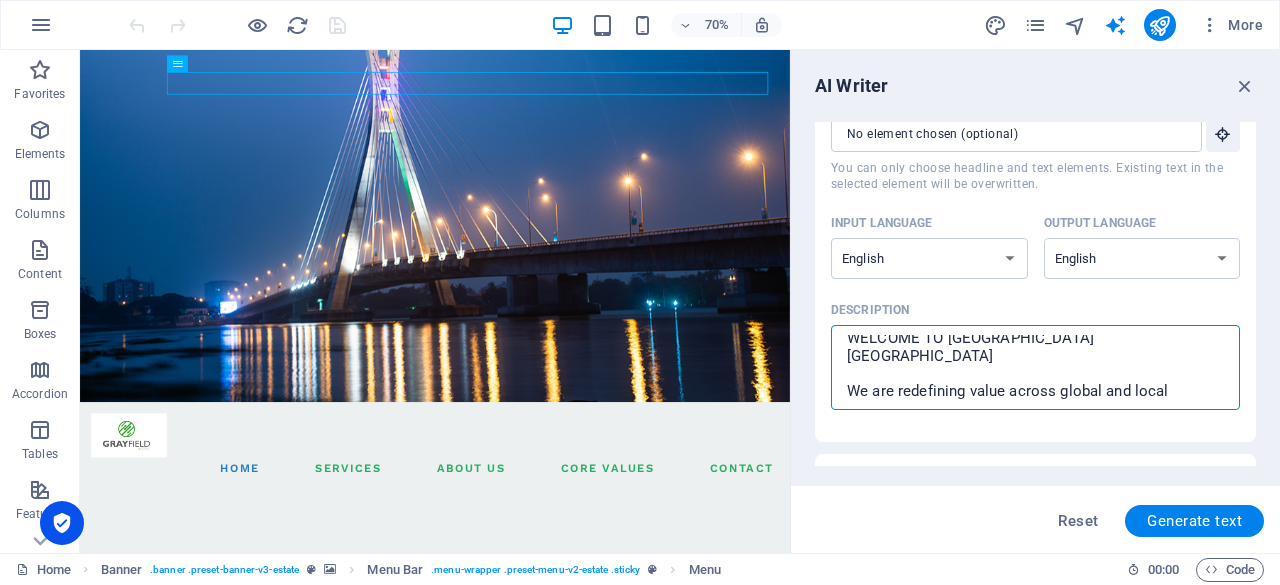 type on "x" 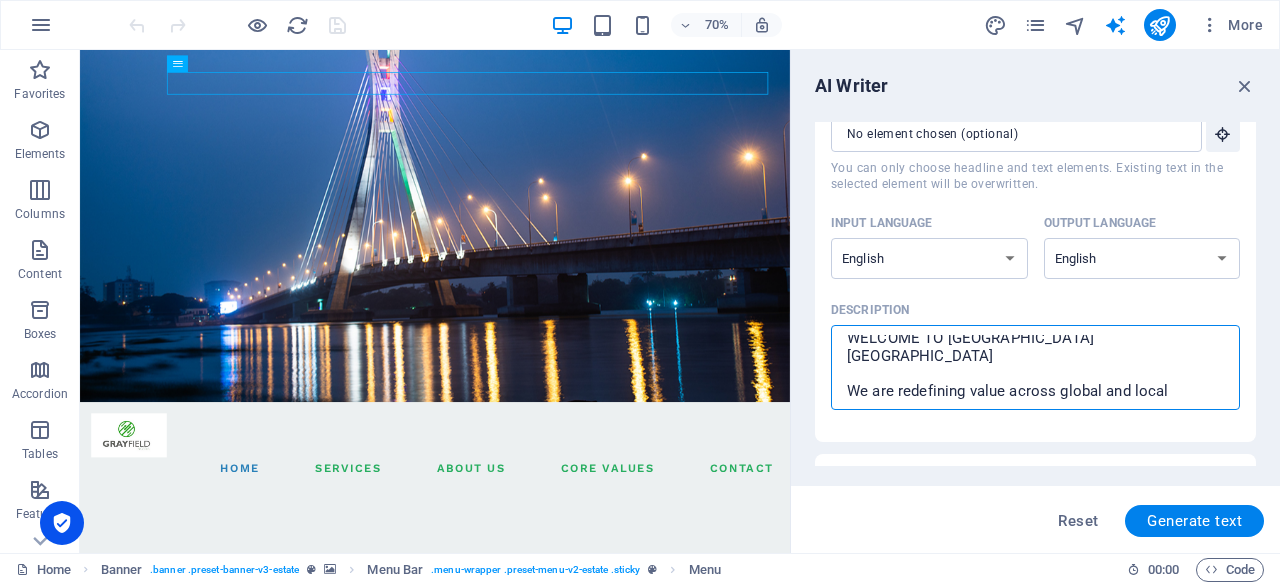 type on "WELCOME TO [GEOGRAPHIC_DATA] [GEOGRAPHIC_DATA]
We are redefining value across global and local markets. At Gray Fi" 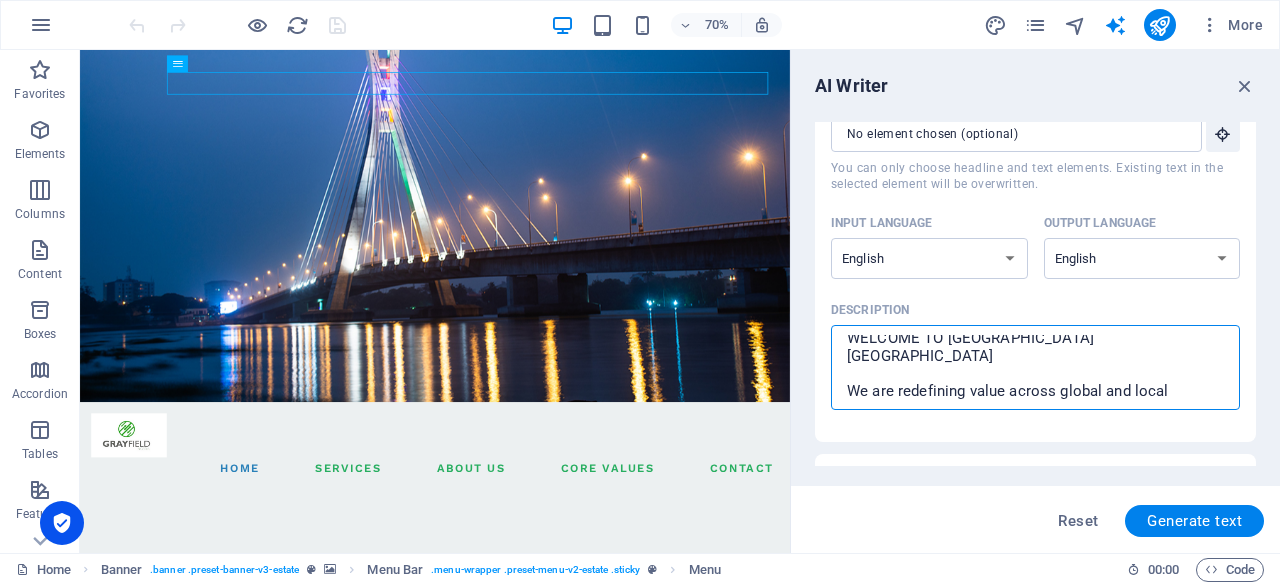 type on "x" 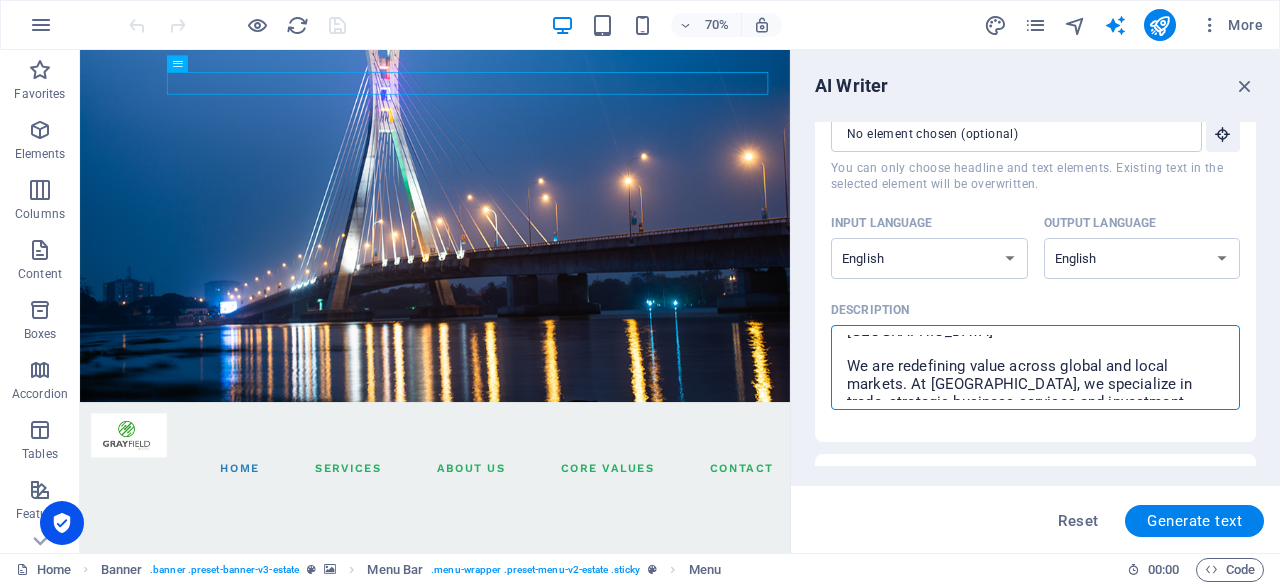 scroll, scrollTop: 47, scrollLeft: 0, axis: vertical 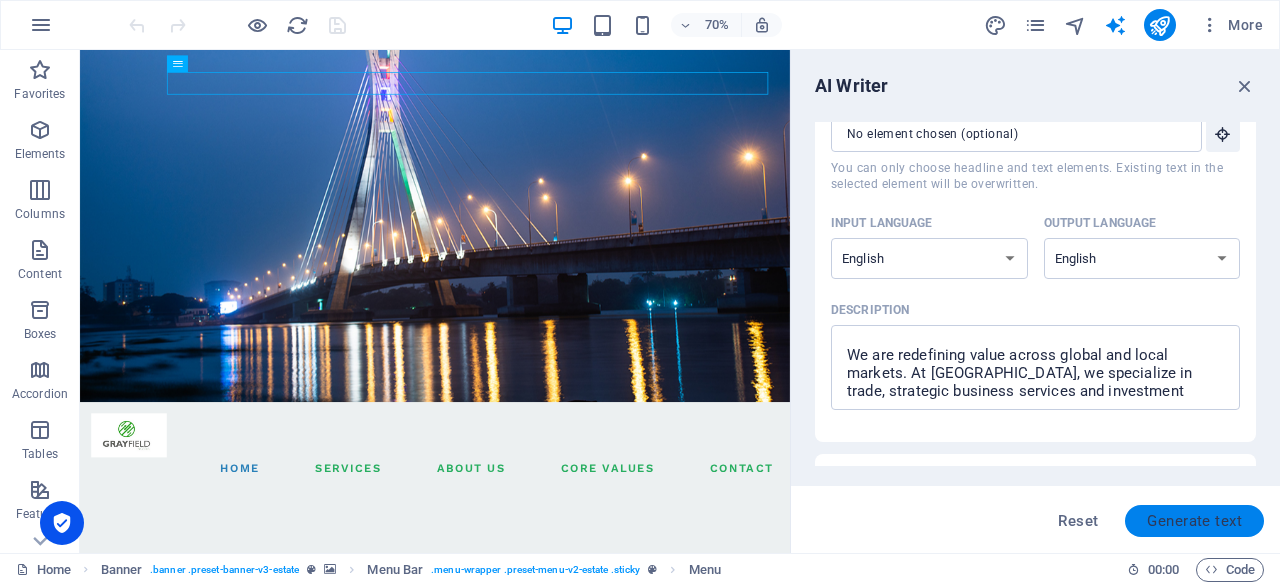 click on "Generate text" at bounding box center (1194, 521) 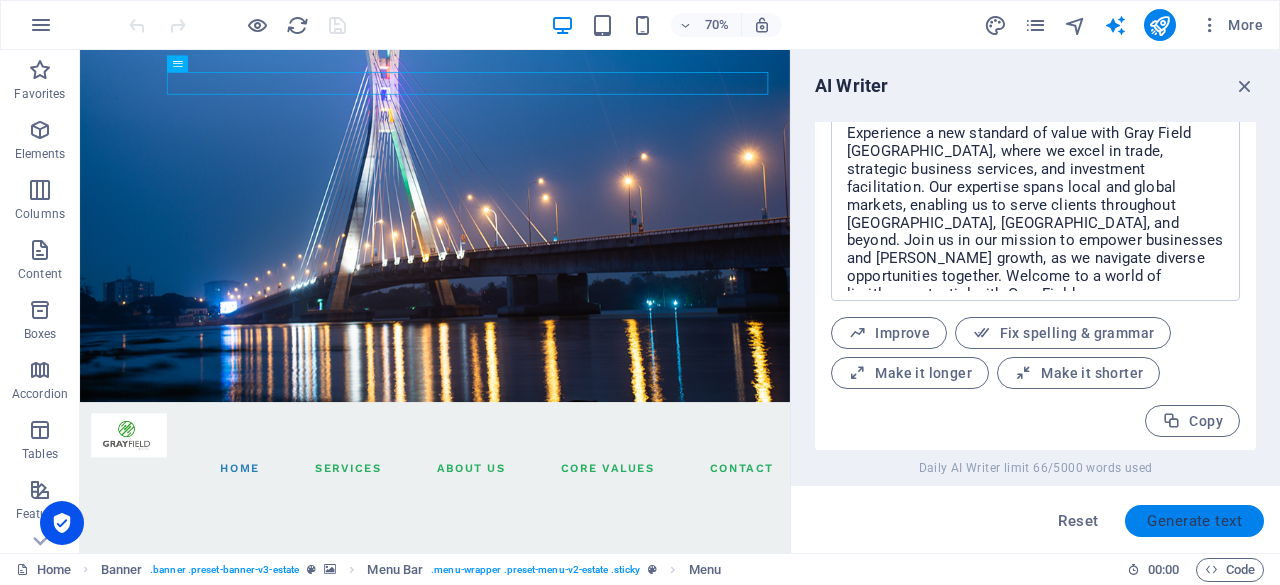 scroll, scrollTop: 816, scrollLeft: 0, axis: vertical 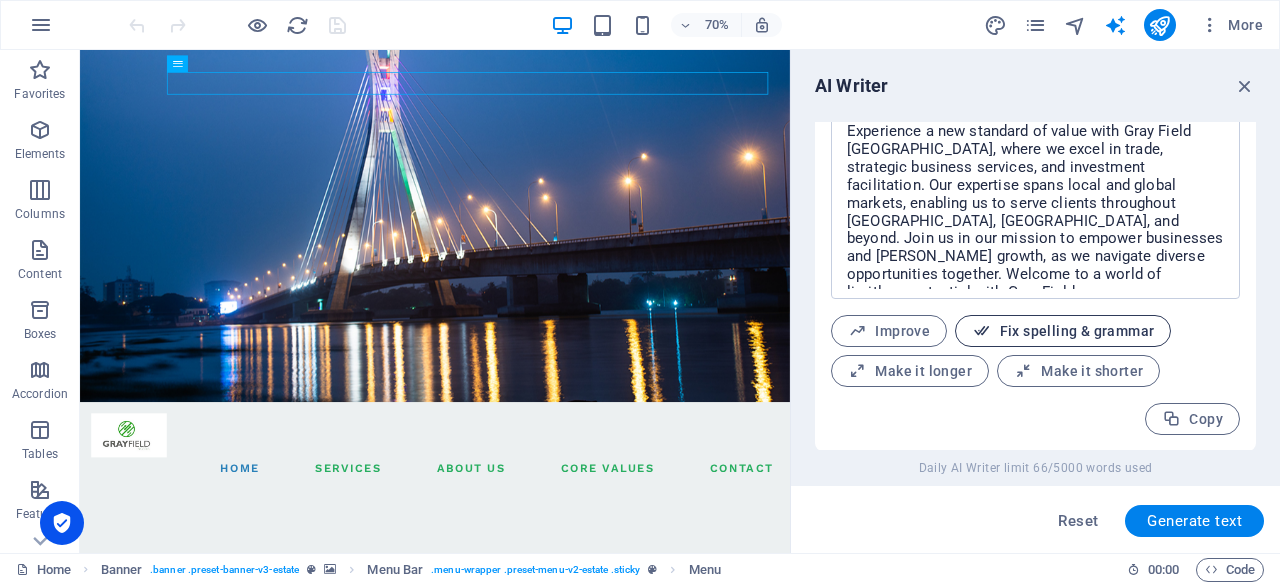 click on "Fix spelling & grammar" at bounding box center (1063, 331) 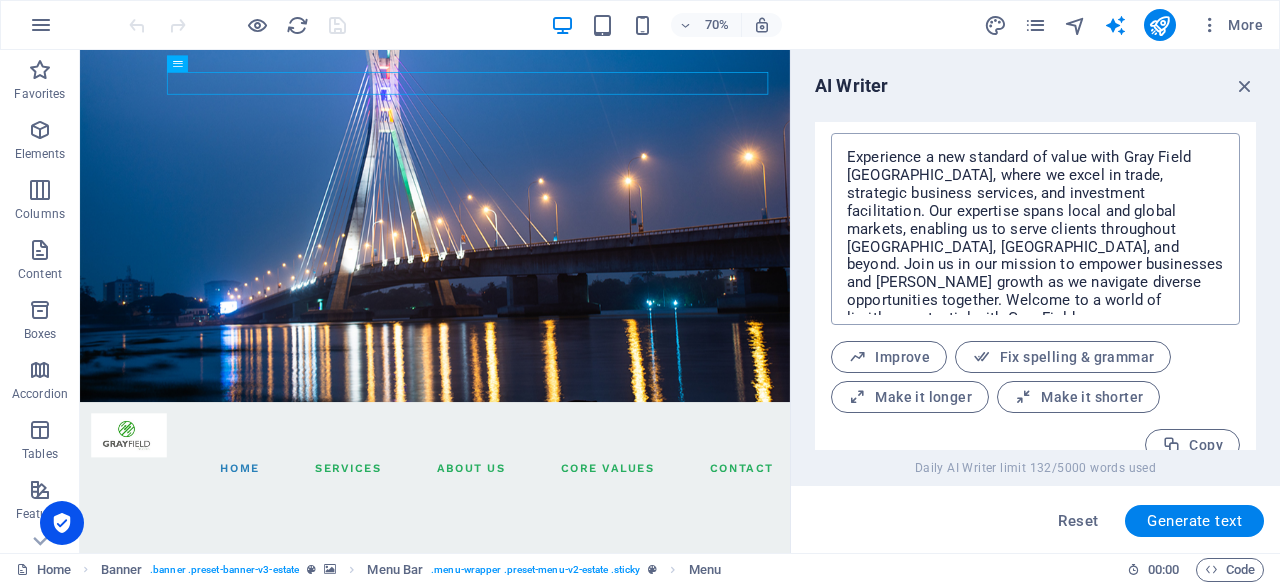 scroll, scrollTop: 816, scrollLeft: 0, axis: vertical 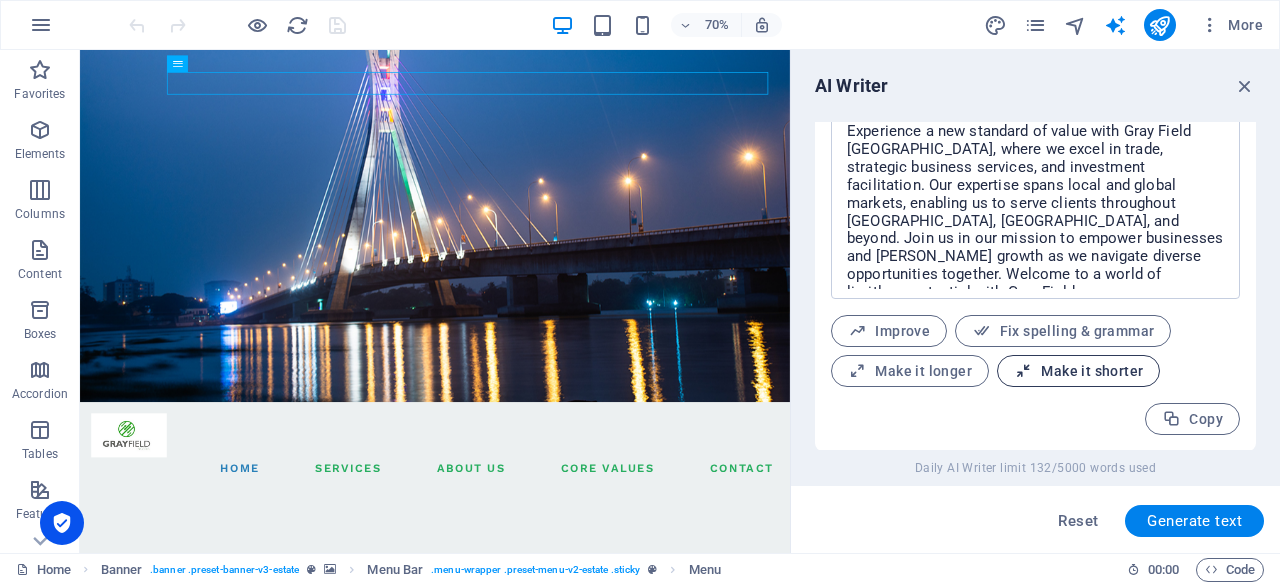 click at bounding box center [1023, 371] 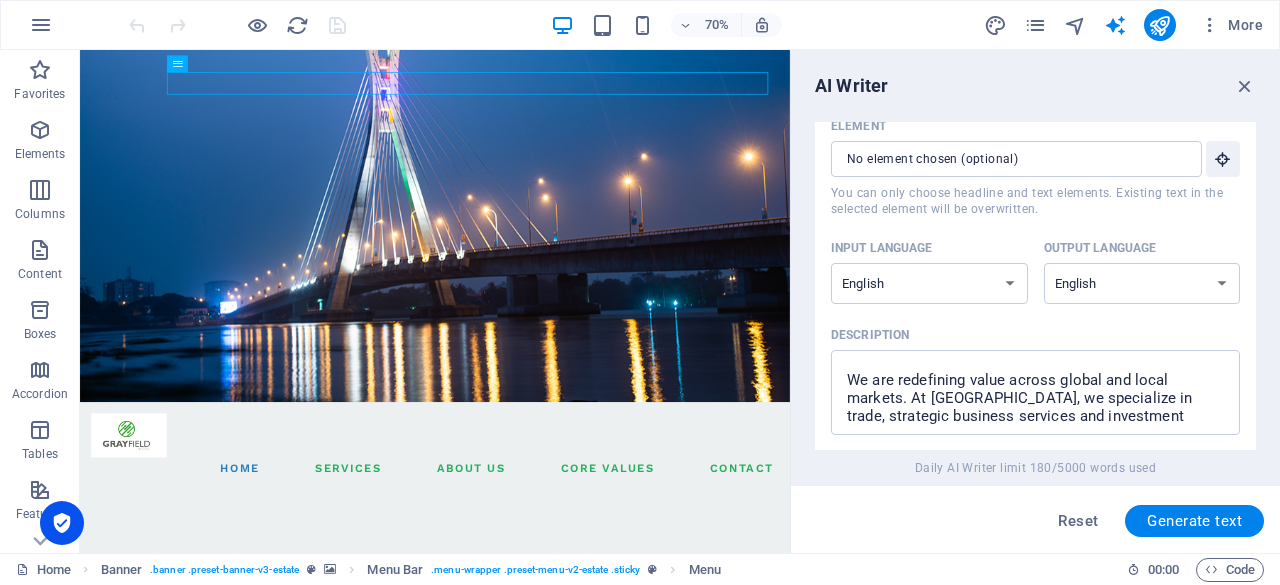 scroll, scrollTop: 60, scrollLeft: 0, axis: vertical 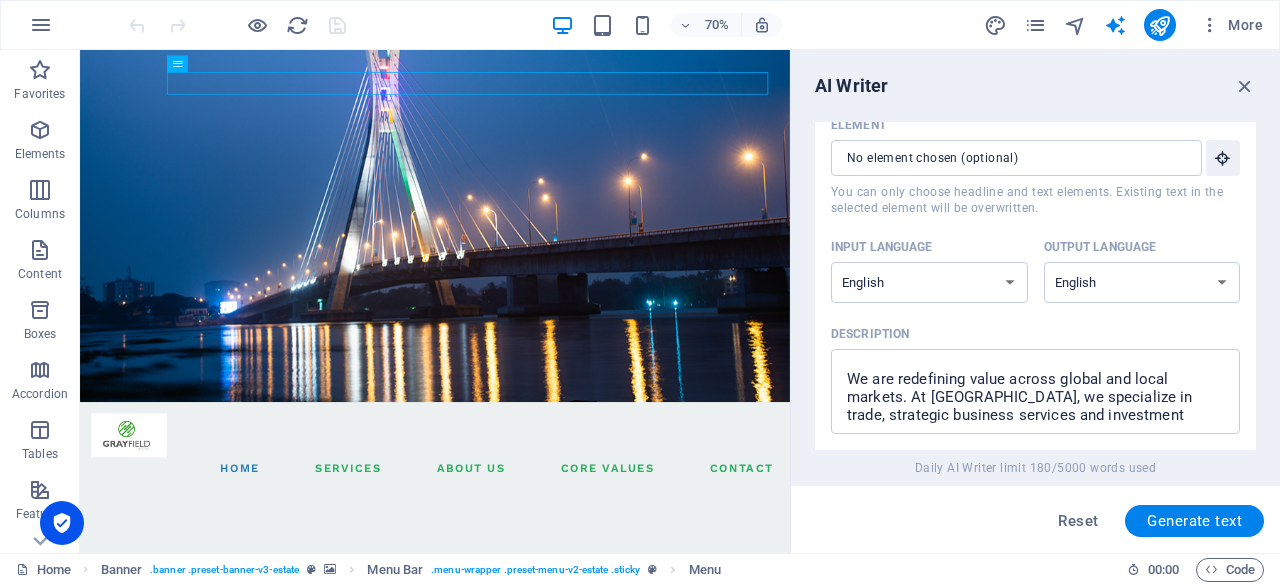 click on "WELCOME TO [GEOGRAPHIC_DATA] [GEOGRAPHIC_DATA]
We are redefining value across global and local markets. At [GEOGRAPHIC_DATA], we specialize in trade, strategic business services and investment facilitation, serving clients across [GEOGRAPHIC_DATA], [GEOGRAPHIC_DATA] and the world." at bounding box center (1035, 391) 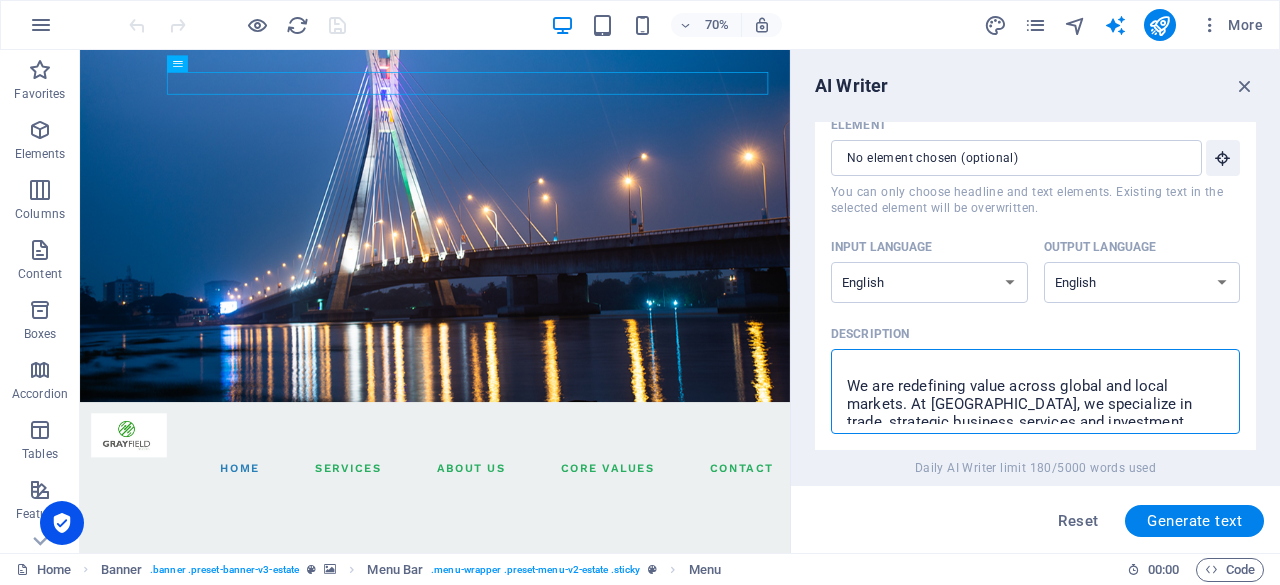 scroll, scrollTop: 5, scrollLeft: 0, axis: vertical 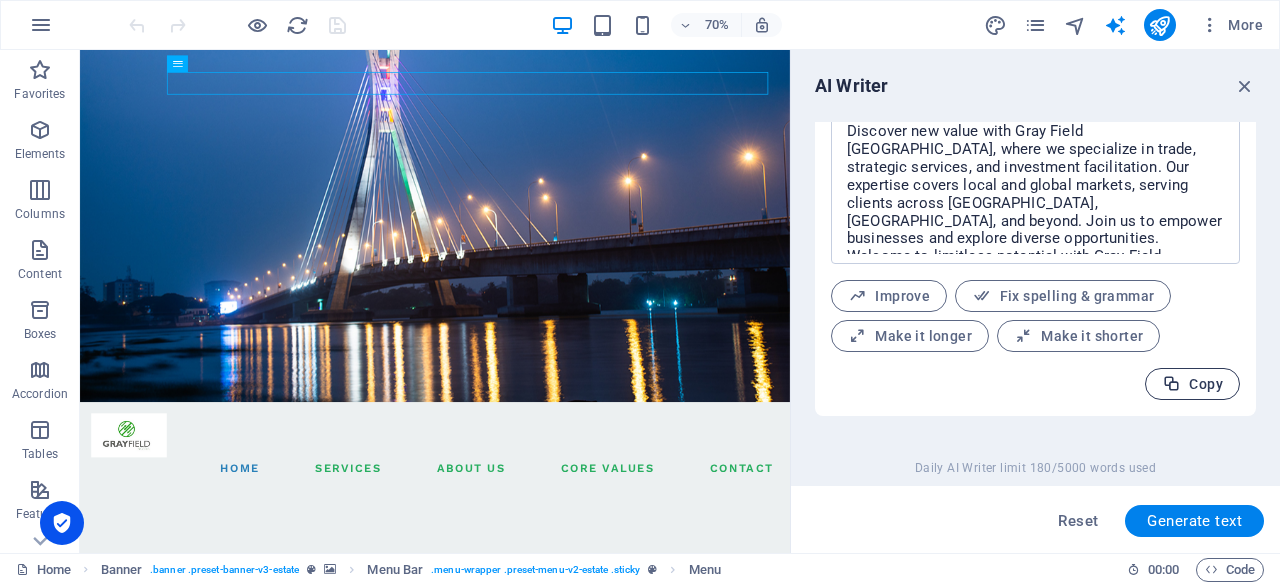click on "Copy" at bounding box center [1192, 384] 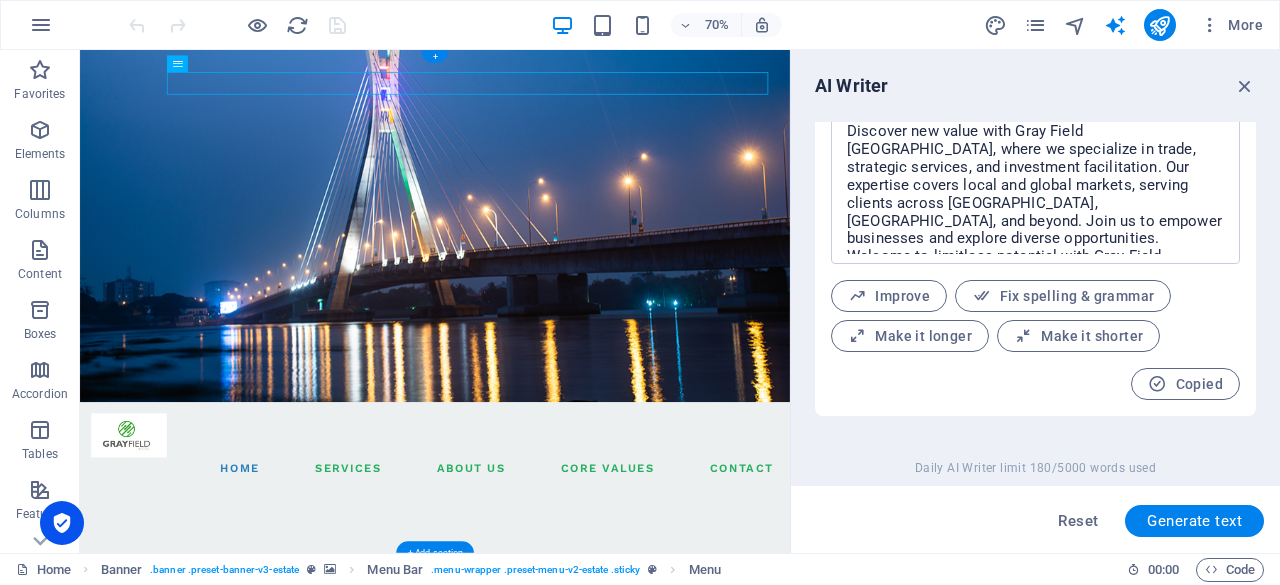 click at bounding box center [587, 301] 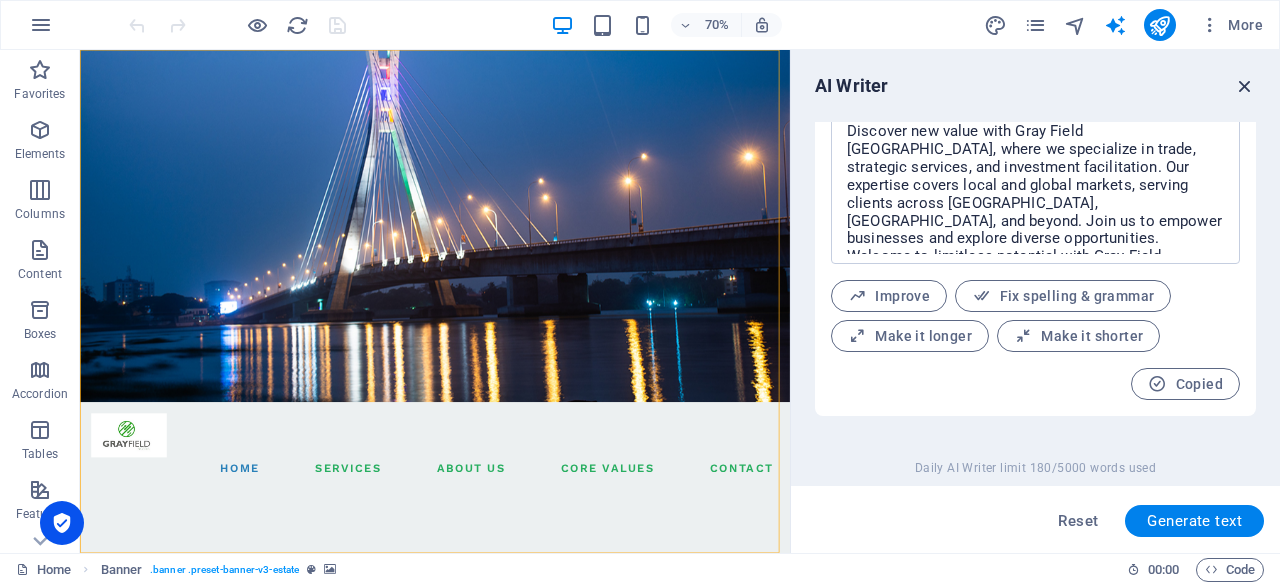 click at bounding box center [1245, 86] 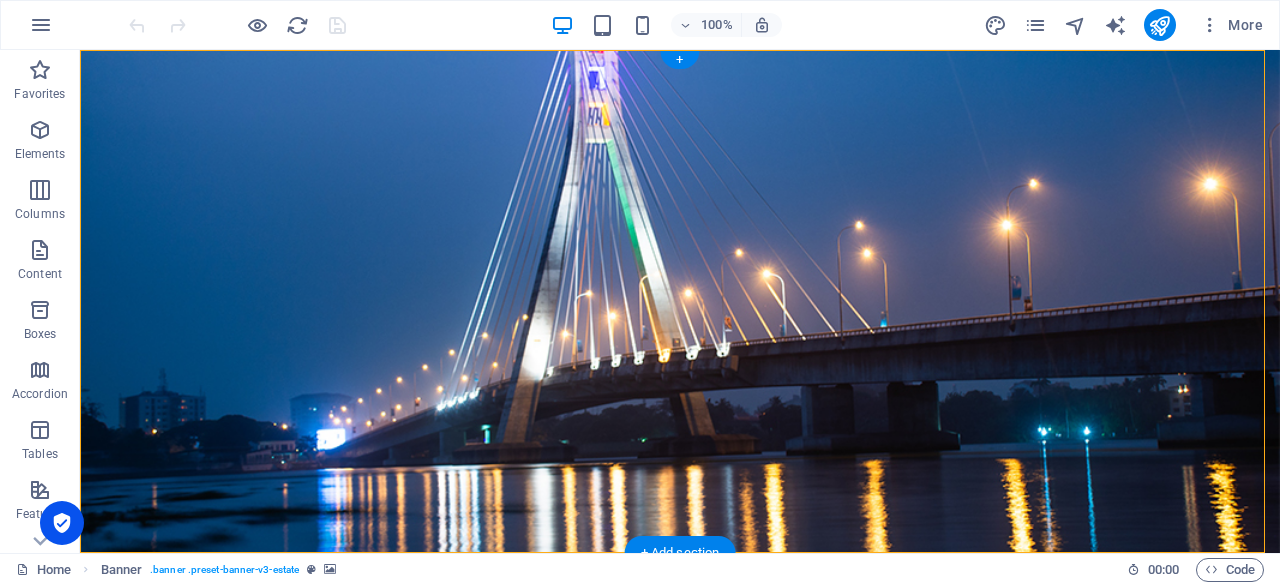 click at bounding box center (680, 301) 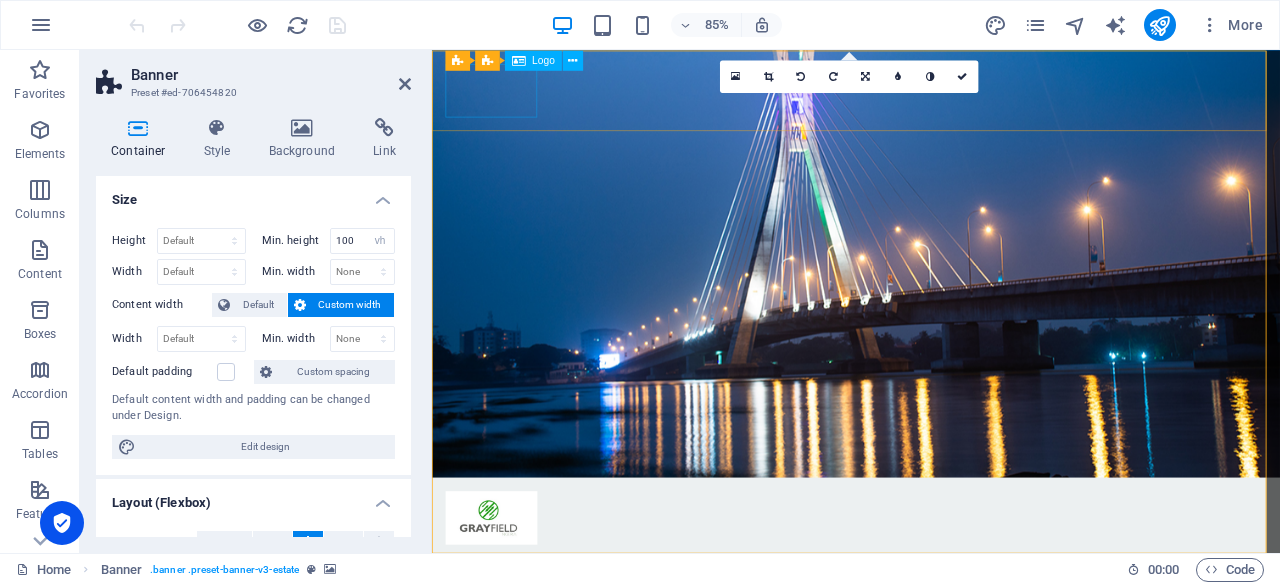 click on "Logo" at bounding box center [543, 60] 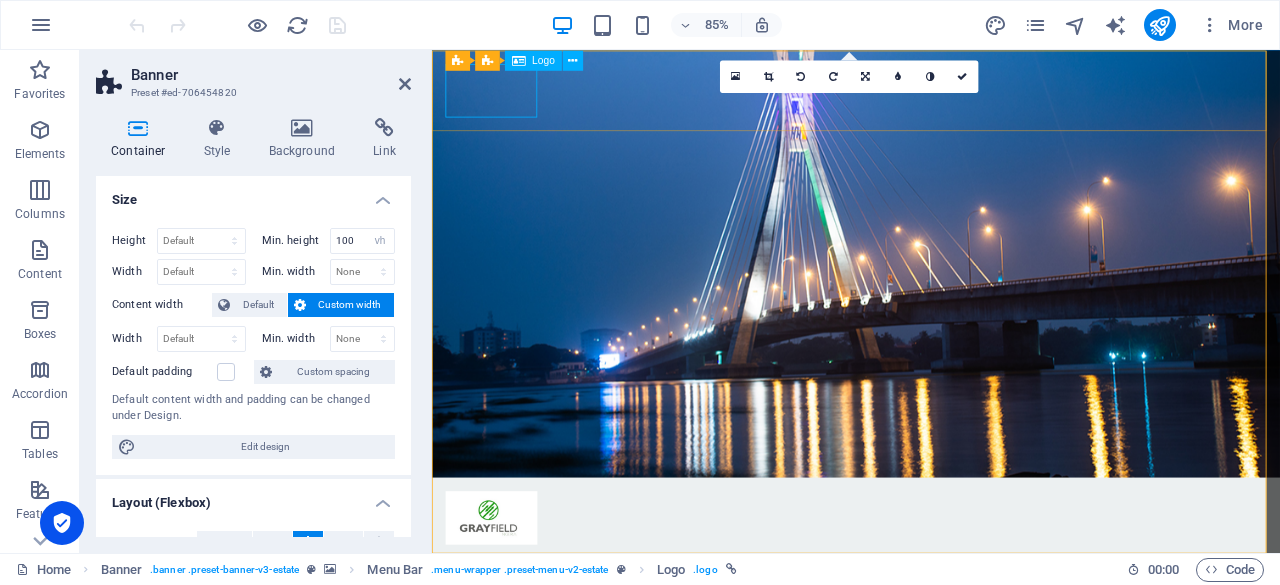 click at bounding box center (931, 600) 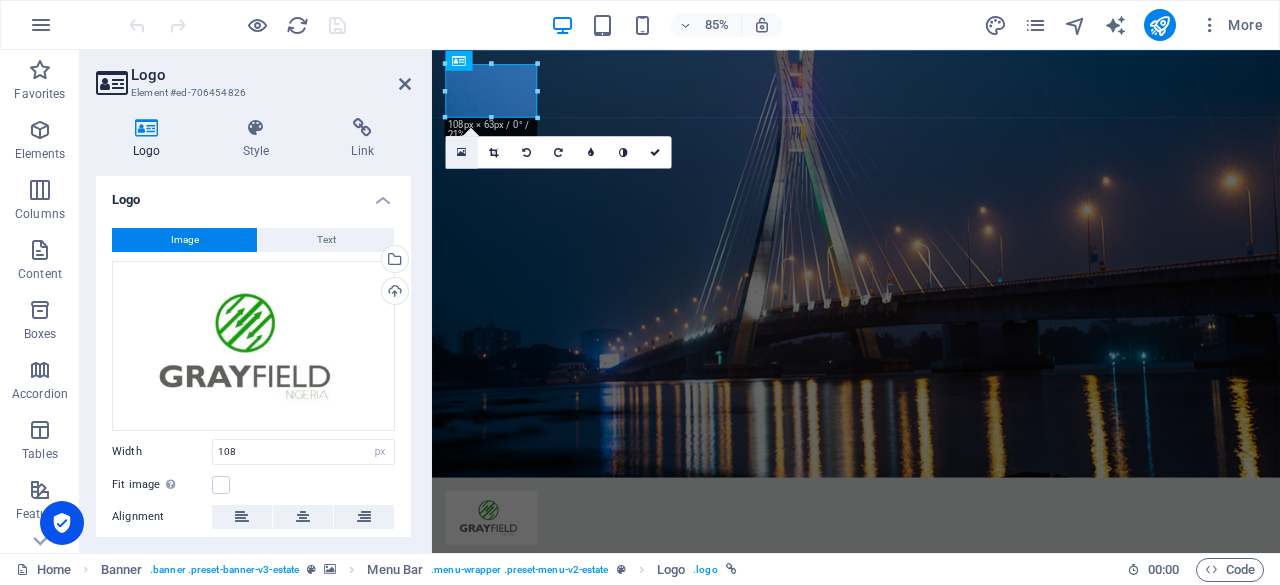 click at bounding box center [461, 152] 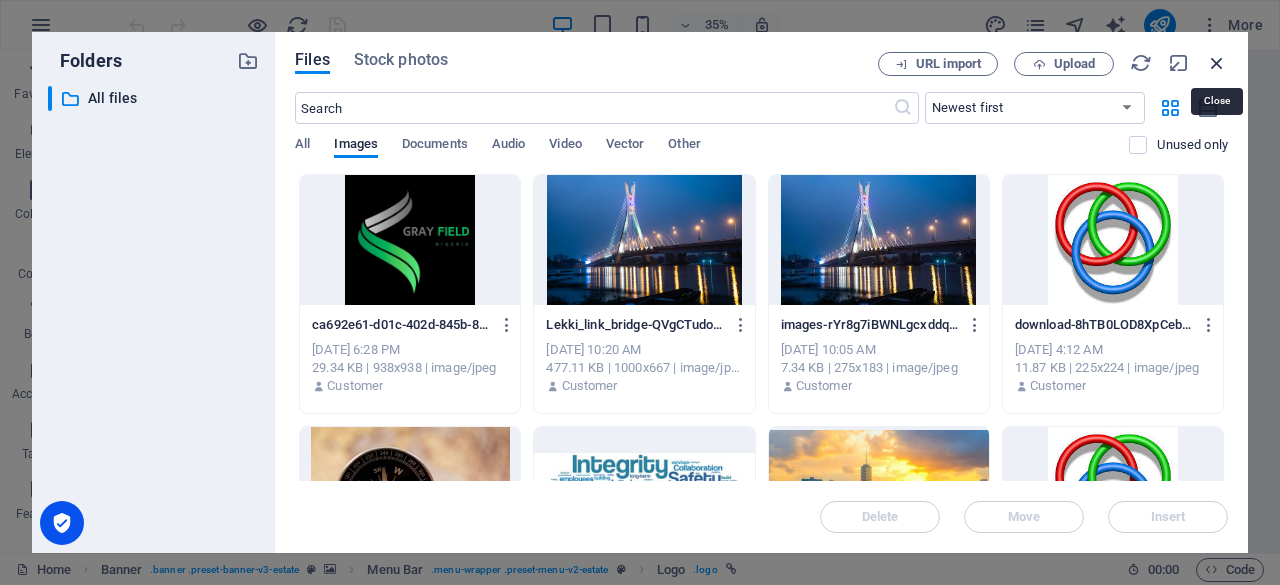 click at bounding box center (1217, 63) 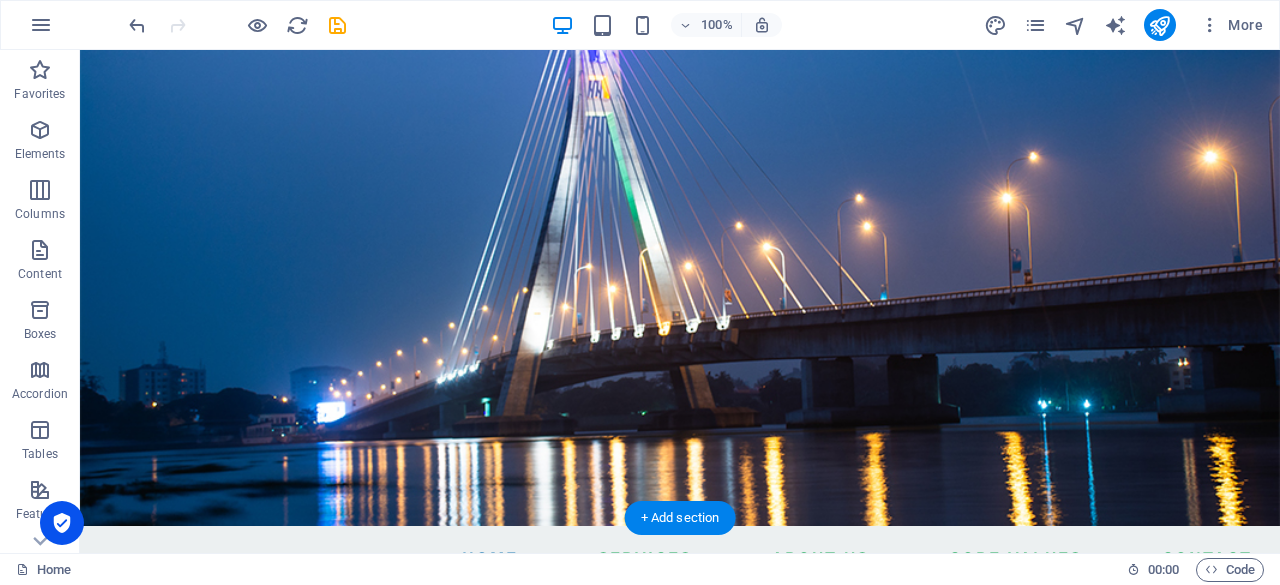 scroll, scrollTop: 0, scrollLeft: 0, axis: both 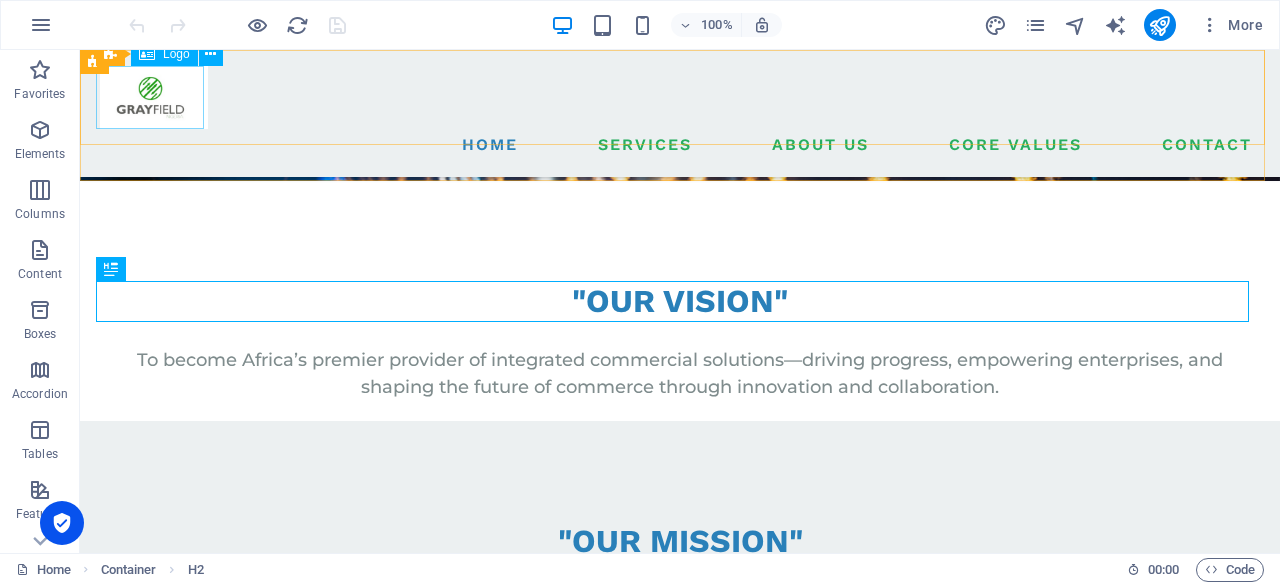 click at bounding box center (147, 54) 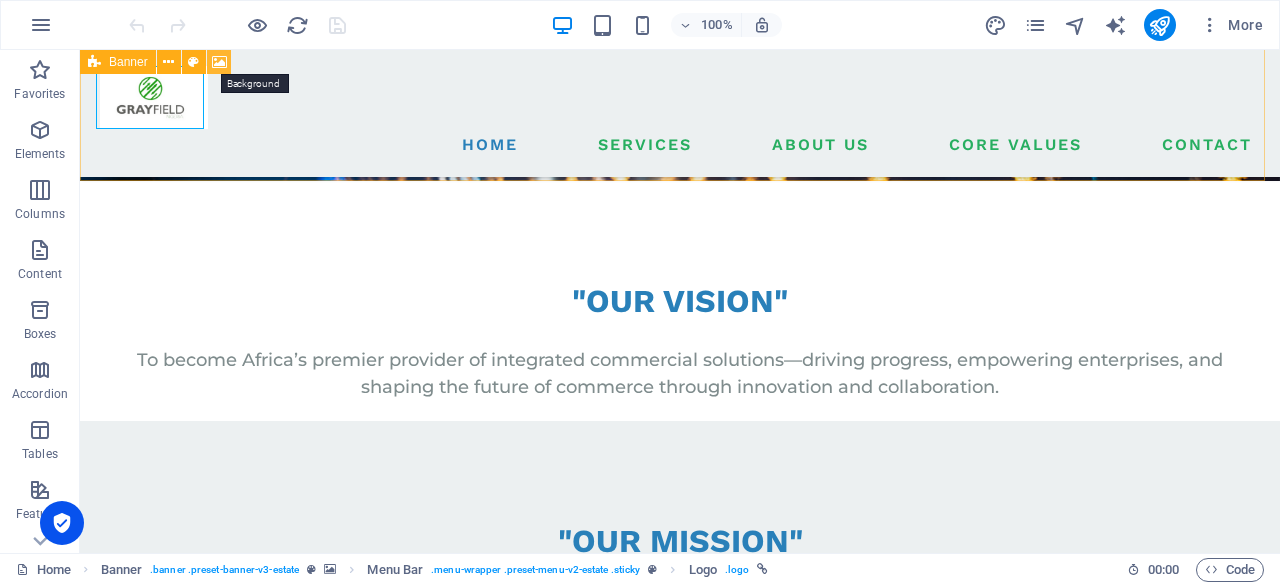 click at bounding box center [219, 62] 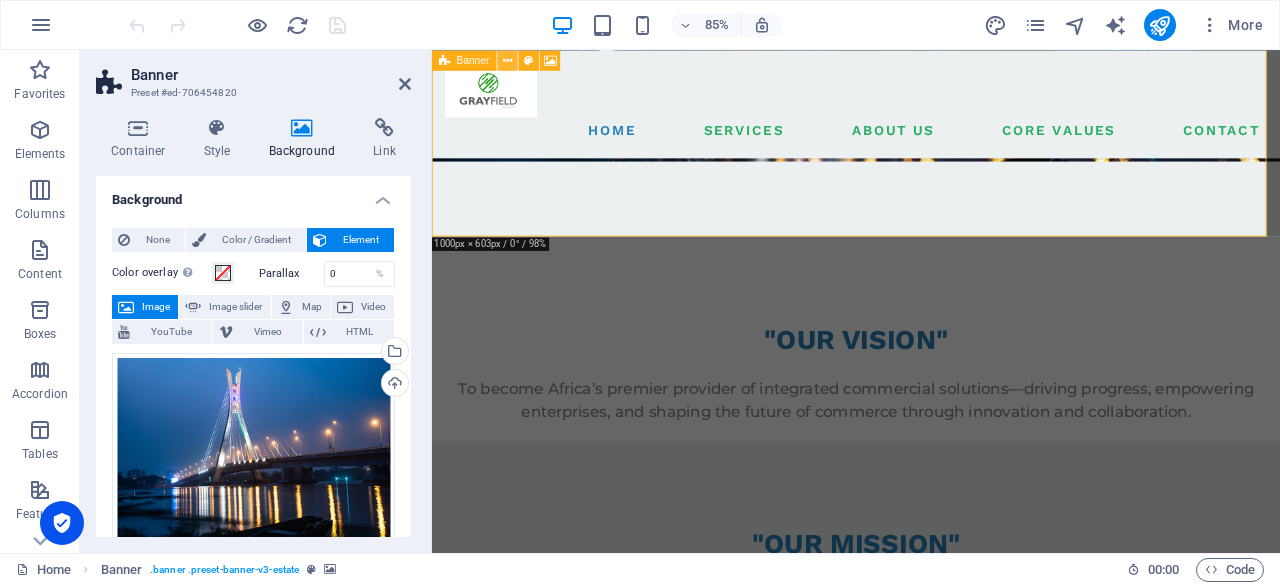 click at bounding box center (507, 60) 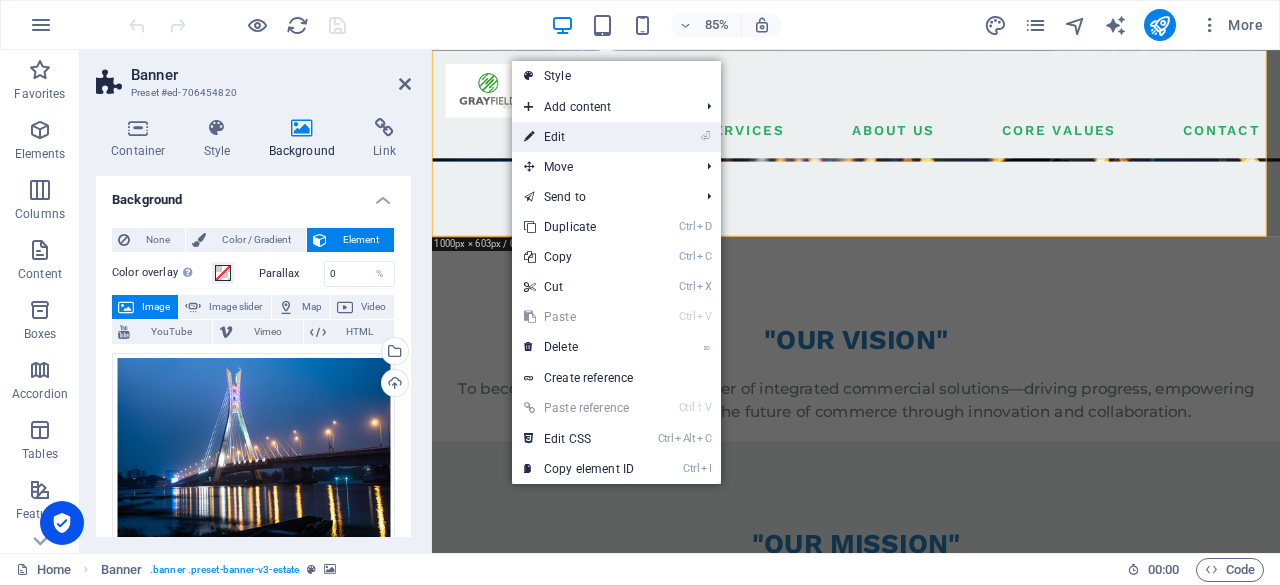 click on "⏎  Edit" at bounding box center (579, 137) 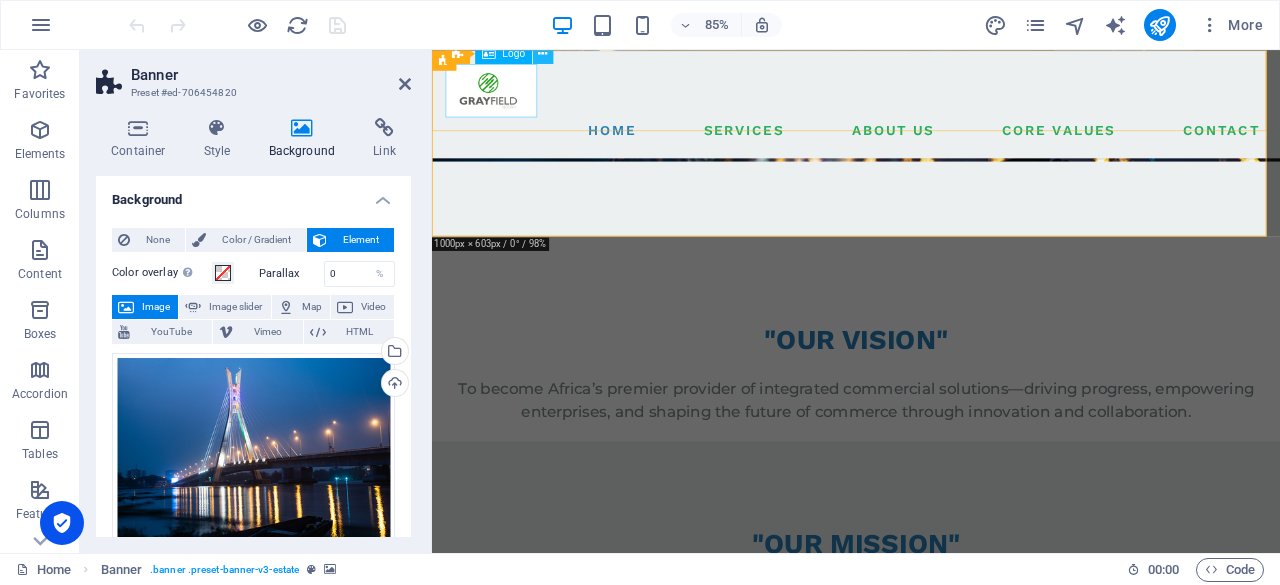 click at bounding box center [542, 53] 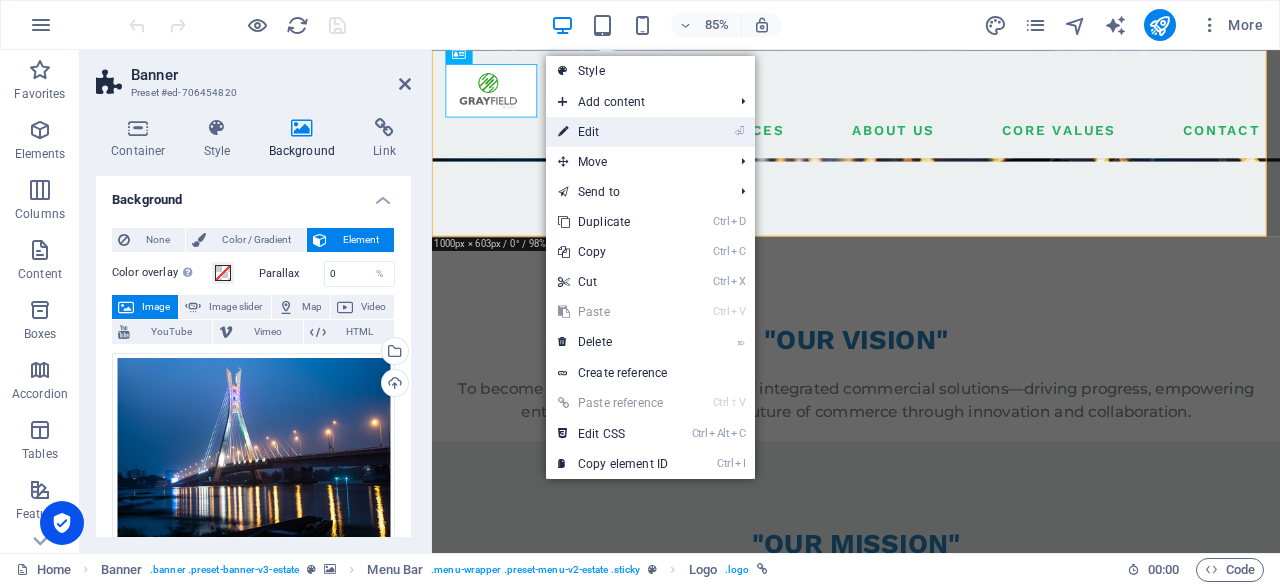 click on "⏎  Edit" at bounding box center (613, 132) 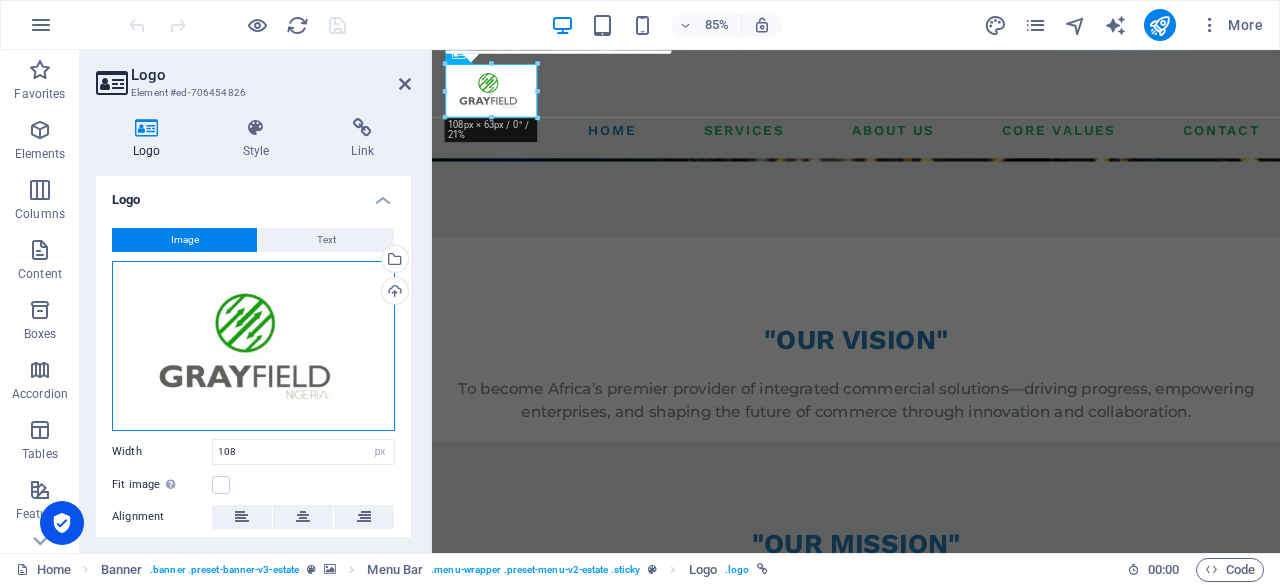 click on "Drag files here, click to choose files or select files from Files or our free stock photos & videos" at bounding box center [253, 346] 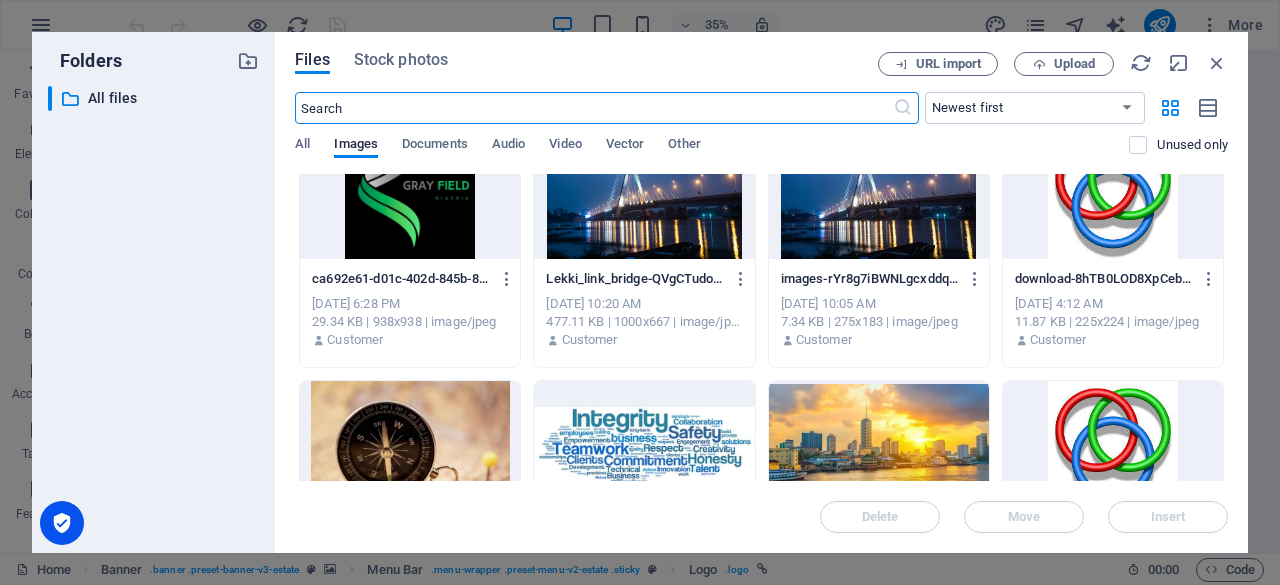 scroll, scrollTop: 0, scrollLeft: 0, axis: both 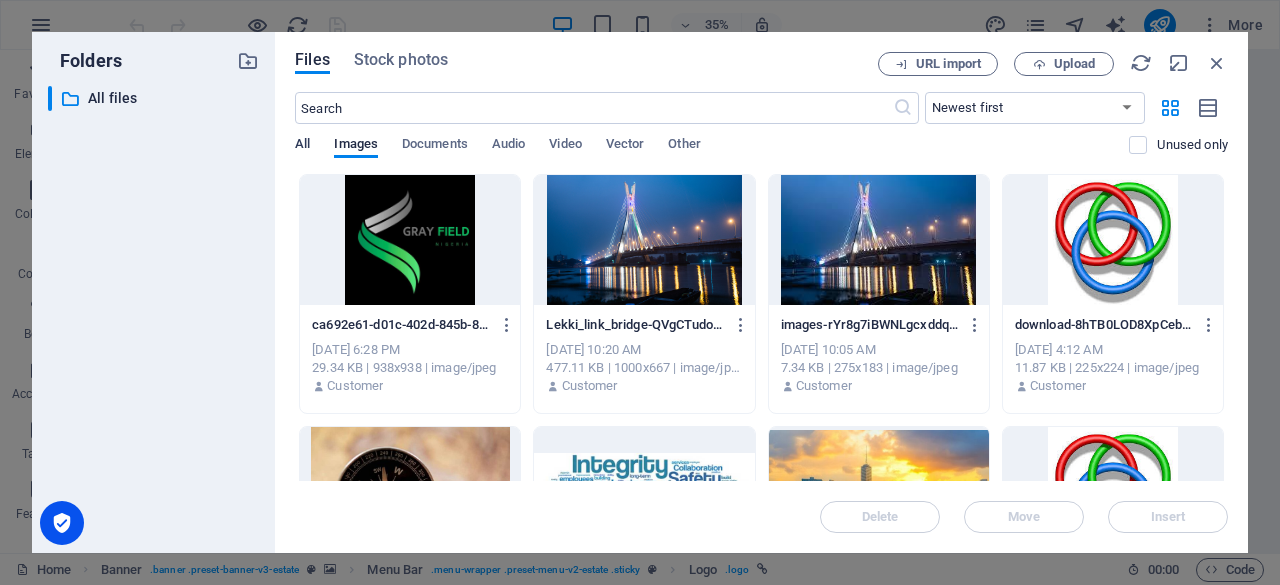 click on "All" at bounding box center [302, 146] 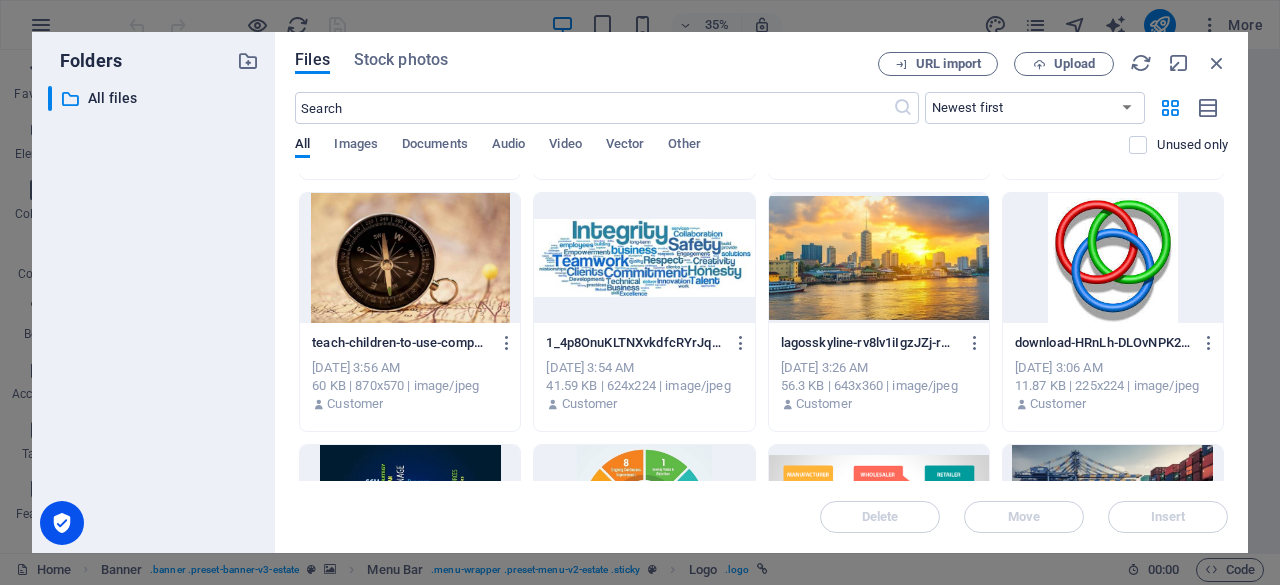 scroll, scrollTop: 0, scrollLeft: 0, axis: both 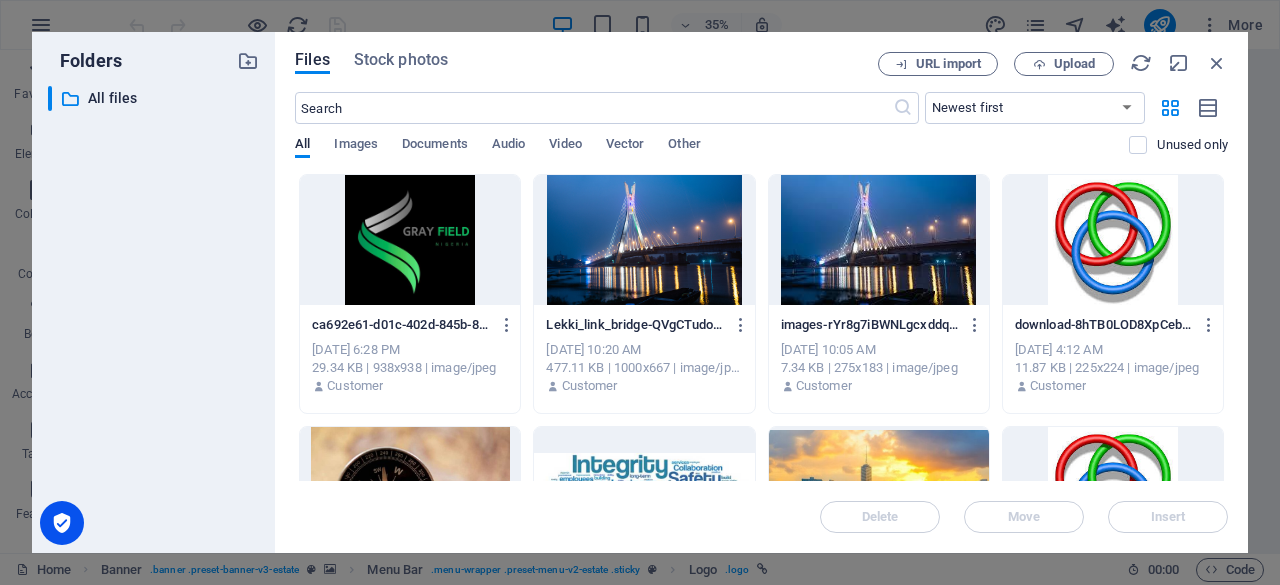 click at bounding box center (410, 240) 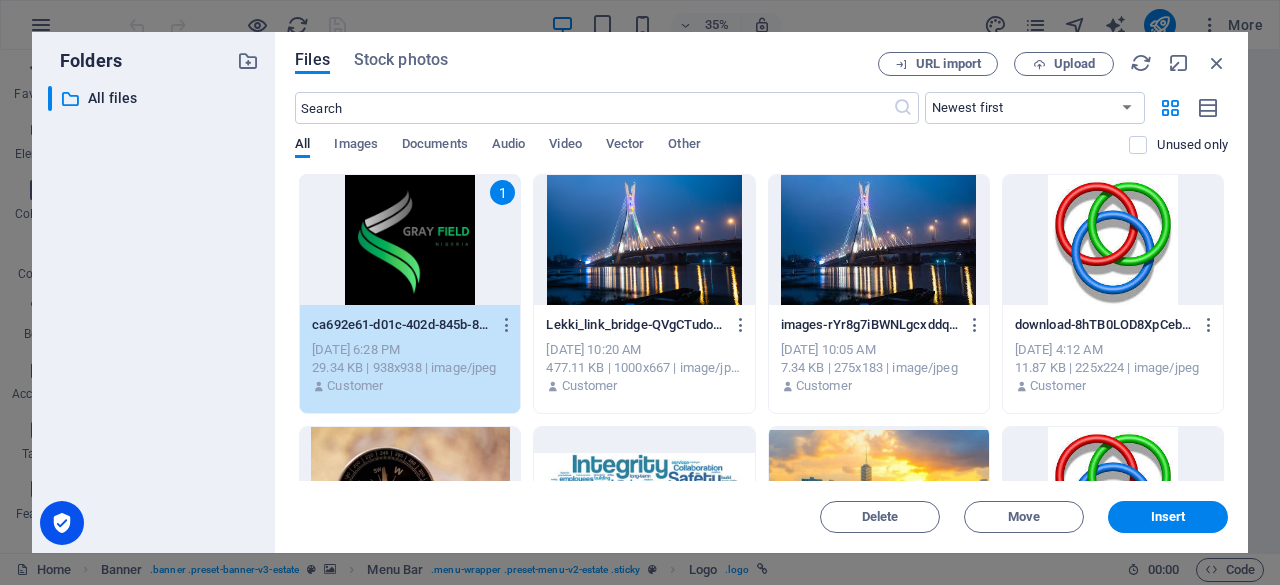 click on "1" at bounding box center [410, 240] 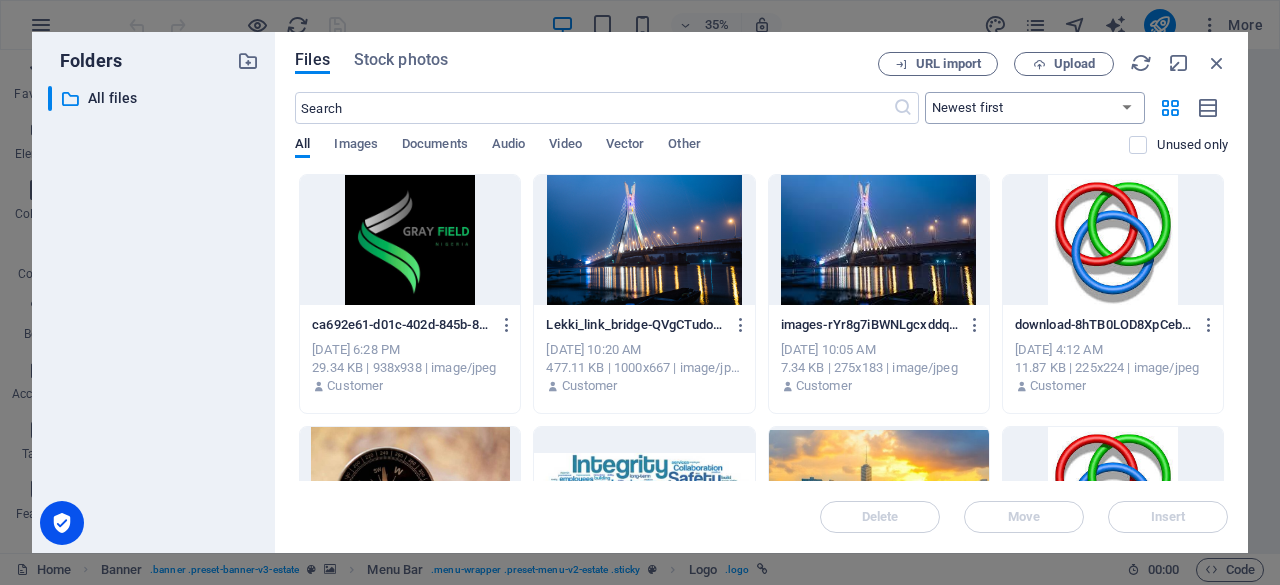 click on "Newest first Oldest first Name (A-Z) Name (Z-A) Size (0-9) Size (9-0) Resolution (0-9) Resolution (9-0)" at bounding box center [1035, 108] 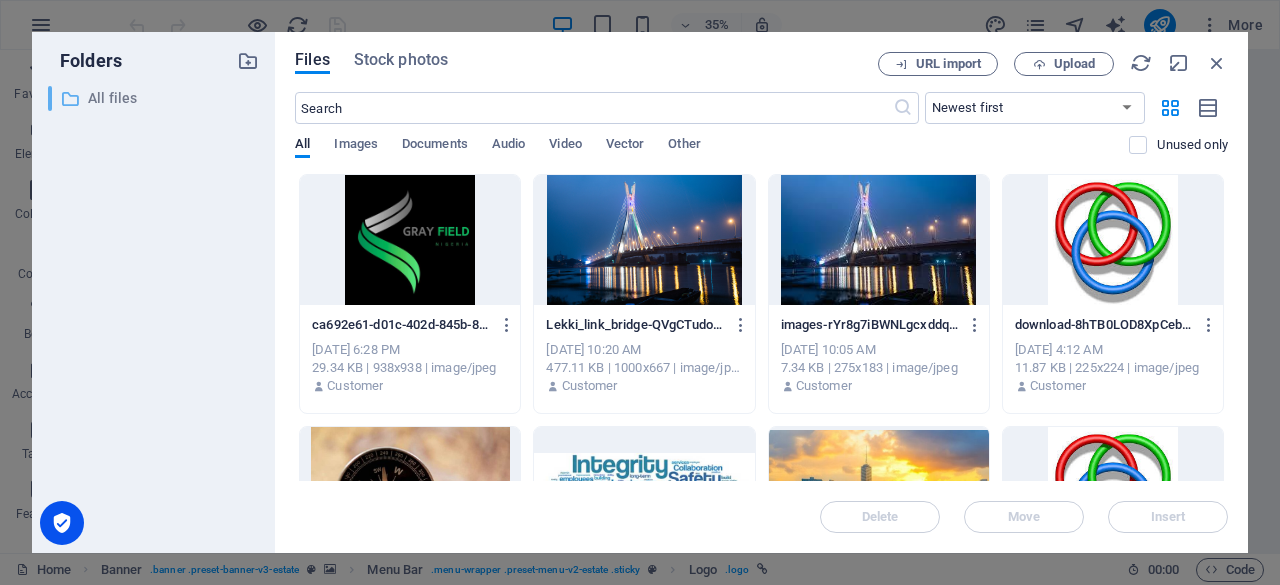 click on "All files" at bounding box center [155, 98] 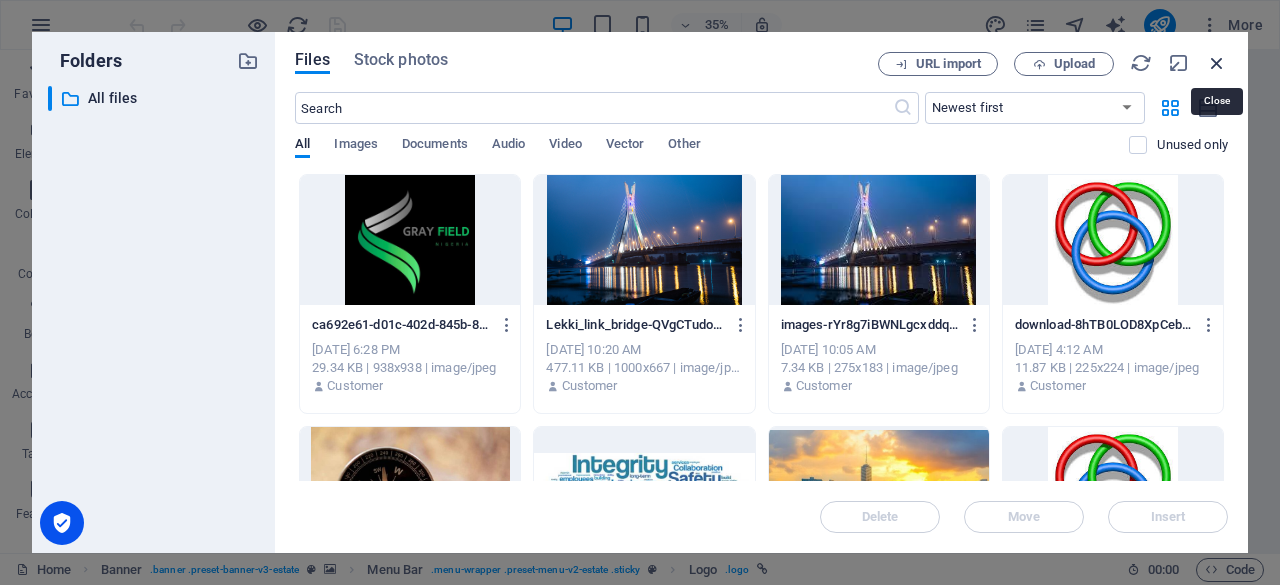 click at bounding box center [1217, 63] 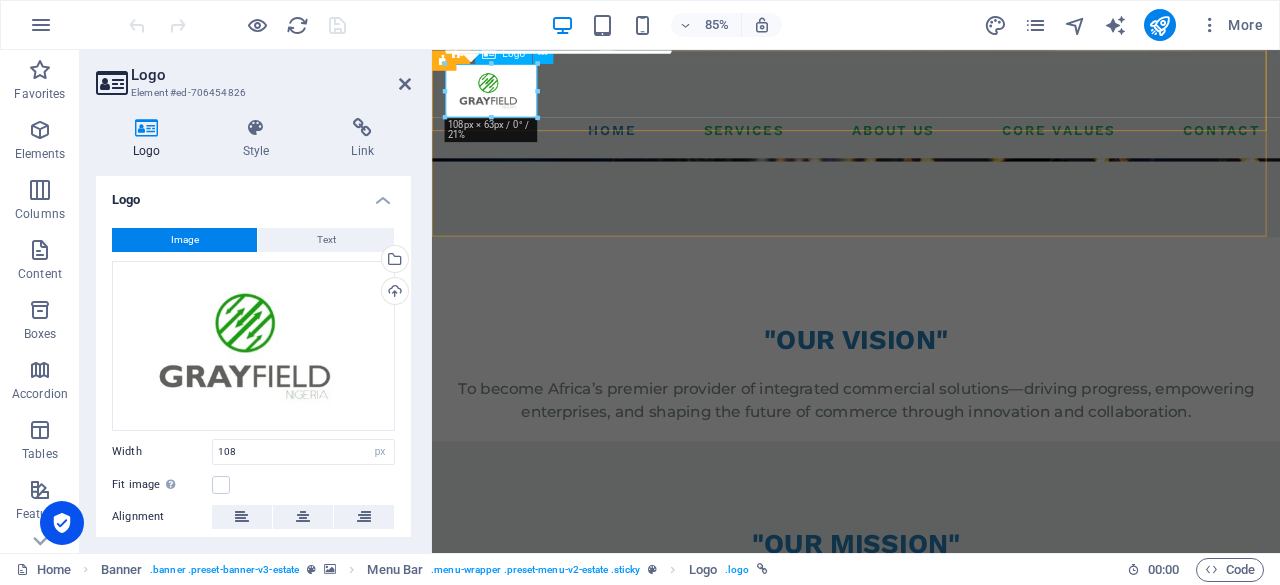click at bounding box center (931, 97) 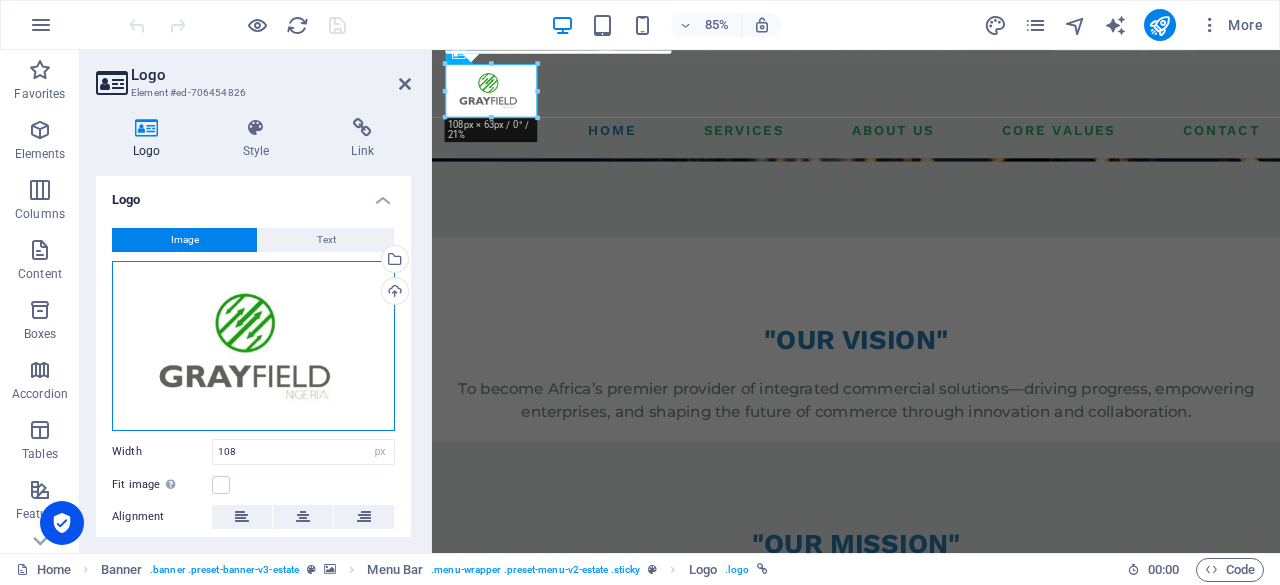 click on "Drag files here, click to choose files or select files from Files or our free stock photos & videos" at bounding box center [253, 346] 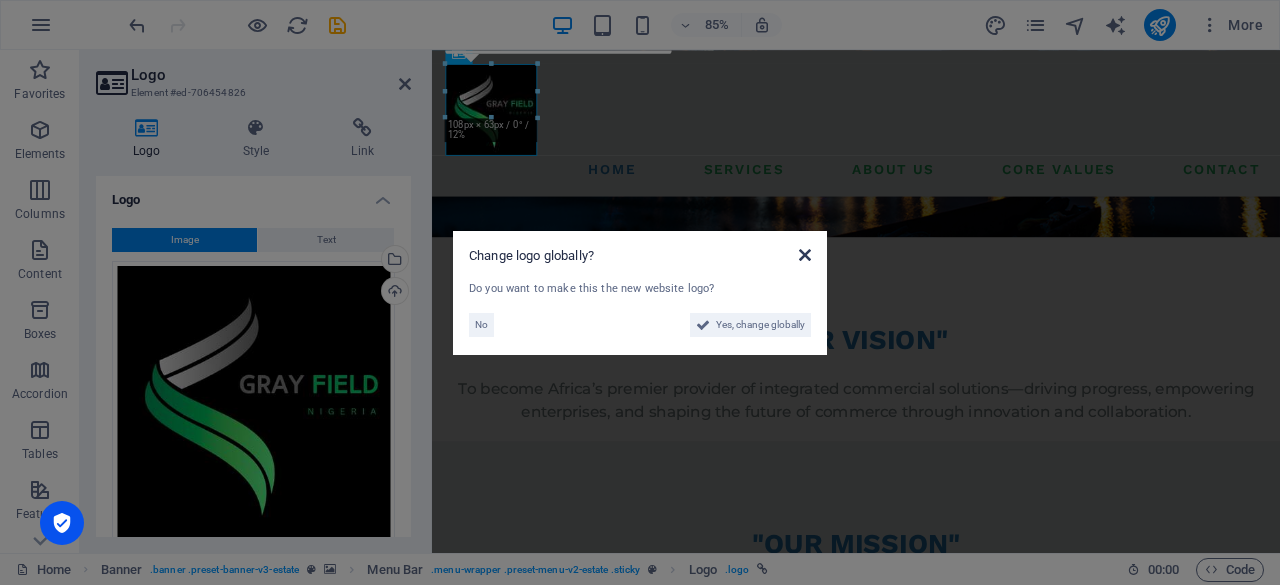 click at bounding box center [805, 255] 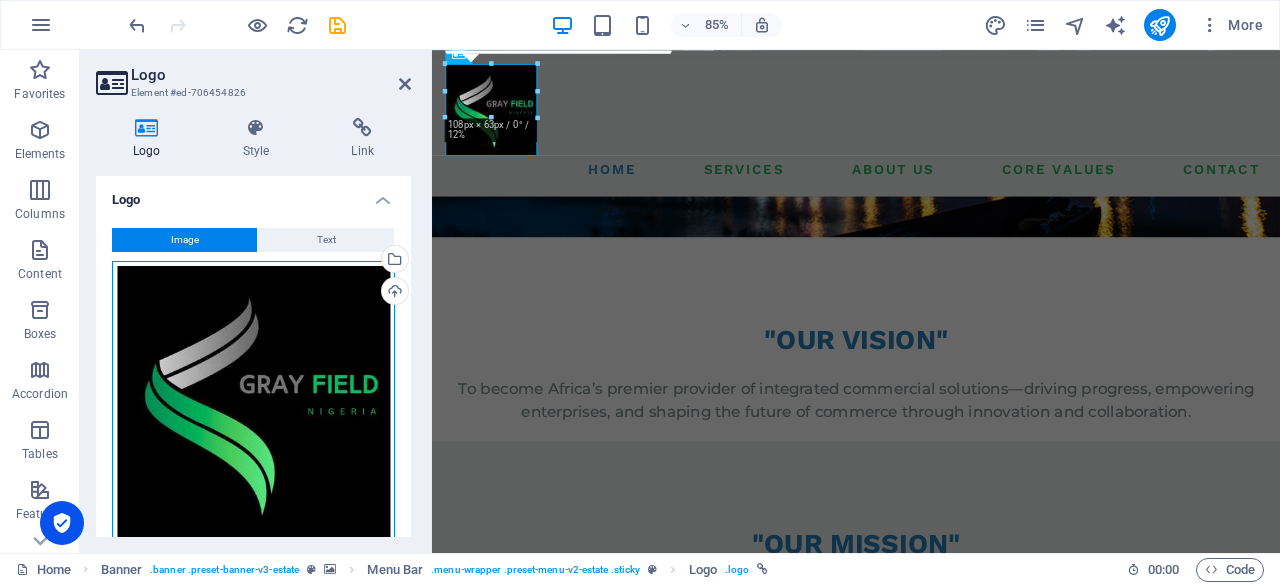 click on "Drag files here, click to choose files or select files from Files or our free stock photos & videos" at bounding box center (253, 402) 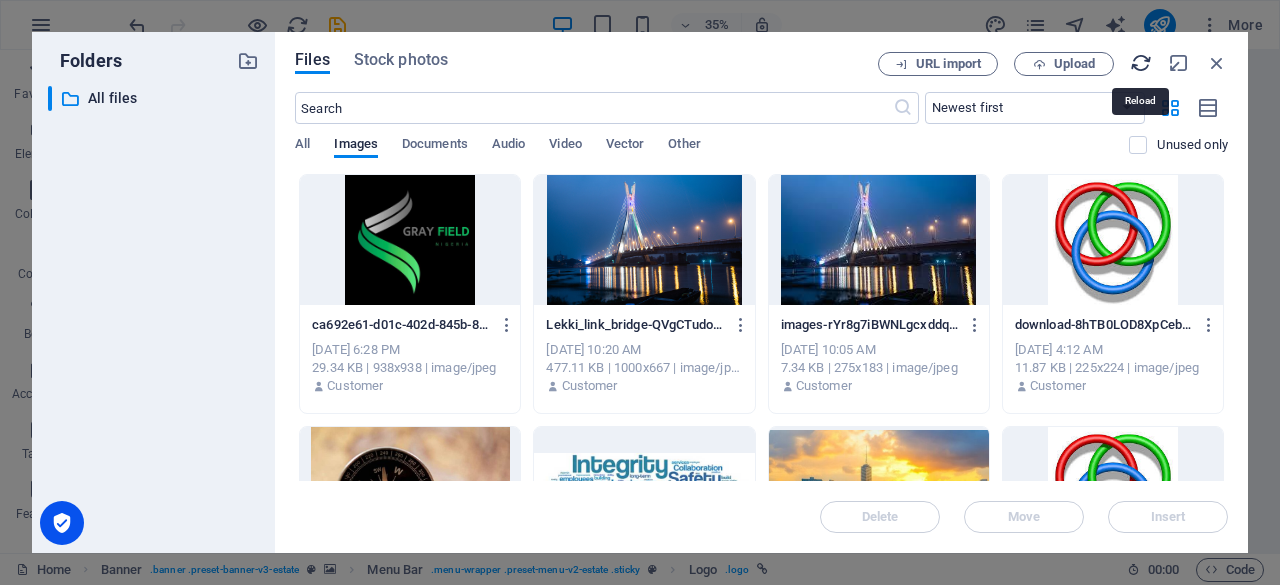click at bounding box center [1141, 63] 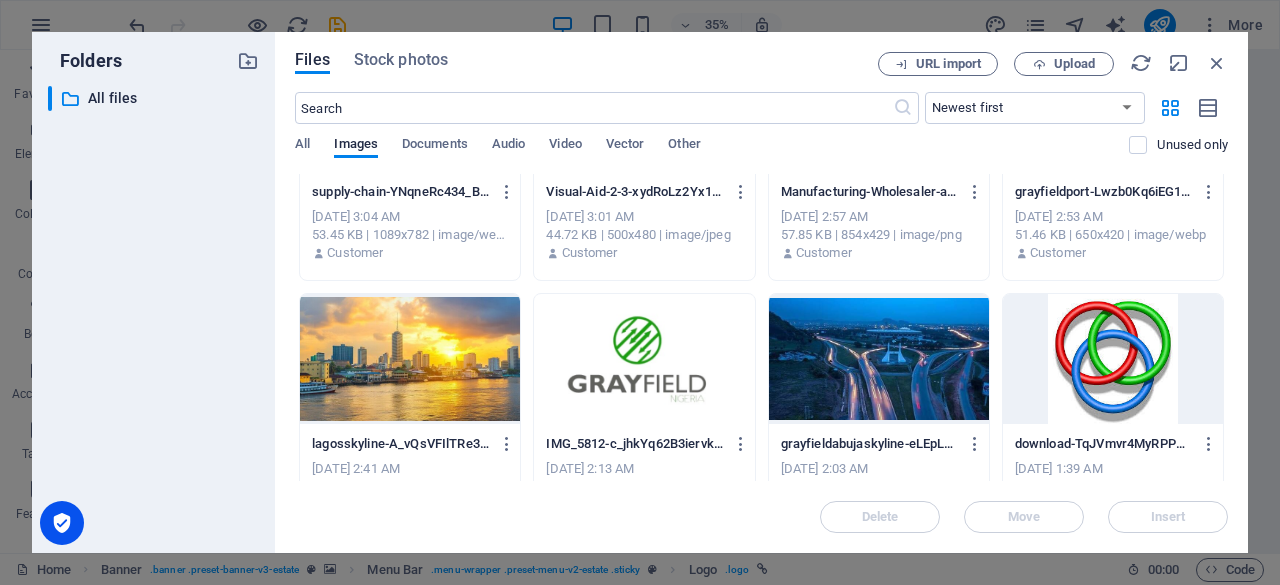 scroll, scrollTop: 651, scrollLeft: 0, axis: vertical 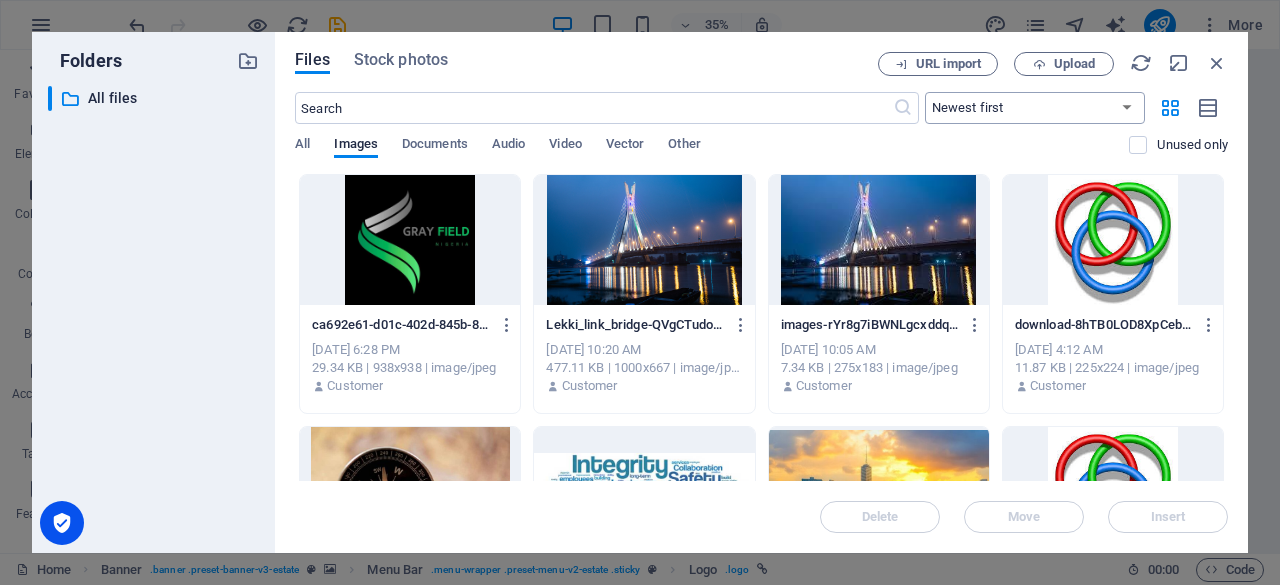 click on "Newest first Oldest first Name (A-Z) Name (Z-A) Size (0-9) Size (9-0) Resolution (0-9) Resolution (9-0)" at bounding box center [1035, 108] 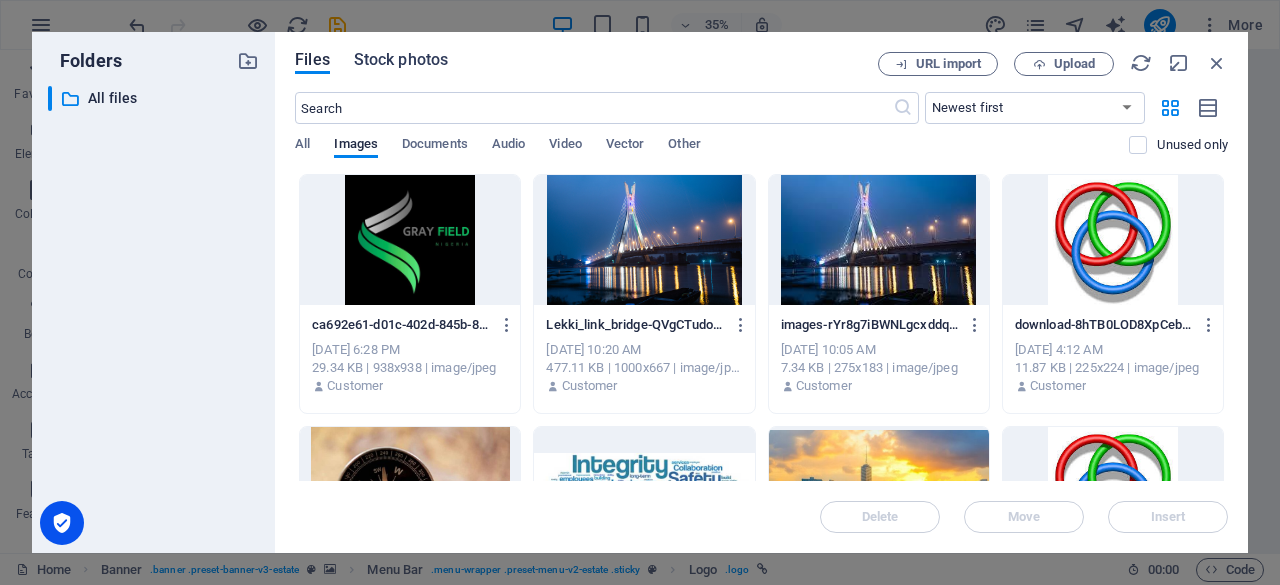 click on "Stock photos" at bounding box center (401, 60) 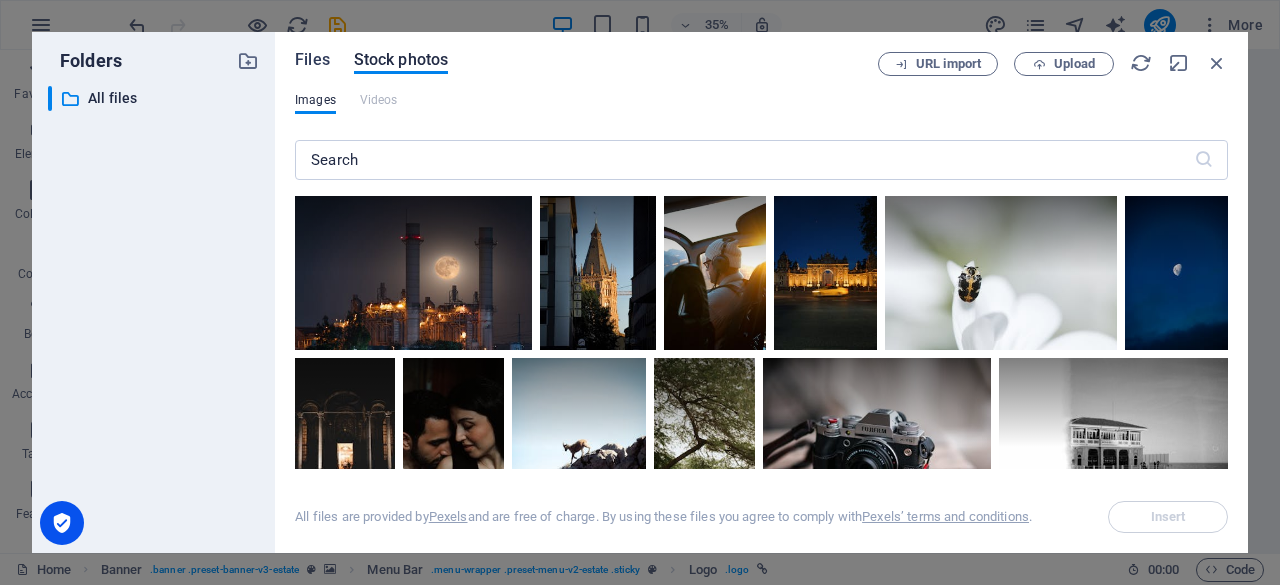 click on "Files" at bounding box center [312, 60] 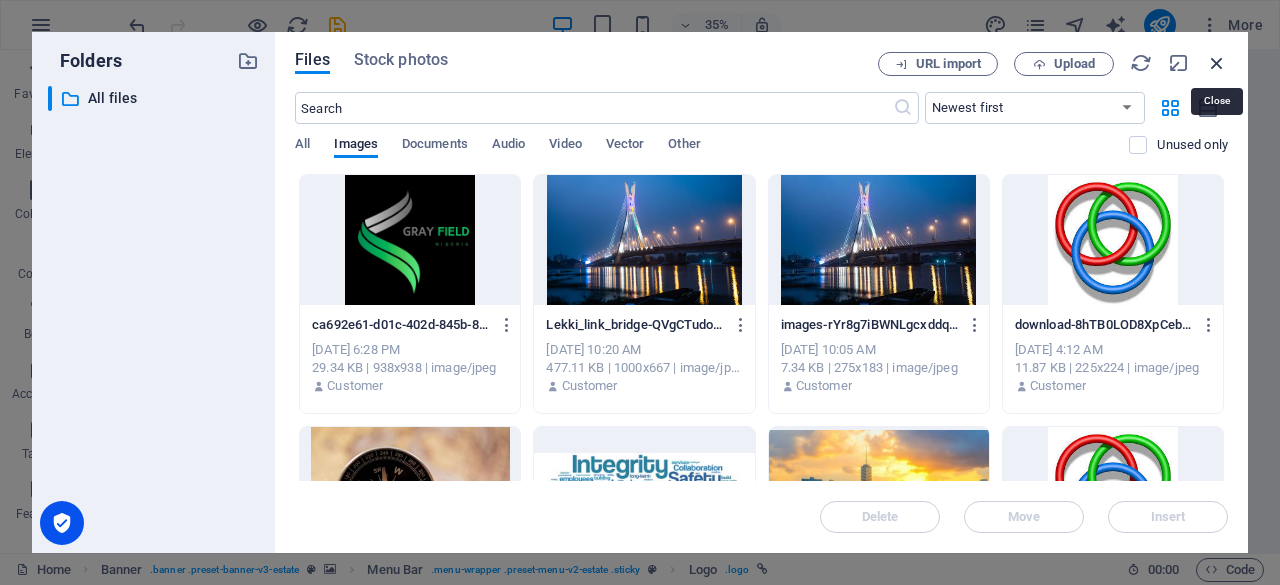 click at bounding box center (1217, 63) 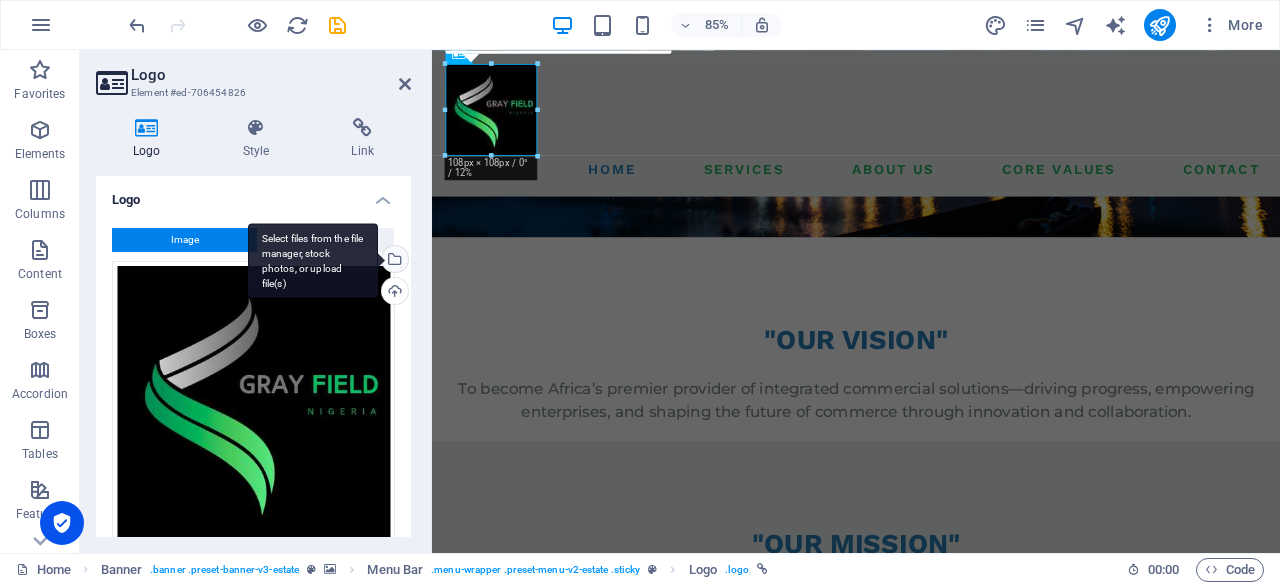 click on "Select files from the file manager, stock photos, or upload file(s)" at bounding box center (313, 260) 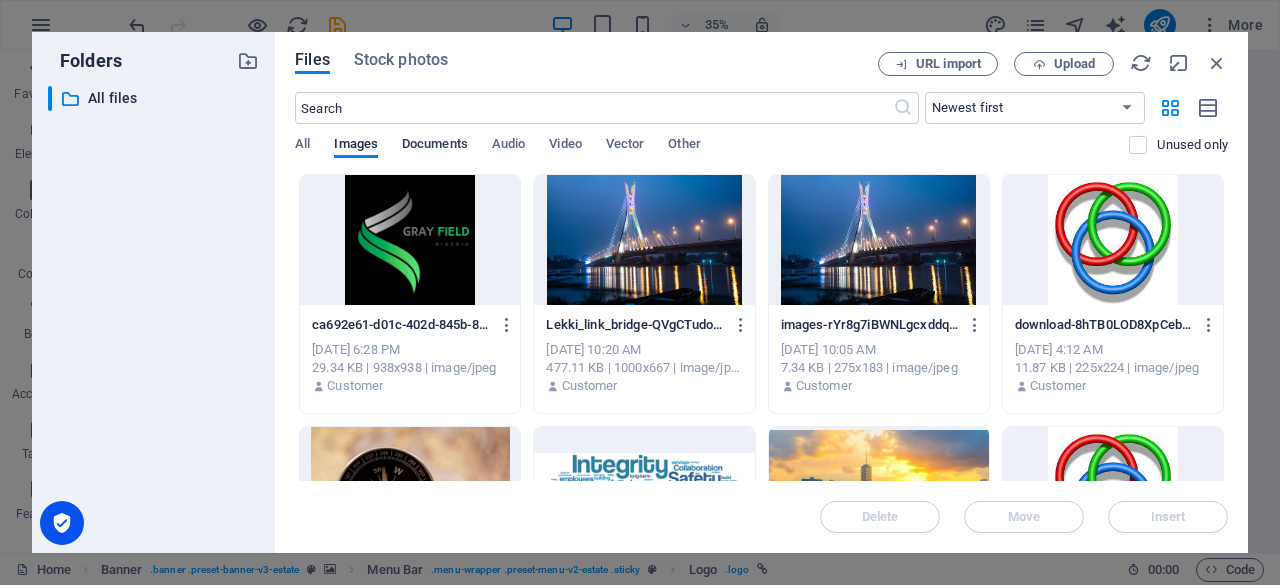 click on "Documents" at bounding box center (435, 146) 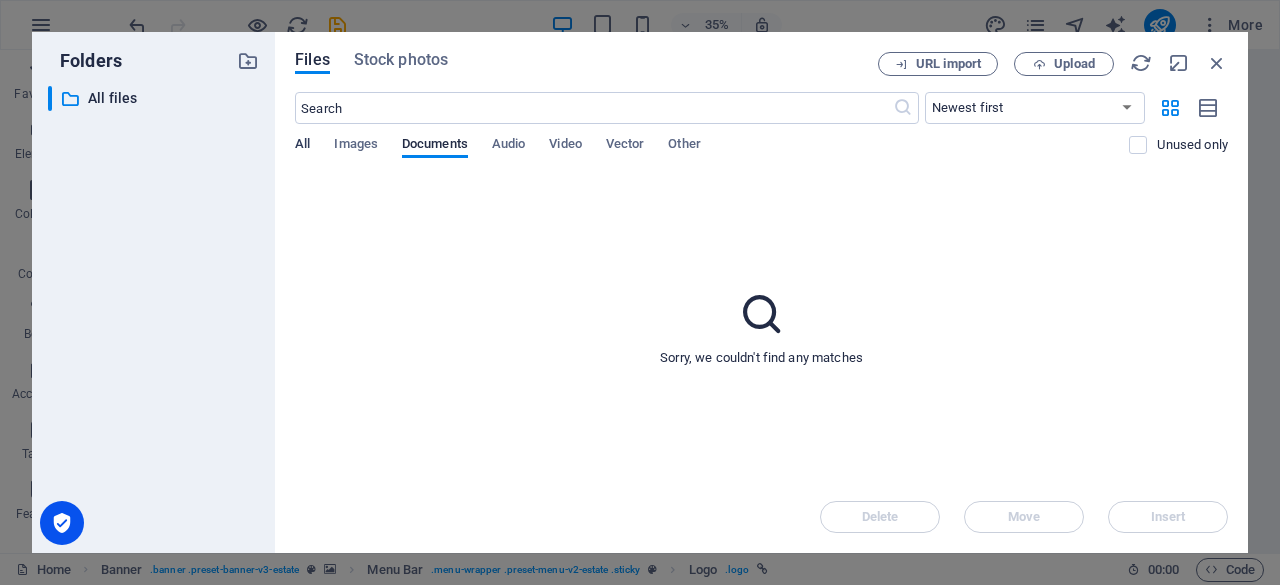 click on "All" at bounding box center [302, 146] 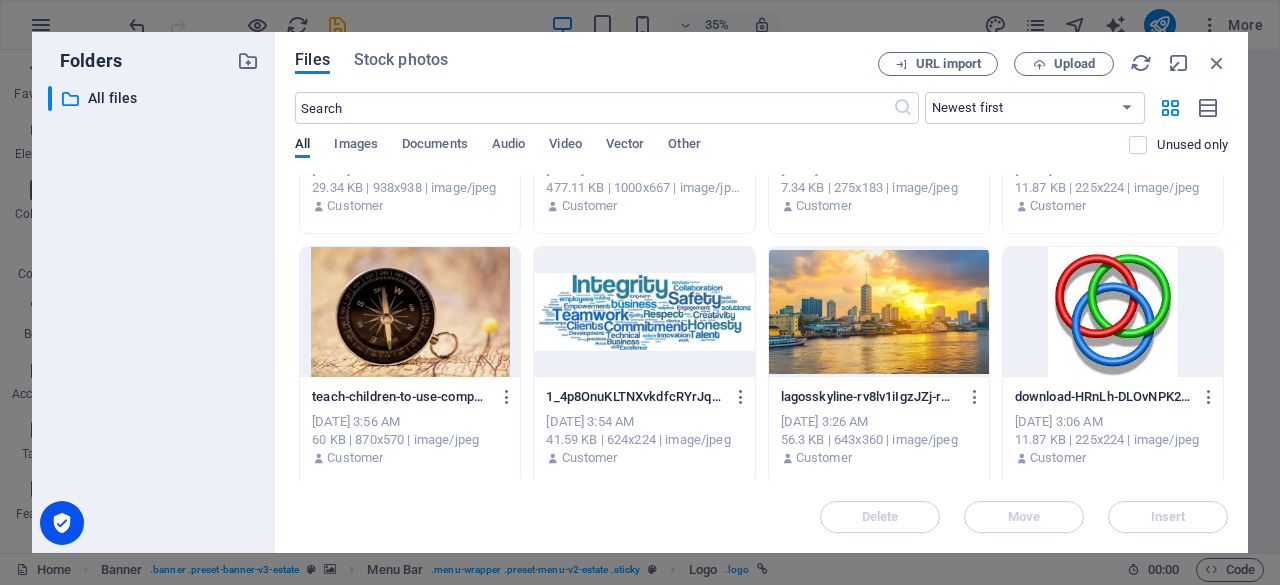 scroll, scrollTop: 0, scrollLeft: 0, axis: both 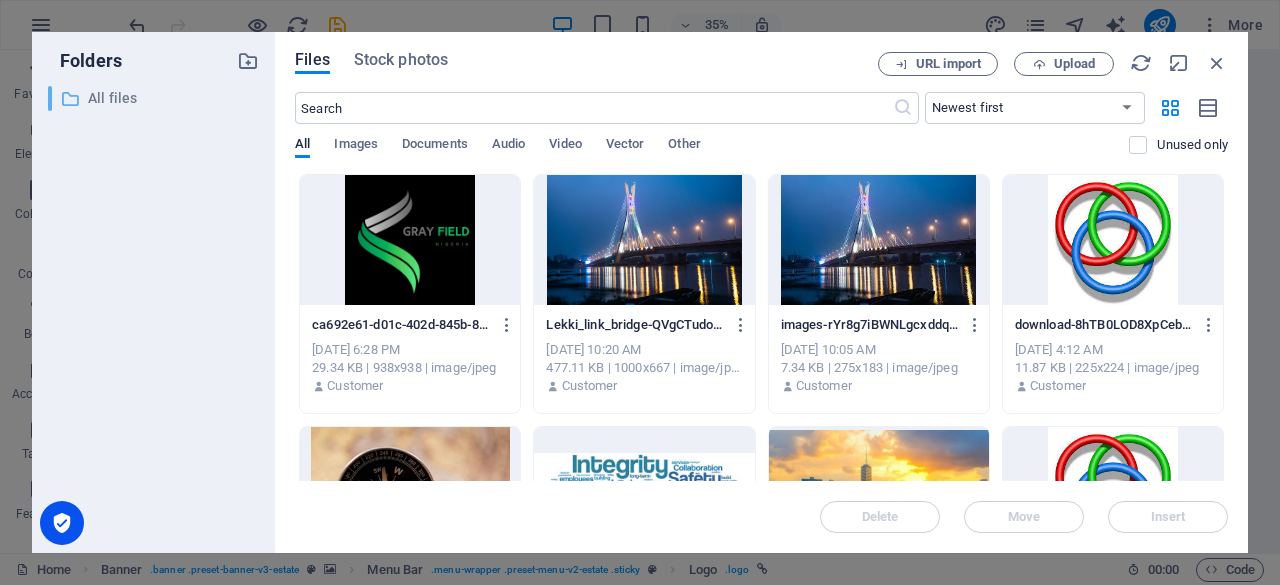 click on "All files" at bounding box center (155, 98) 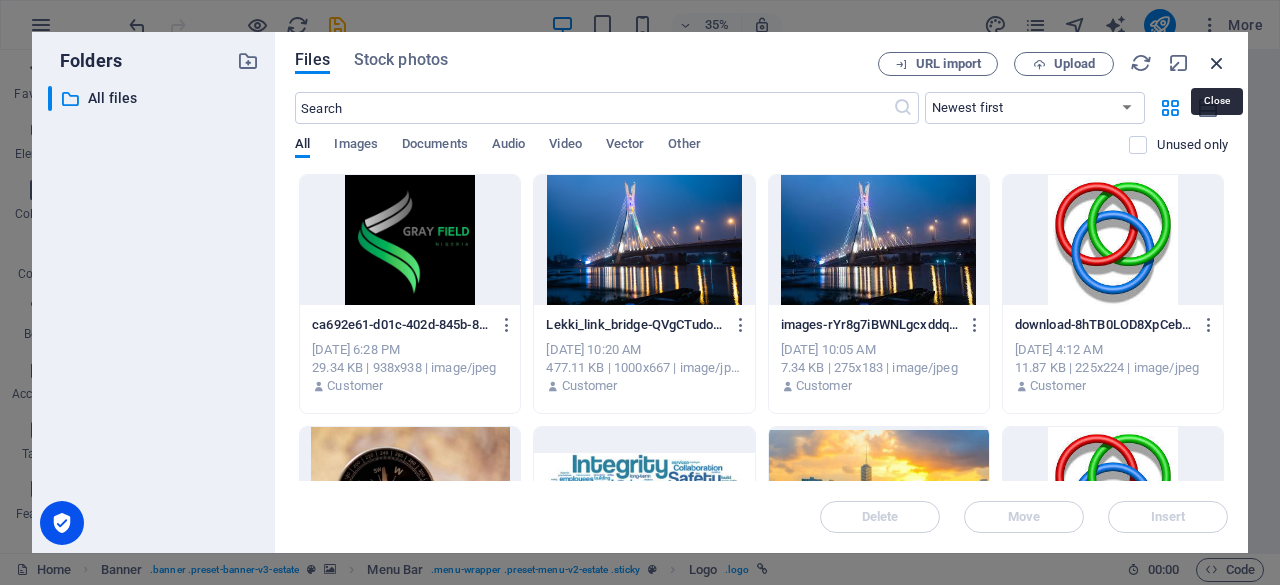 click at bounding box center [1217, 63] 